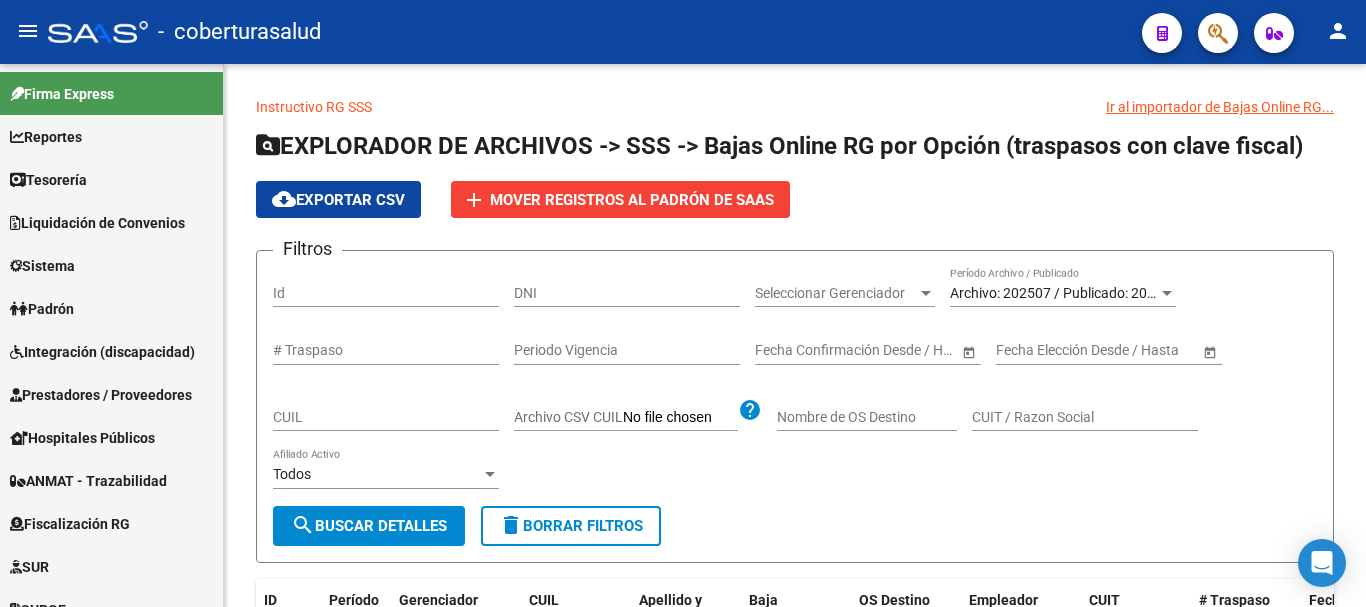 scroll, scrollTop: 0, scrollLeft: 0, axis: both 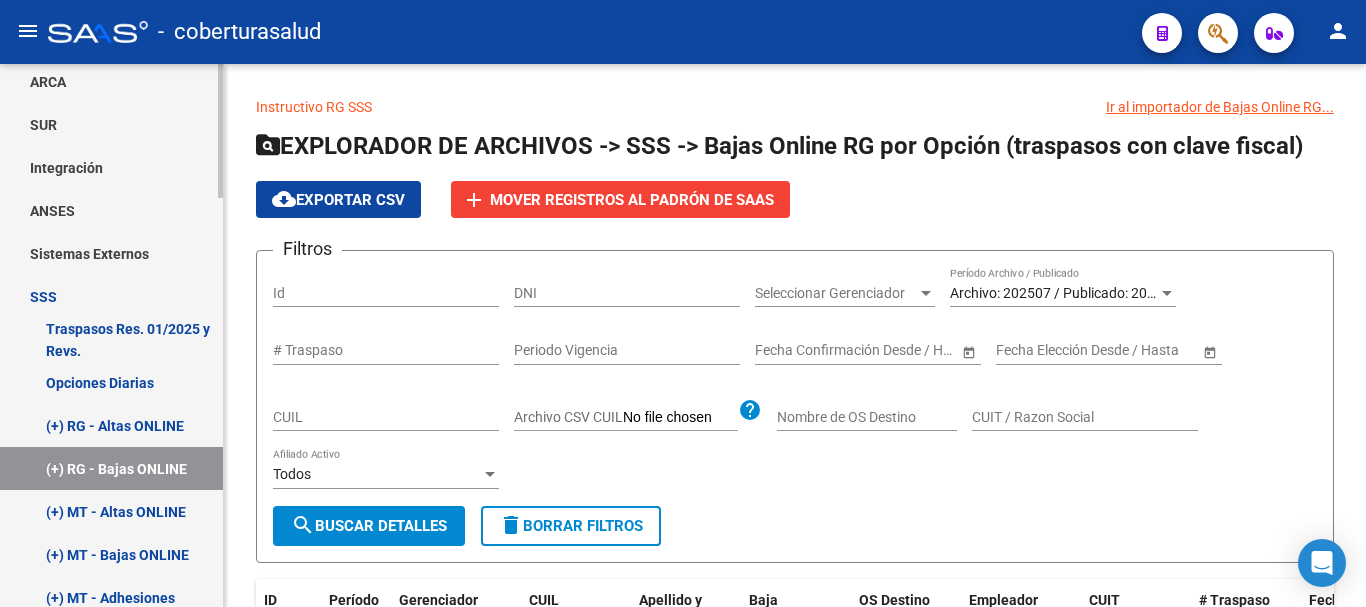 click on "(+) RG - Altas ONLINE" at bounding box center (111, 425) 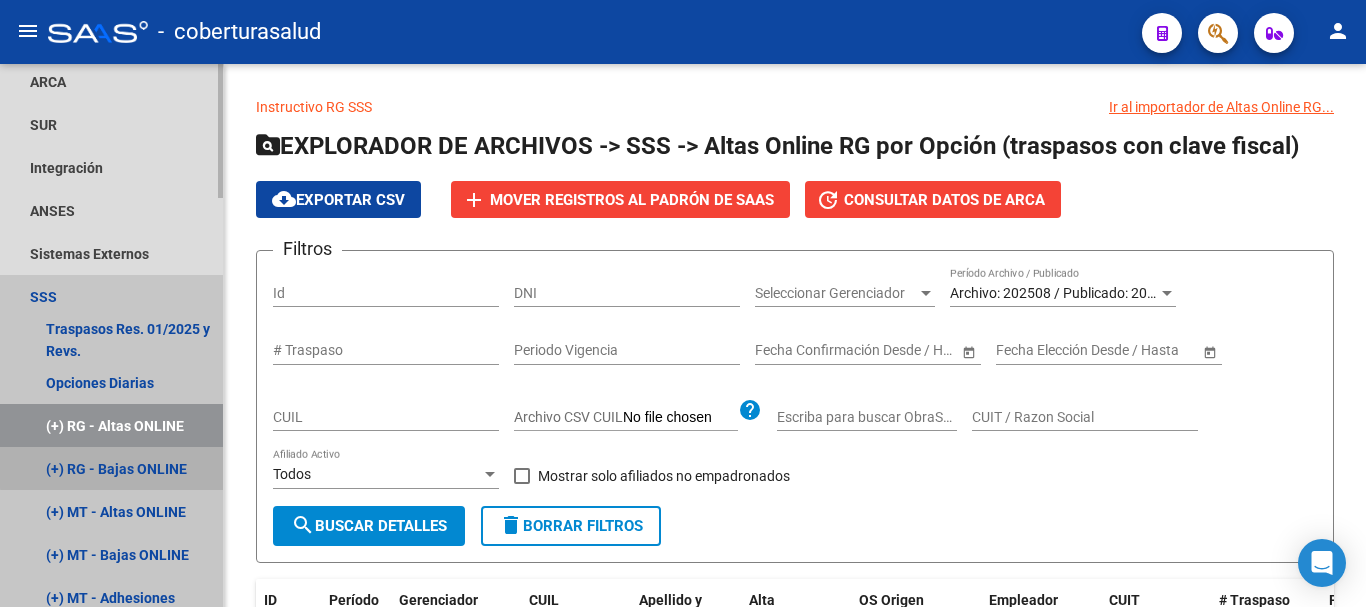 click on "(+) RG - Bajas ONLINE" at bounding box center [111, 468] 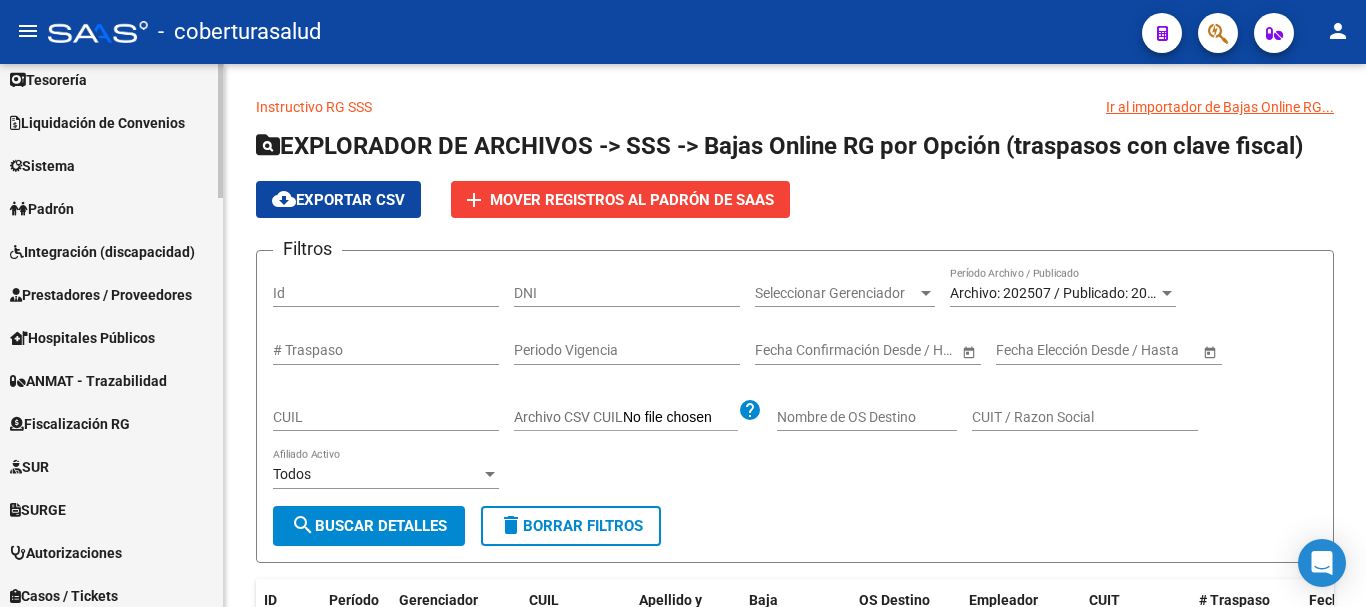 scroll, scrollTop: 0, scrollLeft: 0, axis: both 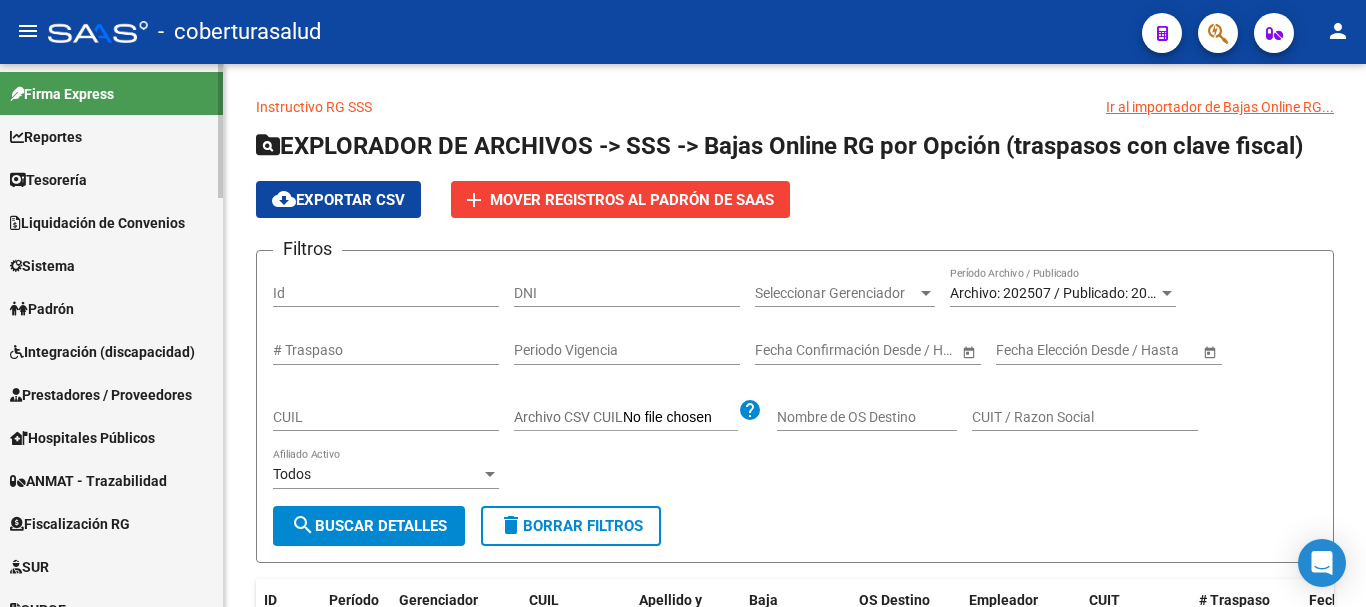 click on "Padrón" at bounding box center [42, 309] 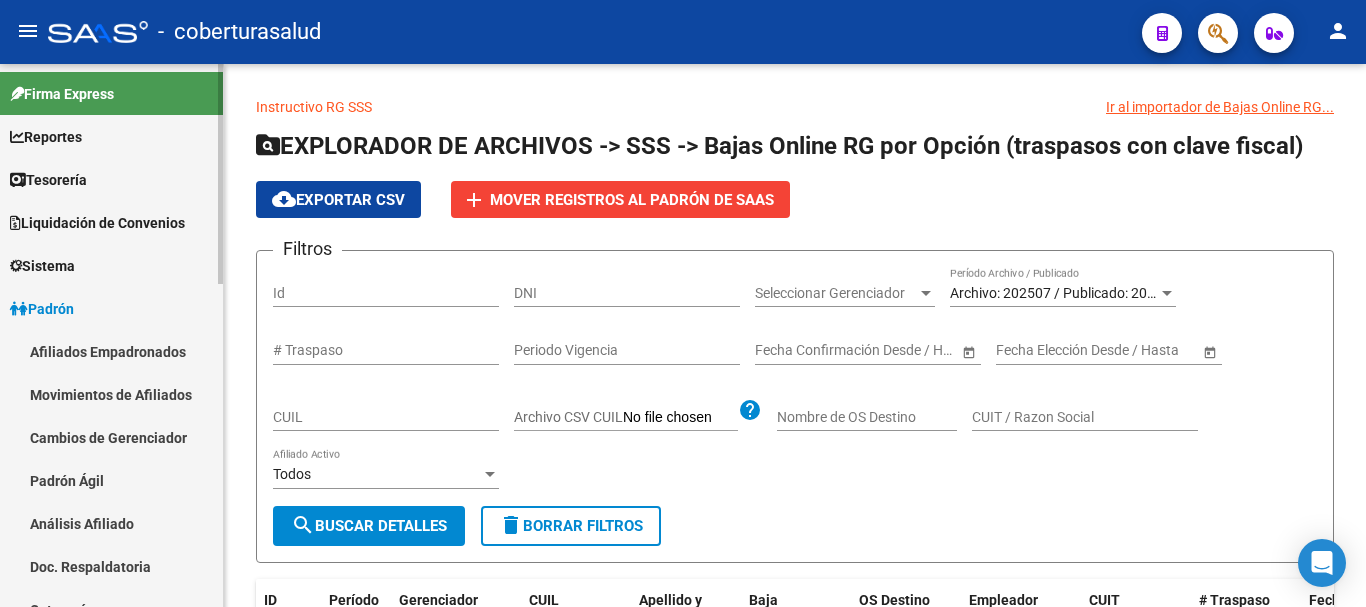click on "Movimientos de Afiliados" at bounding box center [111, 394] 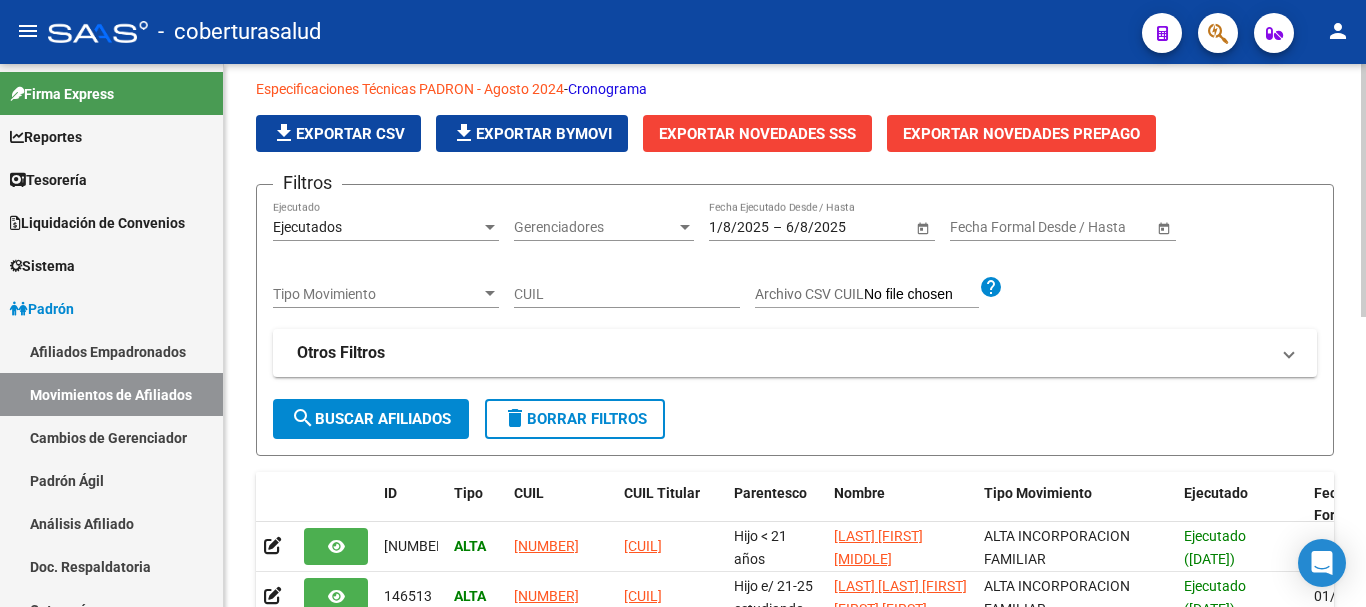 scroll, scrollTop: 100, scrollLeft: 0, axis: vertical 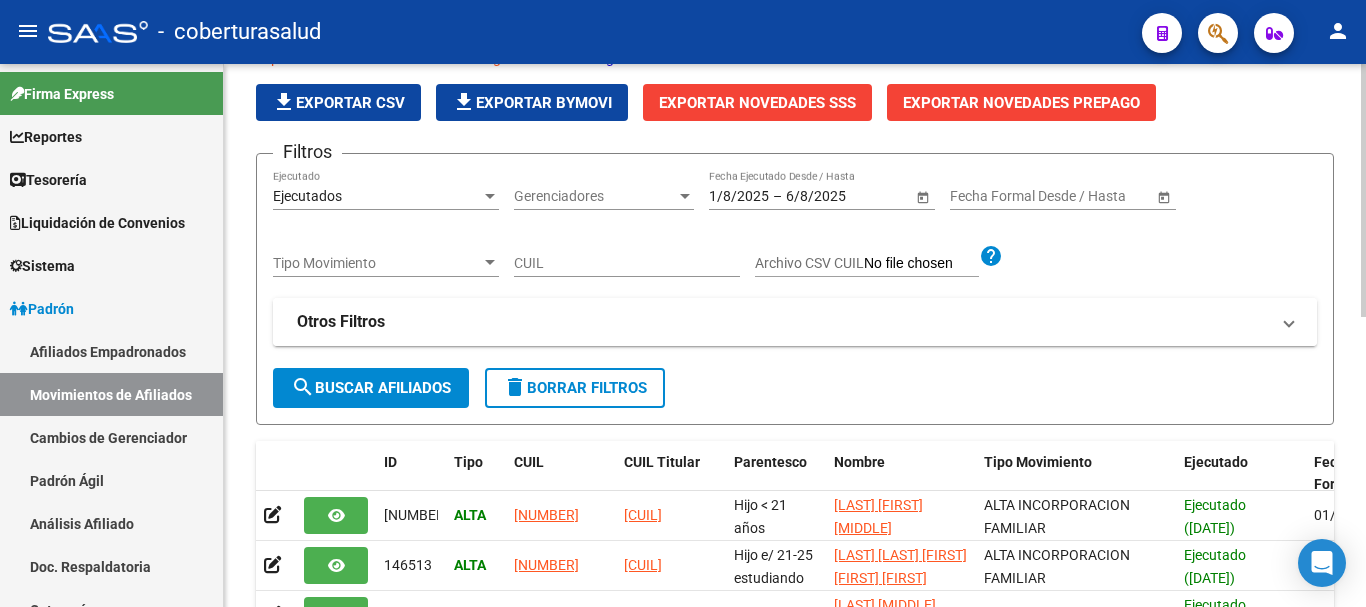 click at bounding box center [1289, 322] 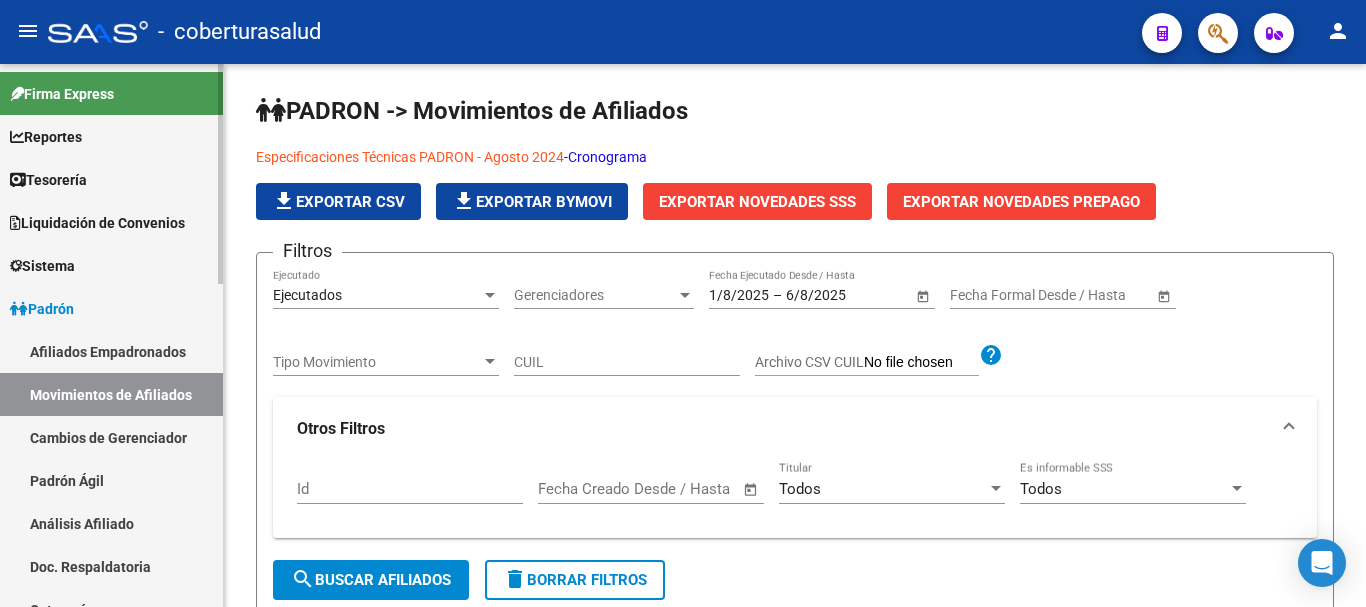 scroll, scrollTop: 0, scrollLeft: 0, axis: both 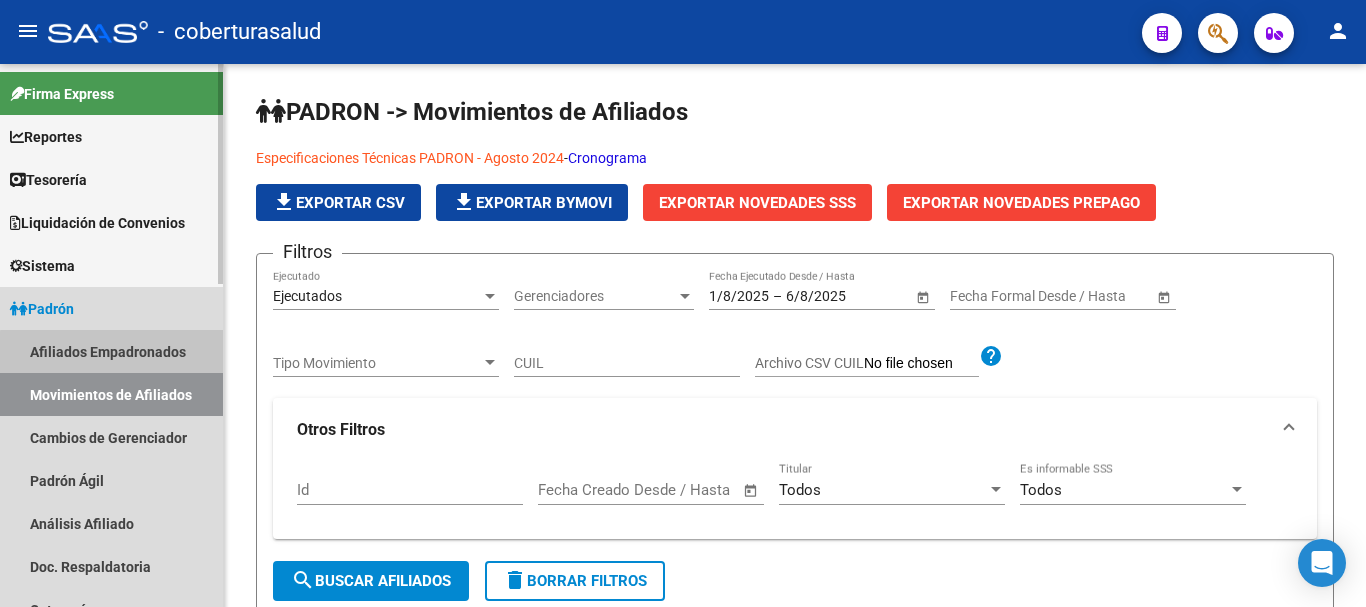 click on "Afiliados Empadronados" at bounding box center [111, 351] 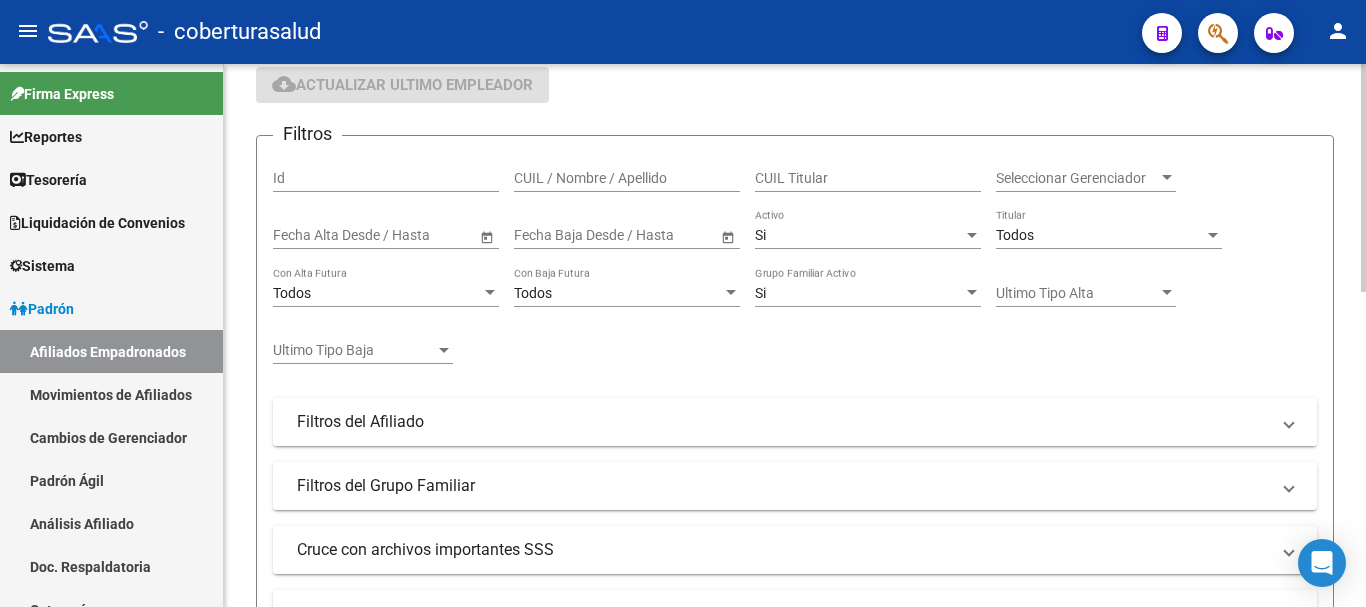 scroll, scrollTop: 200, scrollLeft: 0, axis: vertical 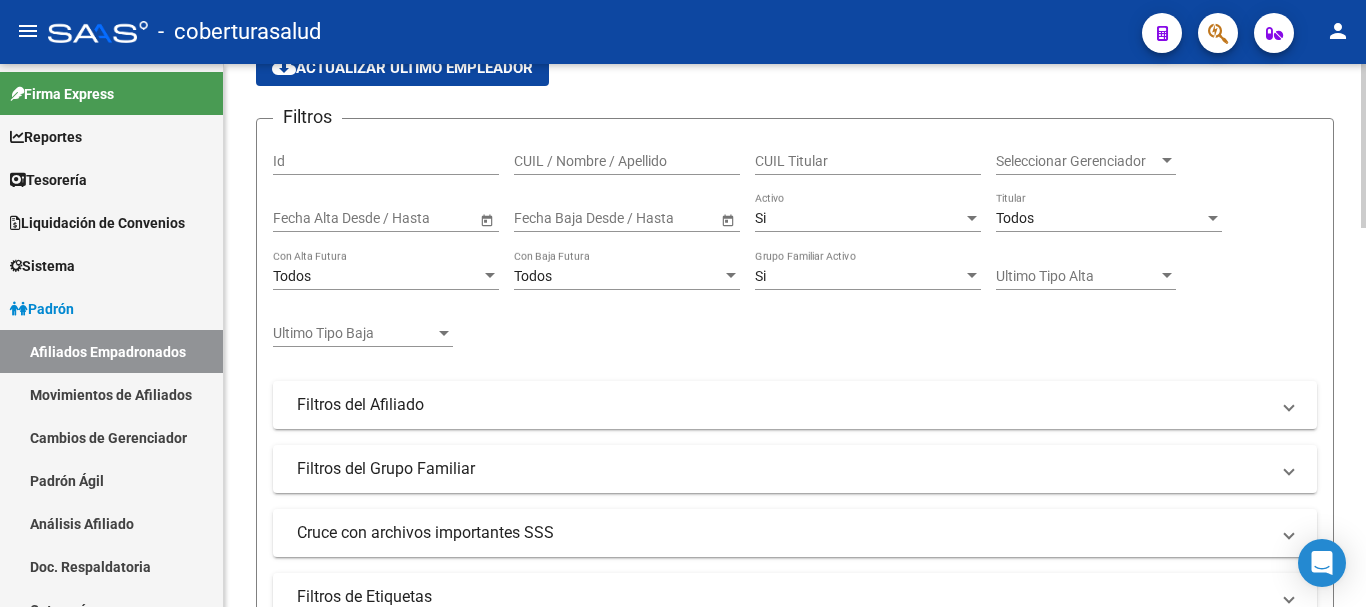 click at bounding box center [1213, 218] 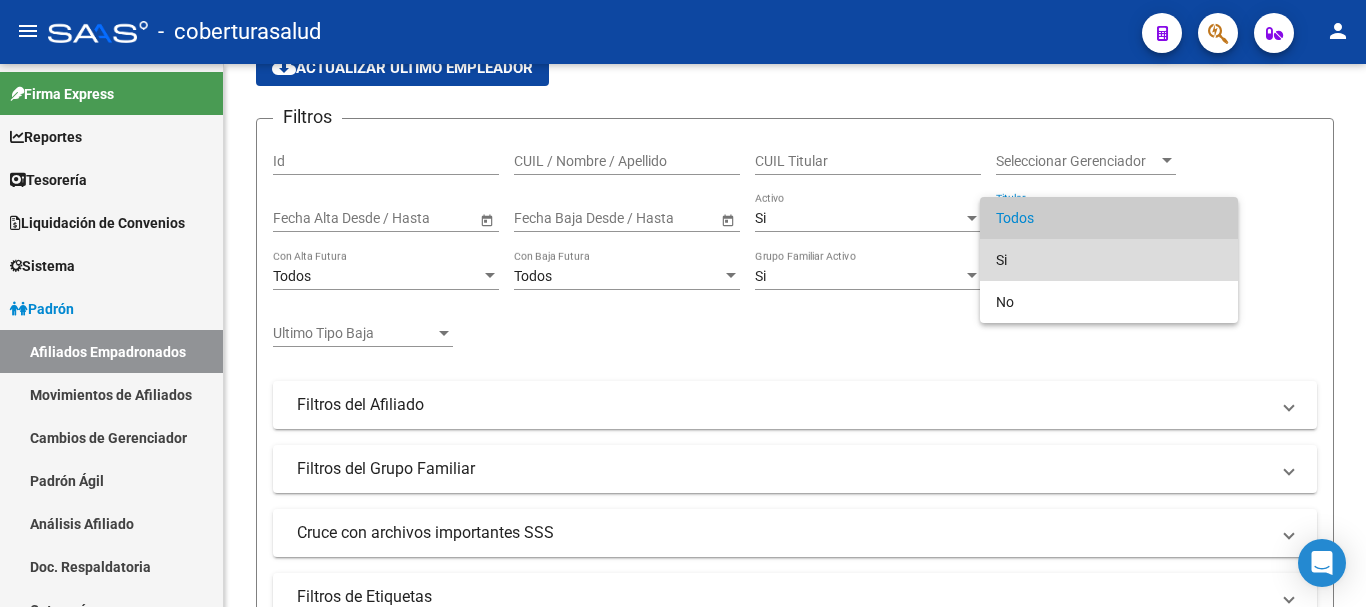 click on "Si" at bounding box center [1109, 260] 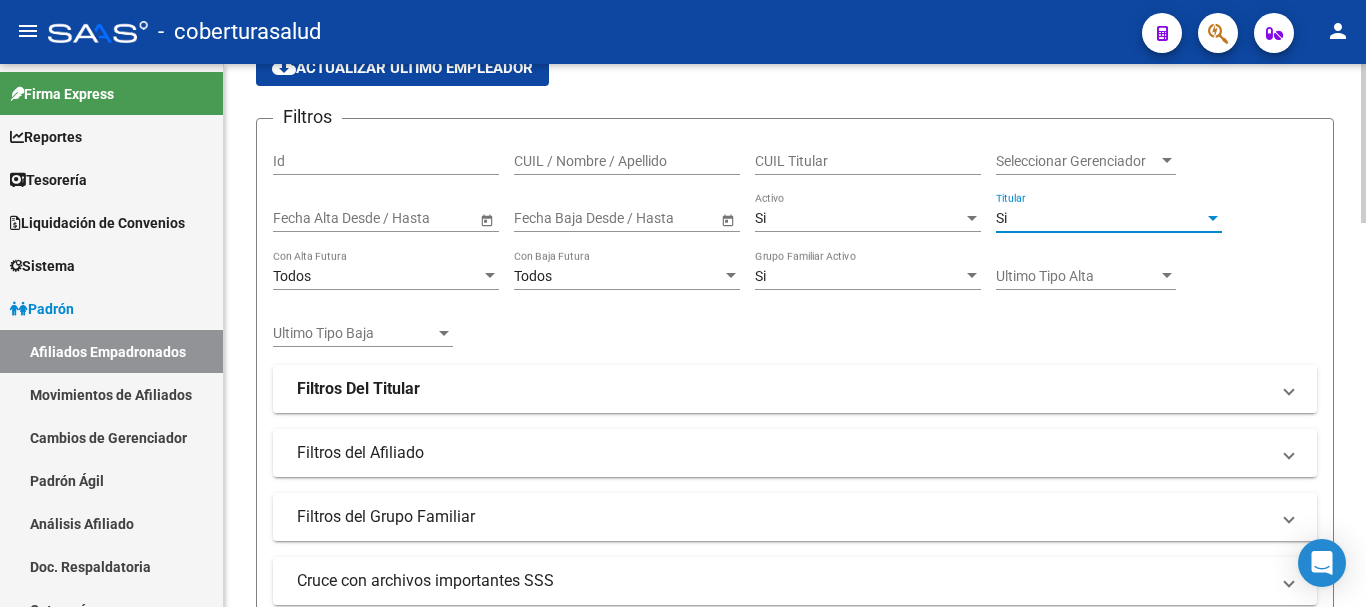 click on "Filtros Del Titular" at bounding box center (795, 389) 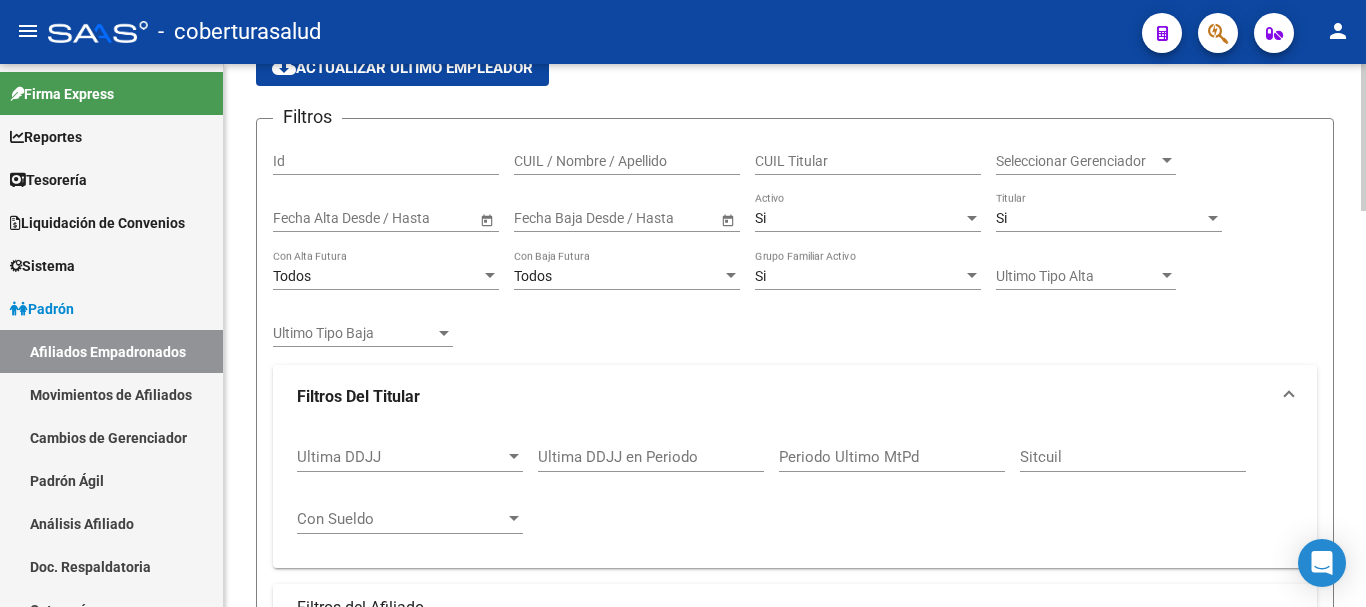 click at bounding box center [1289, 397] 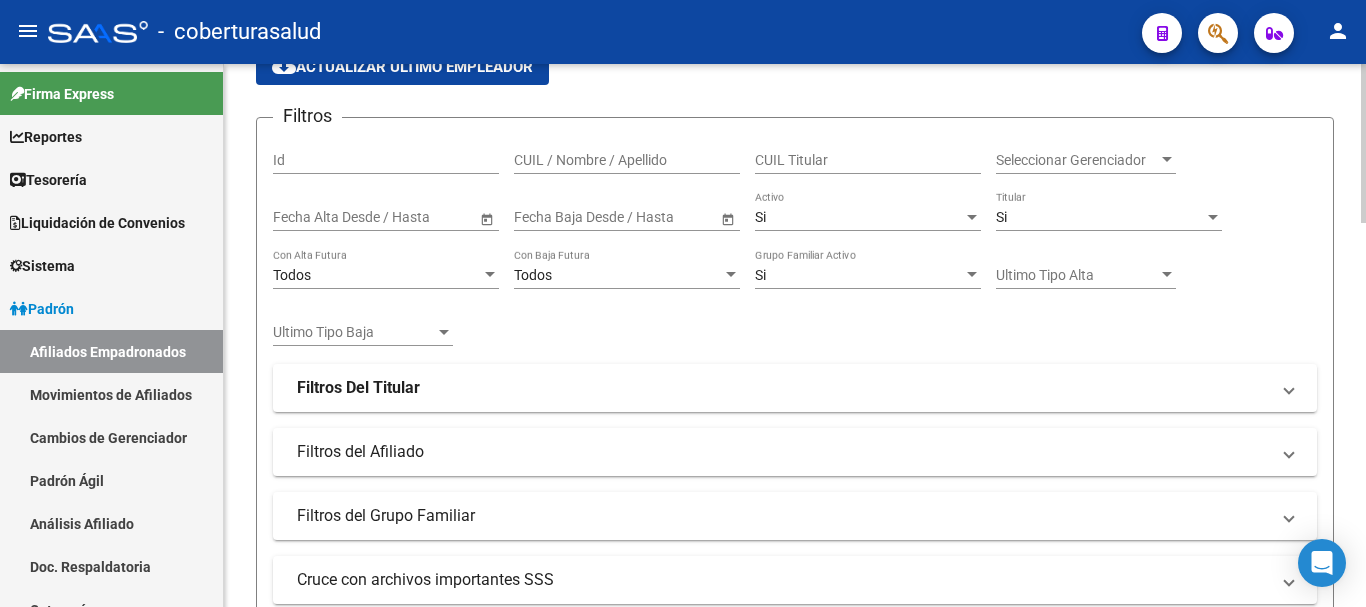 scroll, scrollTop: 200, scrollLeft: 0, axis: vertical 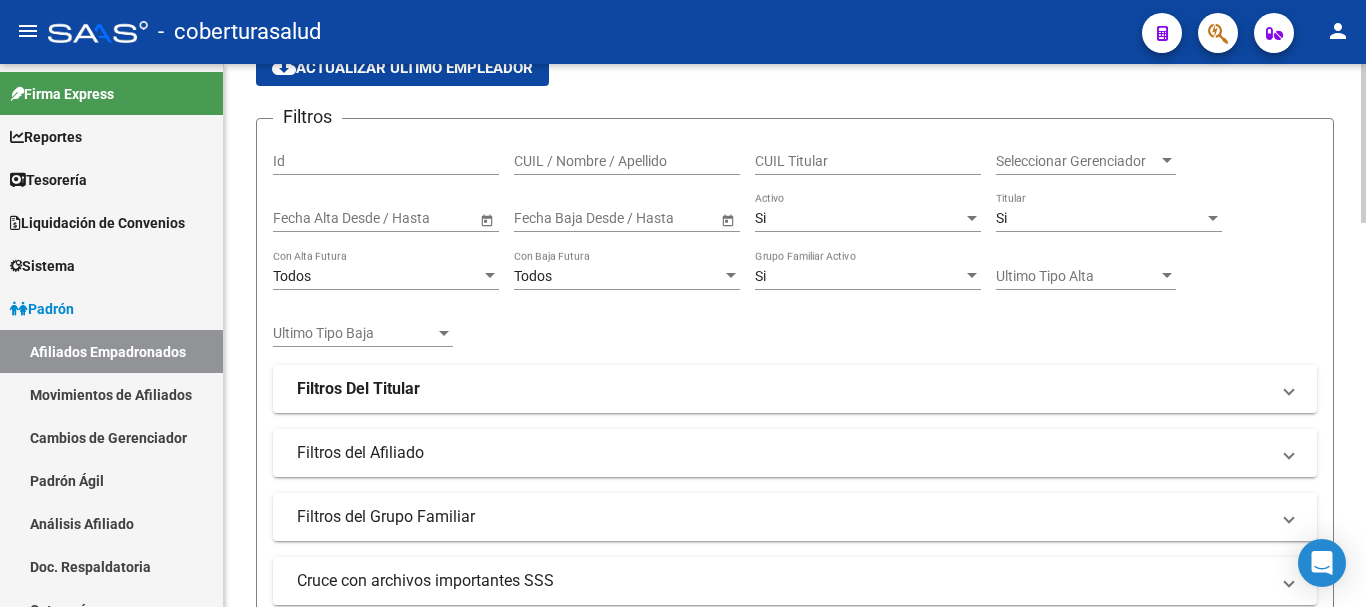 click on "Si" at bounding box center [1100, 218] 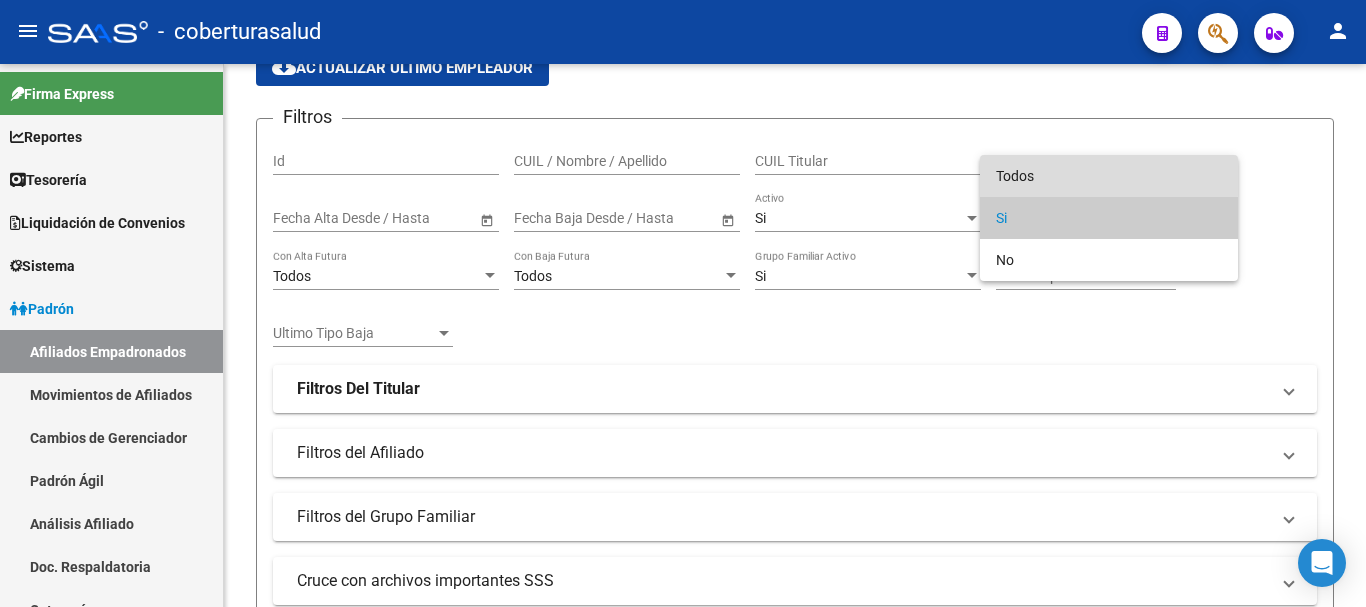 click on "Todos" at bounding box center (1109, 176) 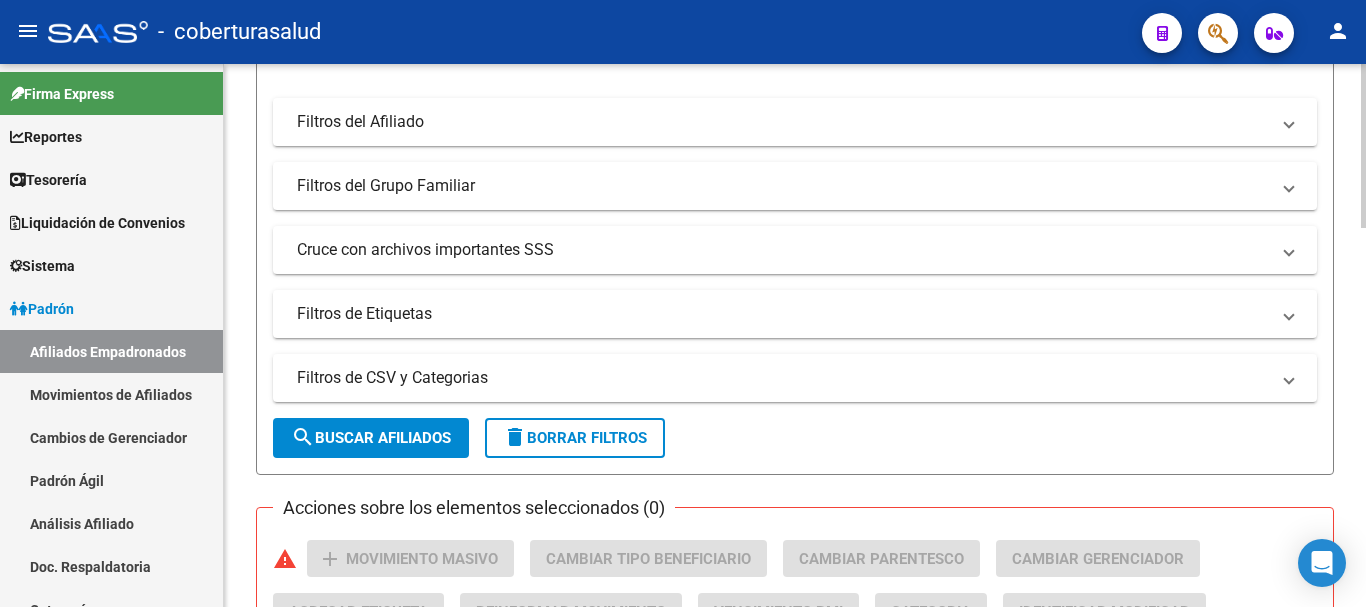 scroll, scrollTop: 500, scrollLeft: 0, axis: vertical 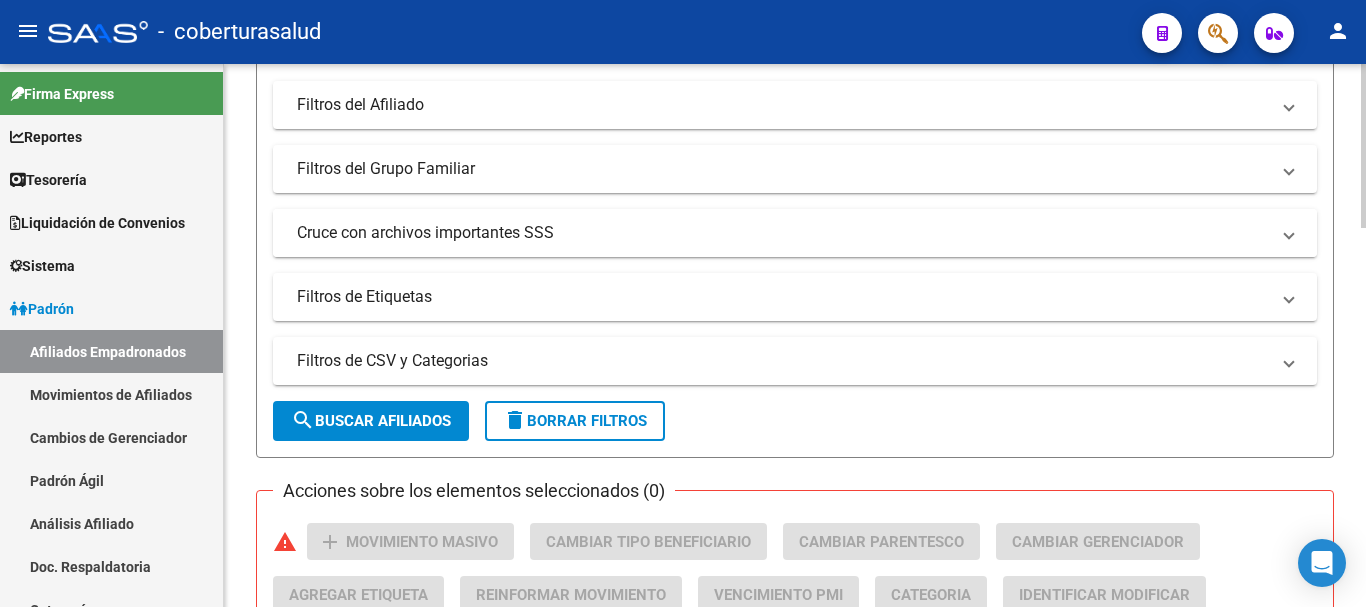 click on "Cruce con archivos importantes SSS" at bounding box center [795, 233] 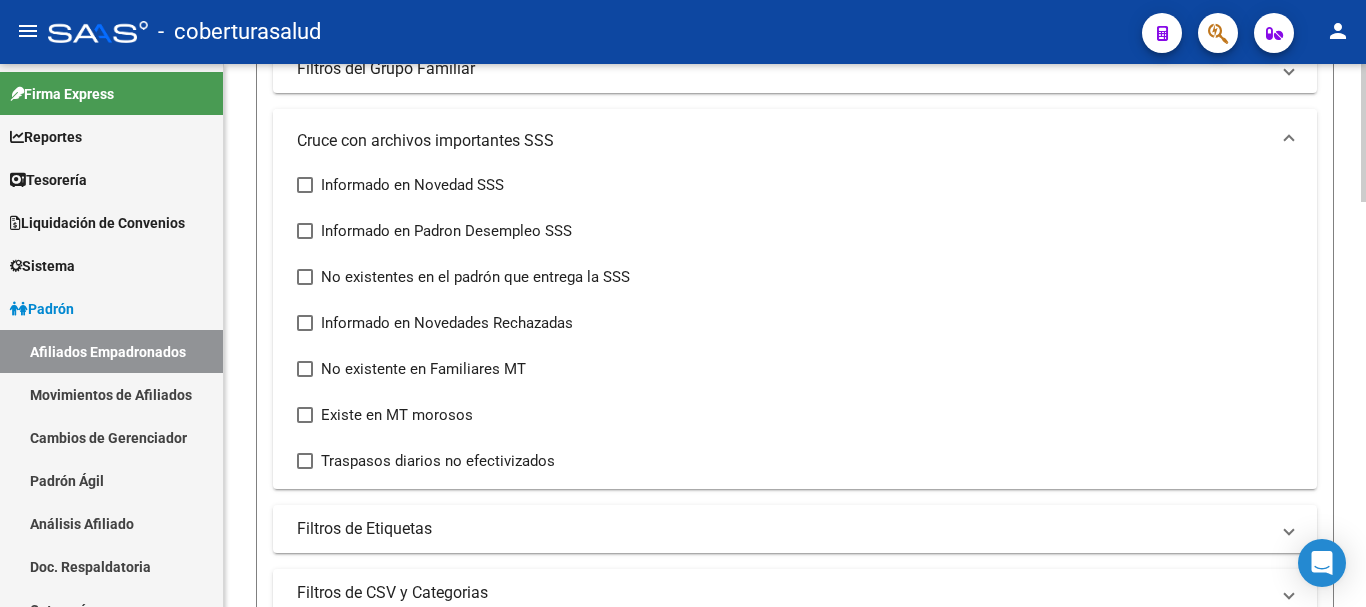 scroll, scrollTop: 500, scrollLeft: 0, axis: vertical 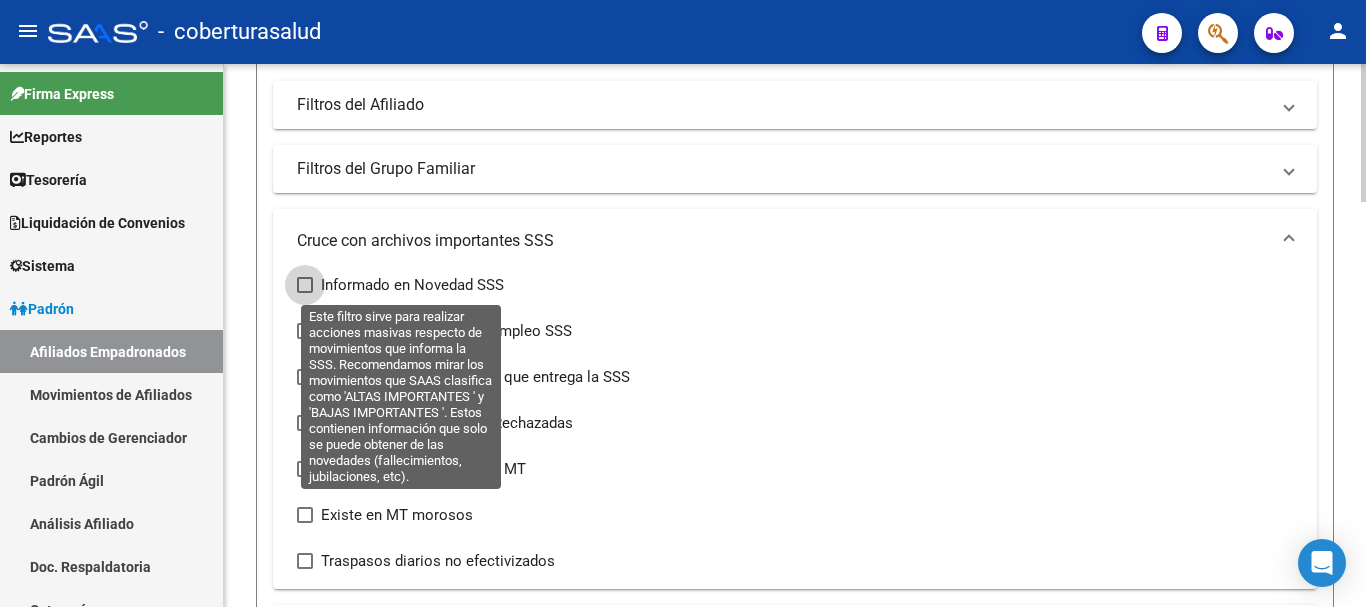 click at bounding box center [305, 285] 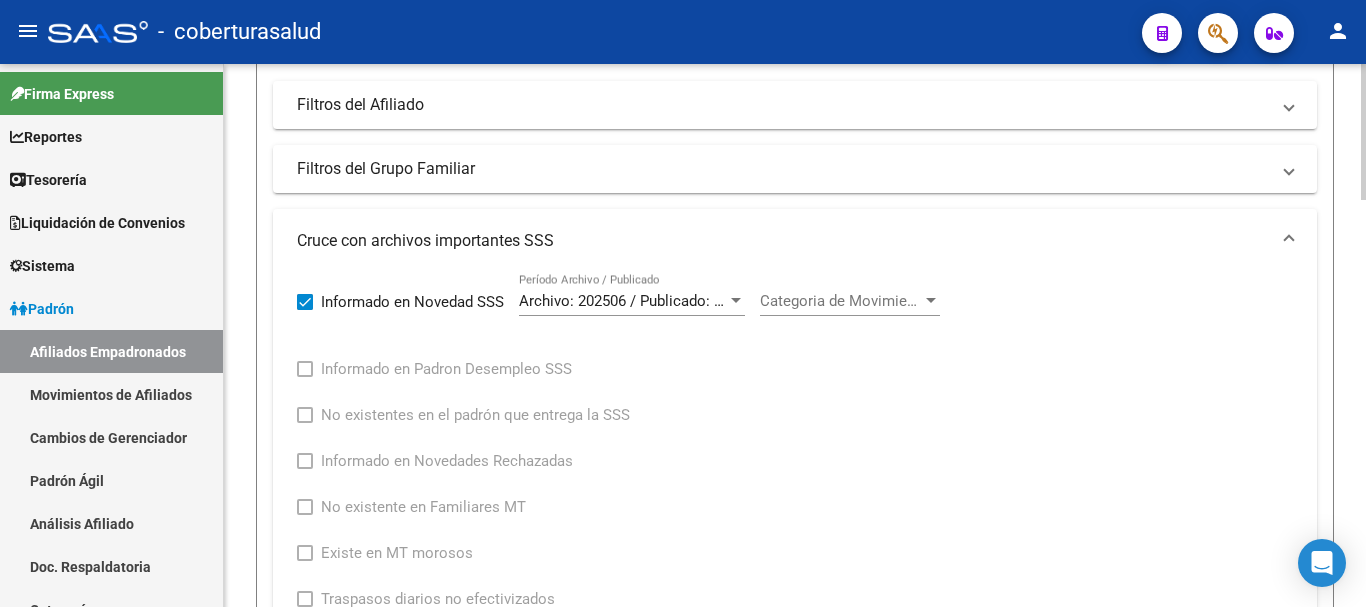 click on "Archivo: 202506 / Publicado: 202508" at bounding box center (640, 301) 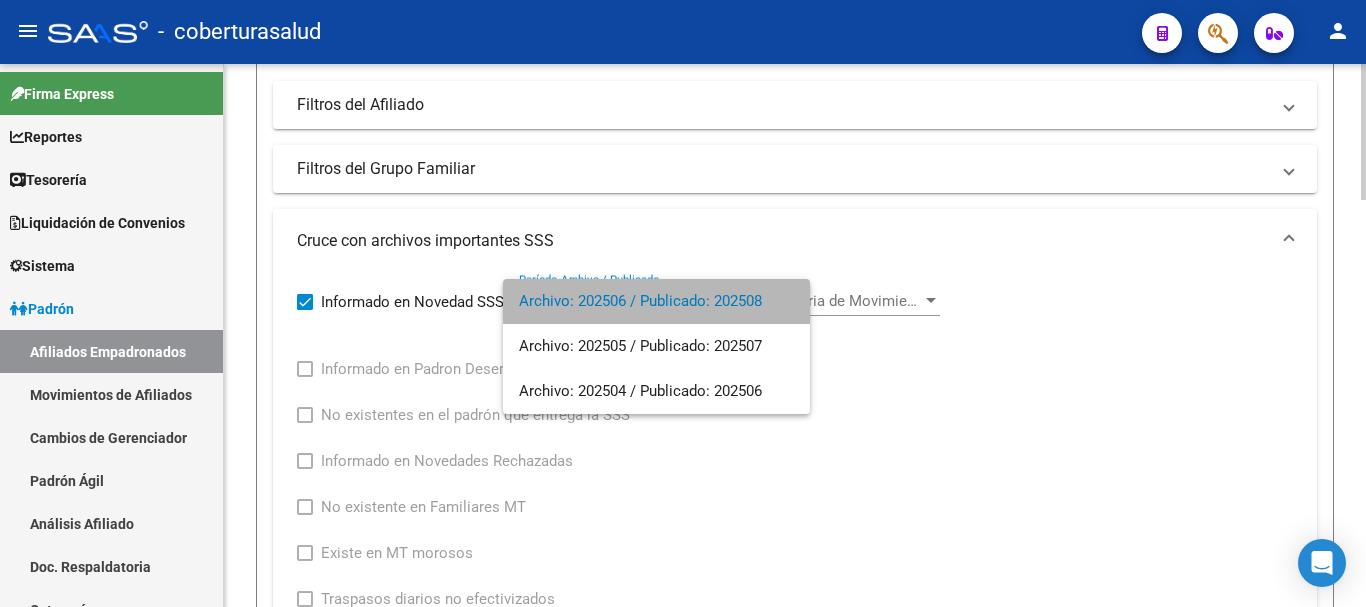 click on "Archivo: 202506 / Publicado: 202508" at bounding box center (656, 301) 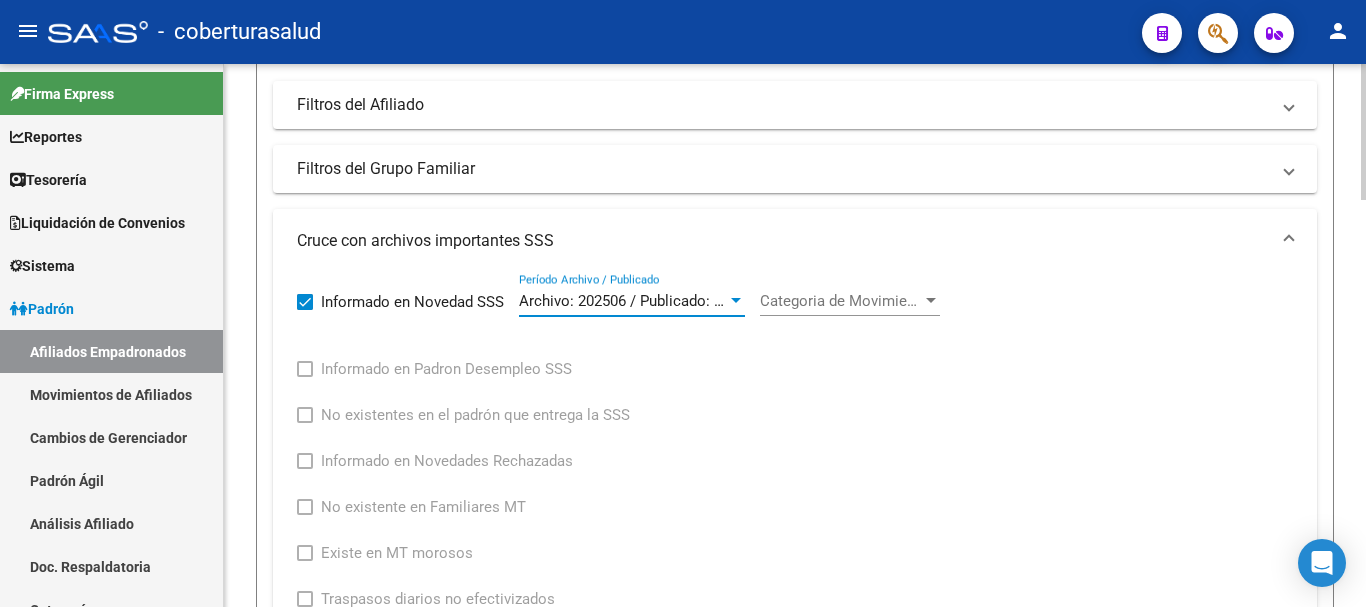 click at bounding box center (931, 301) 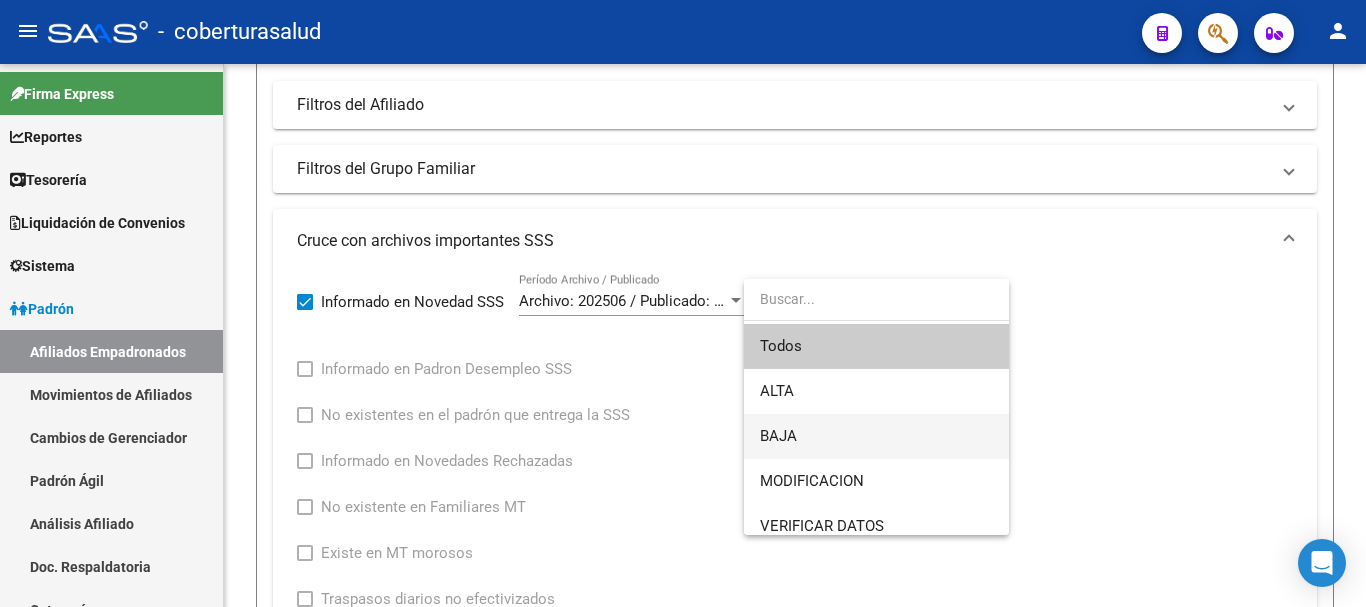 click on "BAJA" at bounding box center (876, 436) 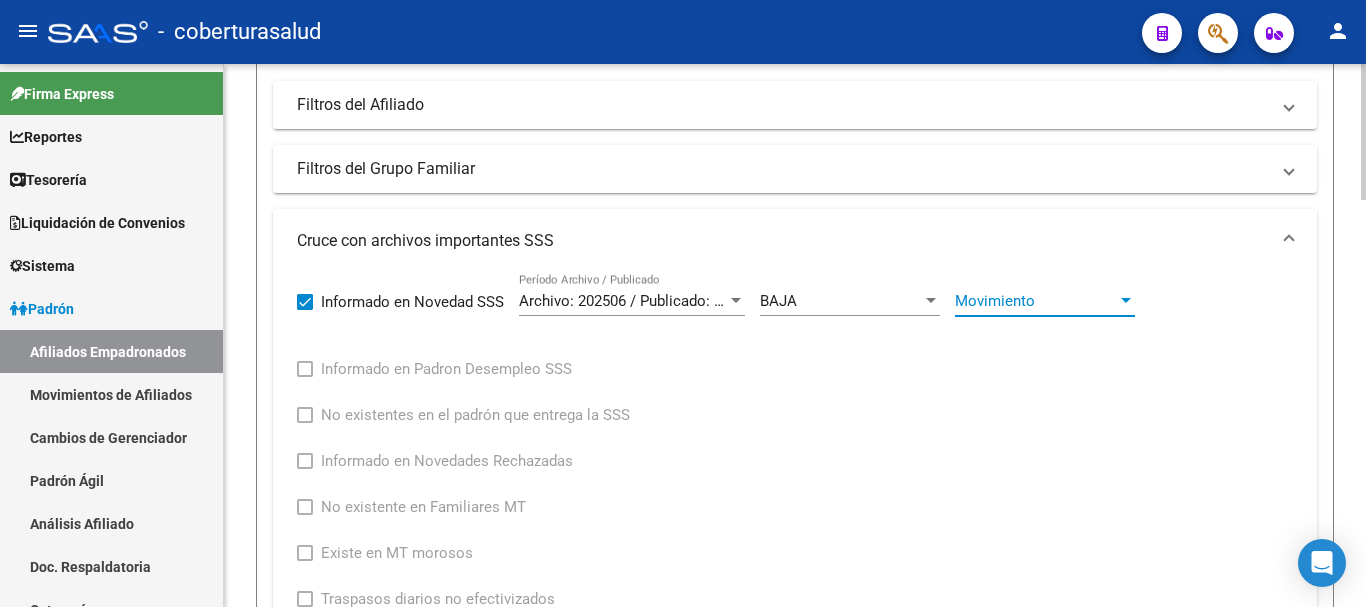 click on "Movimiento" at bounding box center (1036, 301) 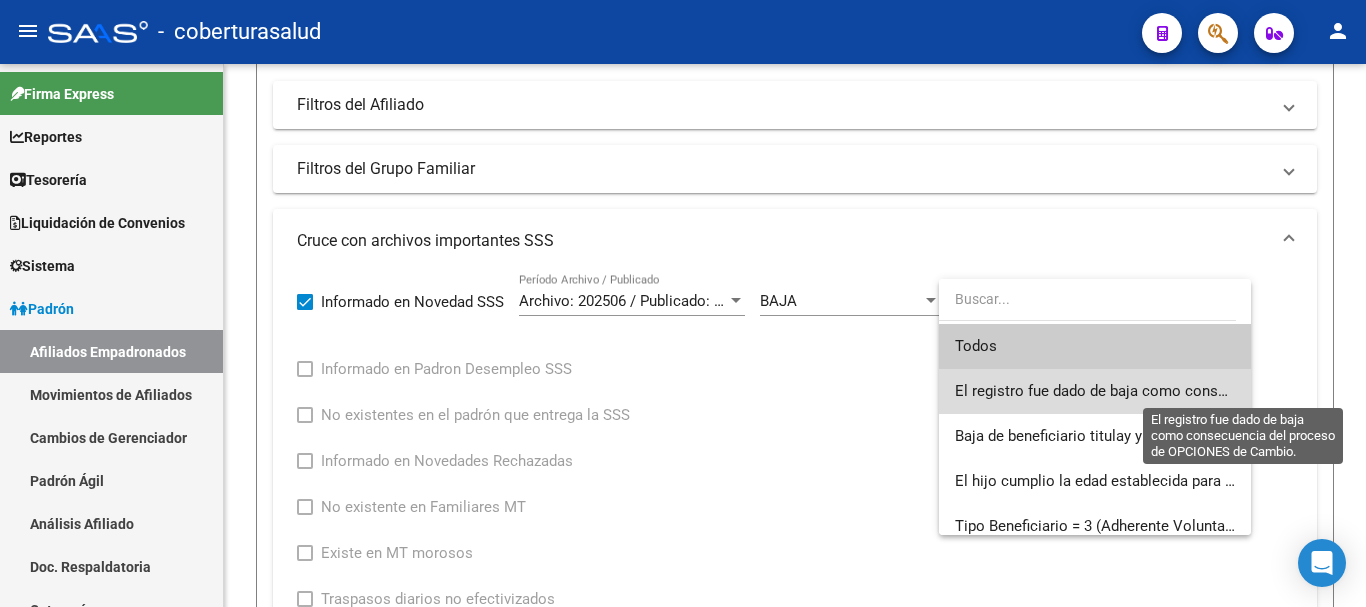 click on "El registro fue dado de baja como consecuencia del proceso de OPCIONES de Cambio." at bounding box center (1246, 391) 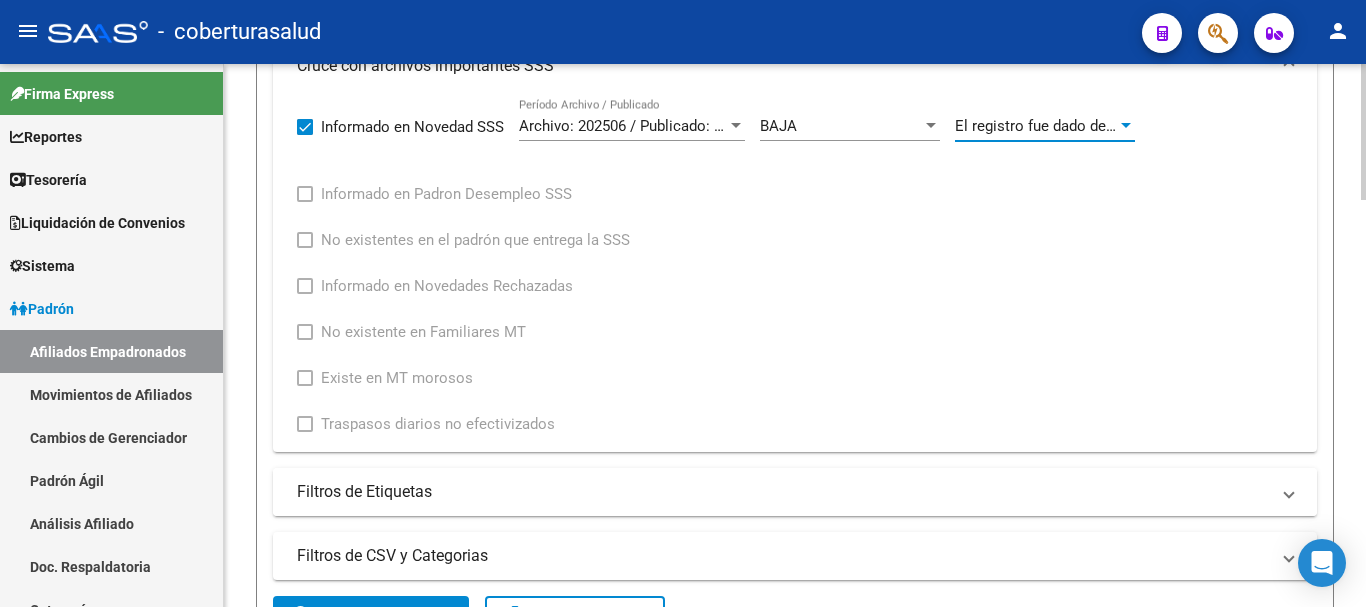 scroll, scrollTop: 800, scrollLeft: 0, axis: vertical 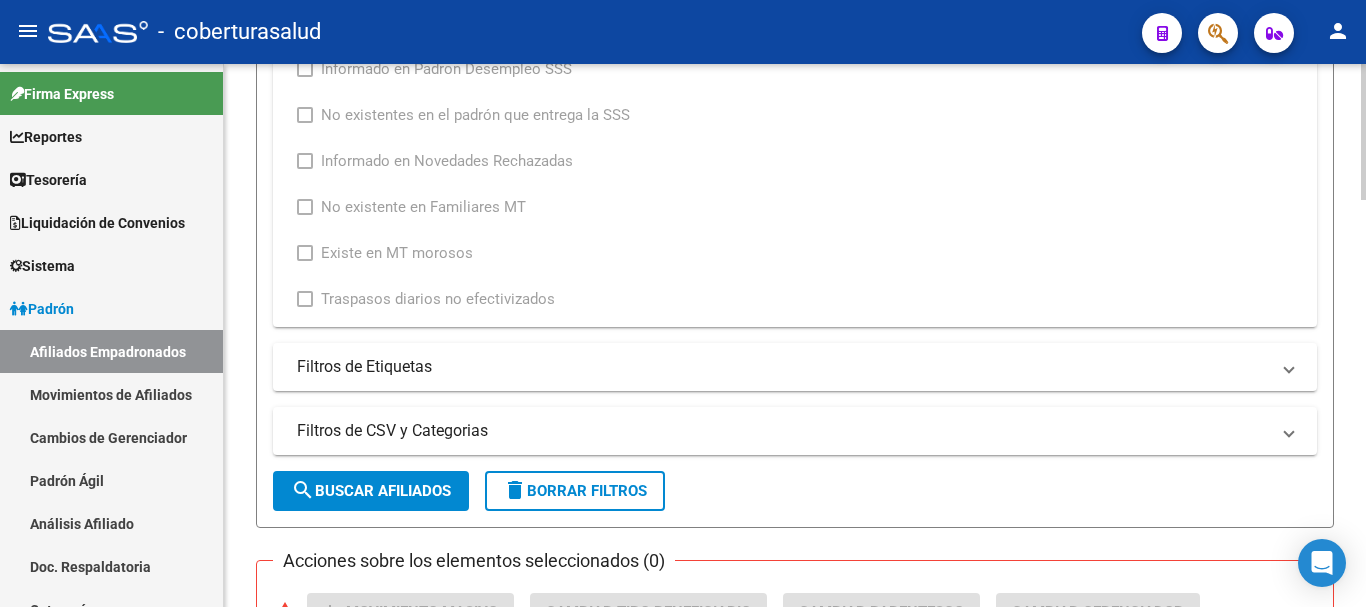 click on "search  Buscar Afiliados" 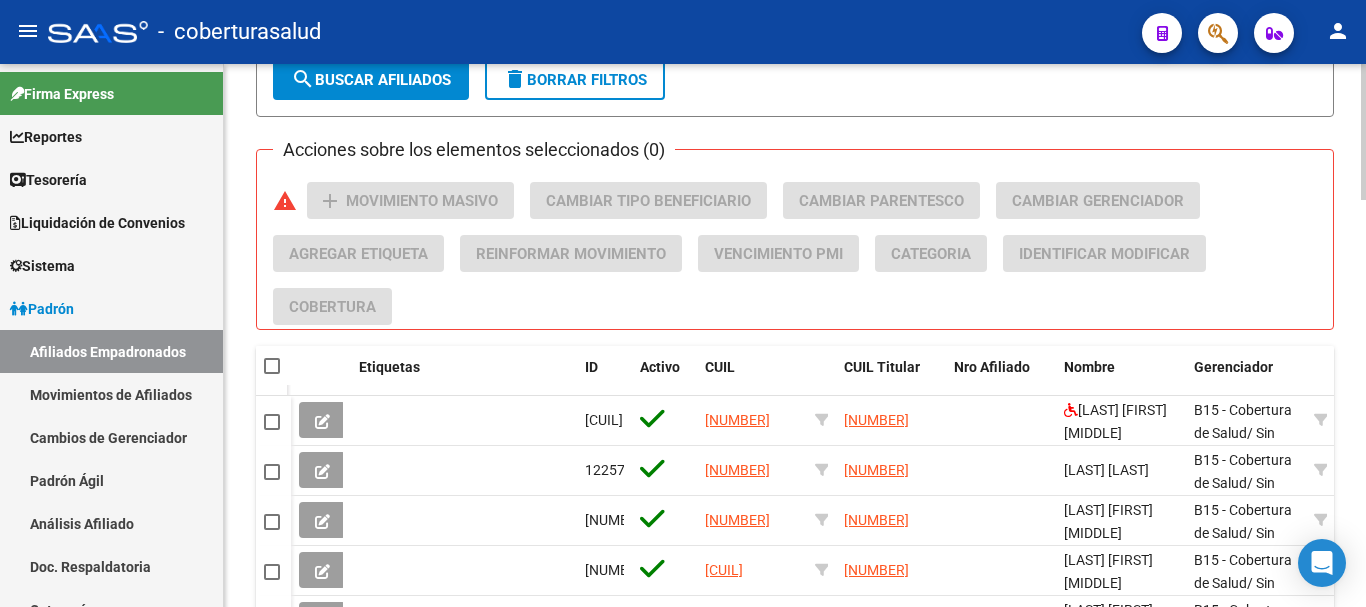 scroll, scrollTop: 1200, scrollLeft: 0, axis: vertical 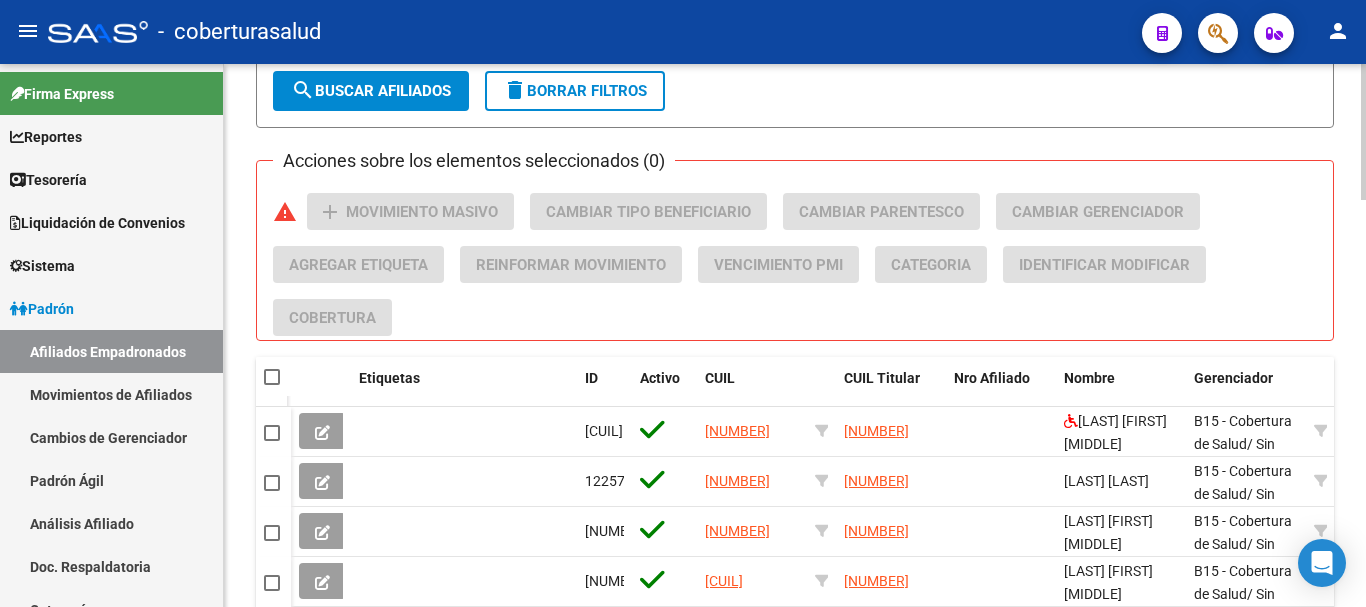 click at bounding box center (272, 377) 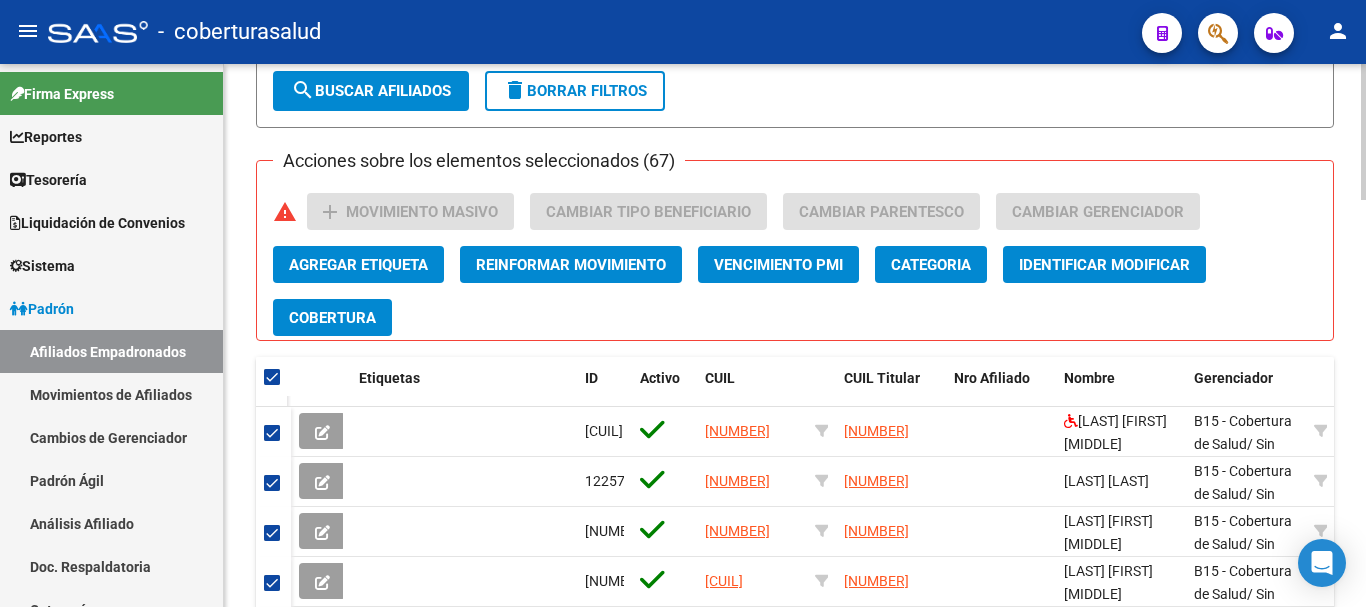 click at bounding box center [272, 377] 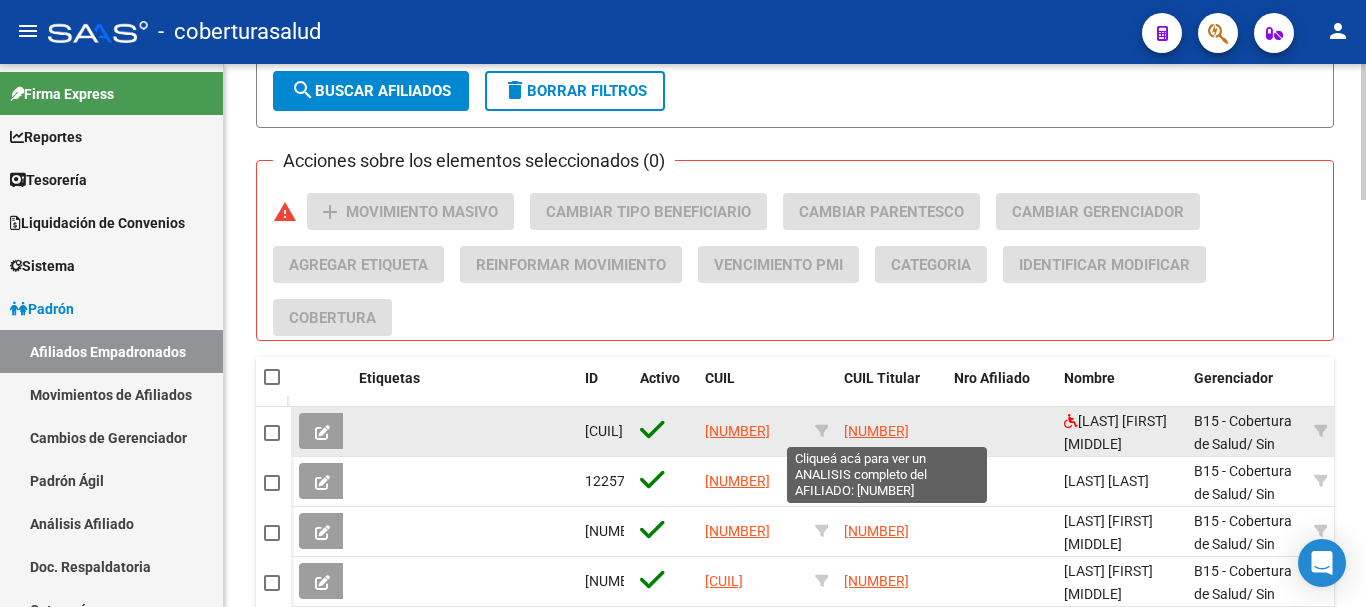 drag, startPoint x: 961, startPoint y: 434, endPoint x: 854, endPoint y: 434, distance: 107 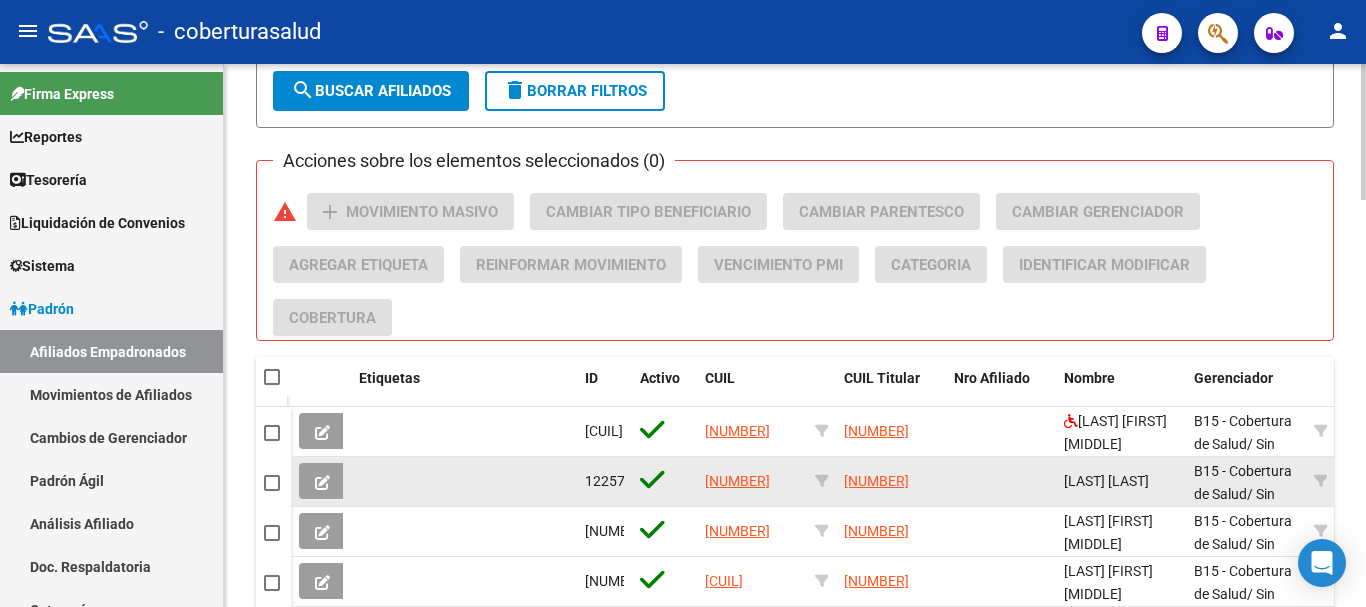 drag, startPoint x: 882, startPoint y: 432, endPoint x: 982, endPoint y: 473, distance: 108.078674 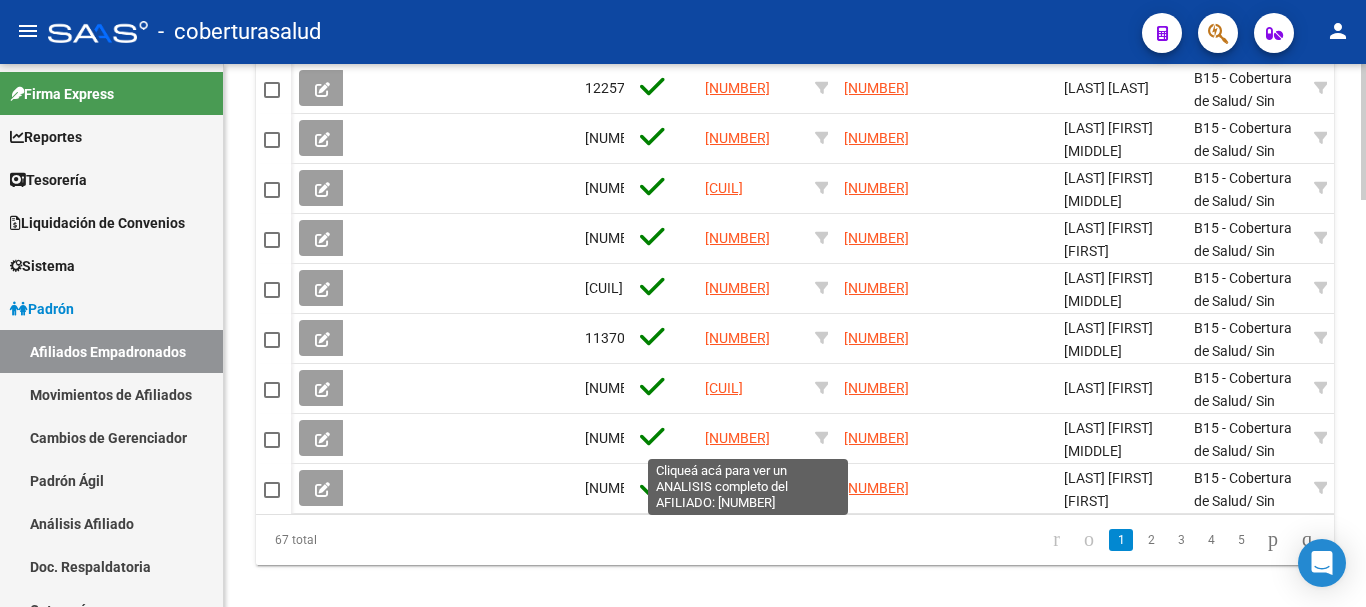 scroll, scrollTop: 1600, scrollLeft: 0, axis: vertical 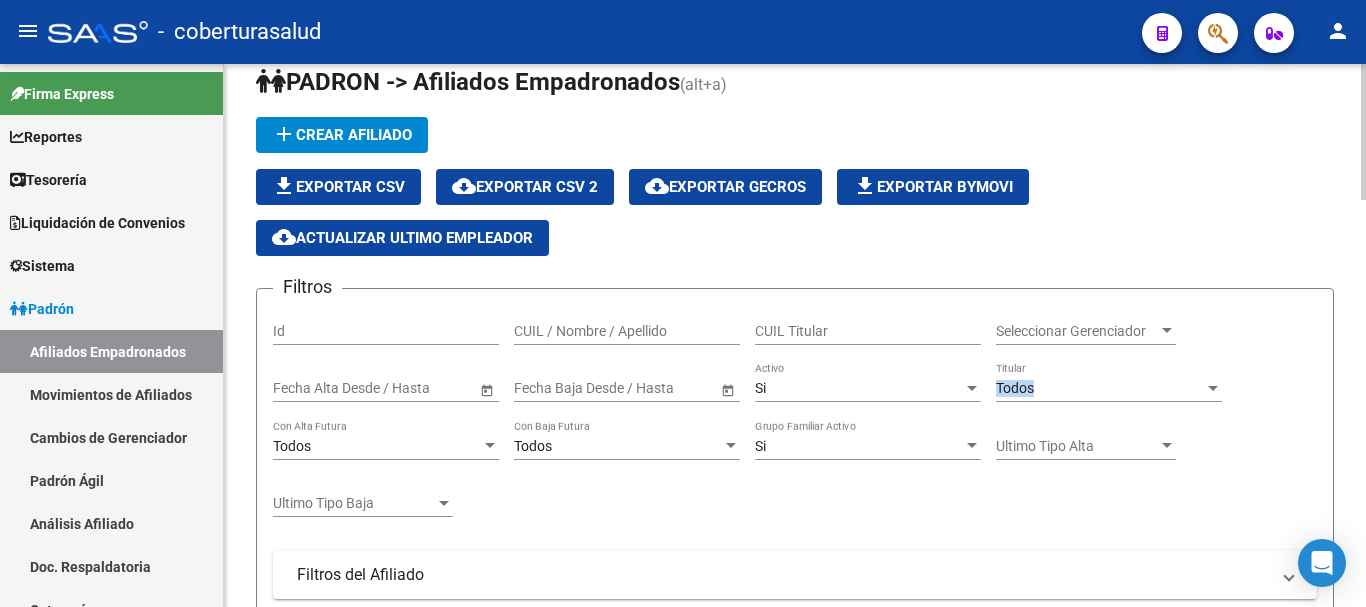 click on "Todos Titular" 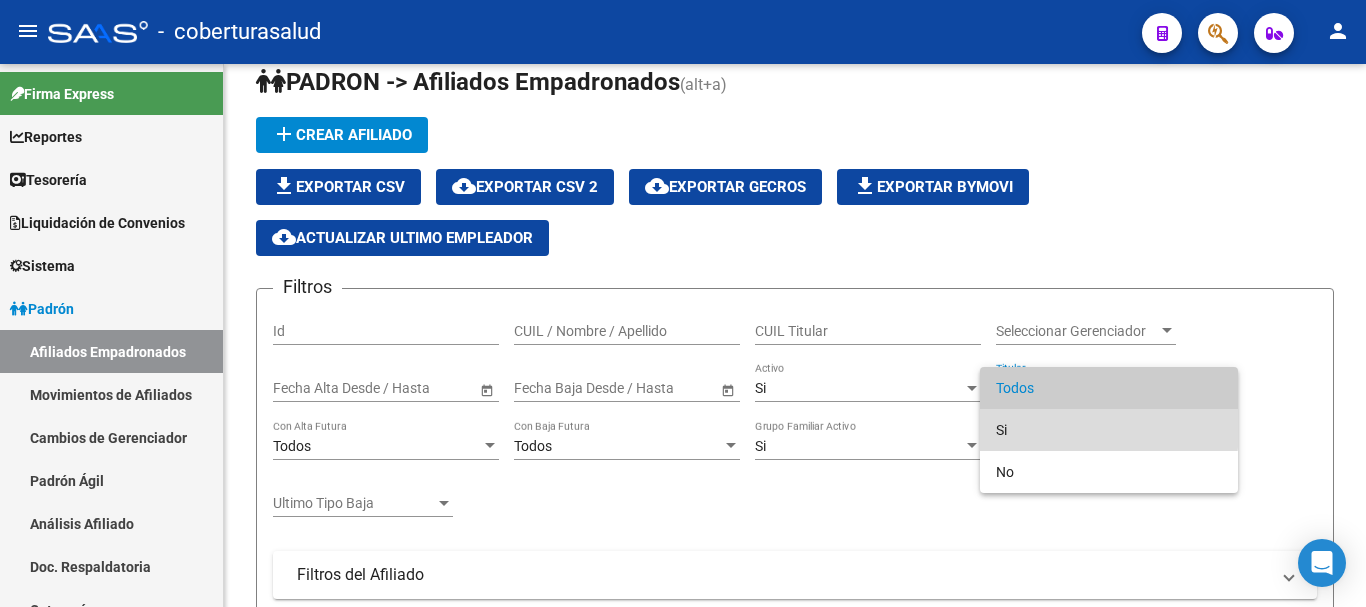 click on "Si" at bounding box center [1109, 430] 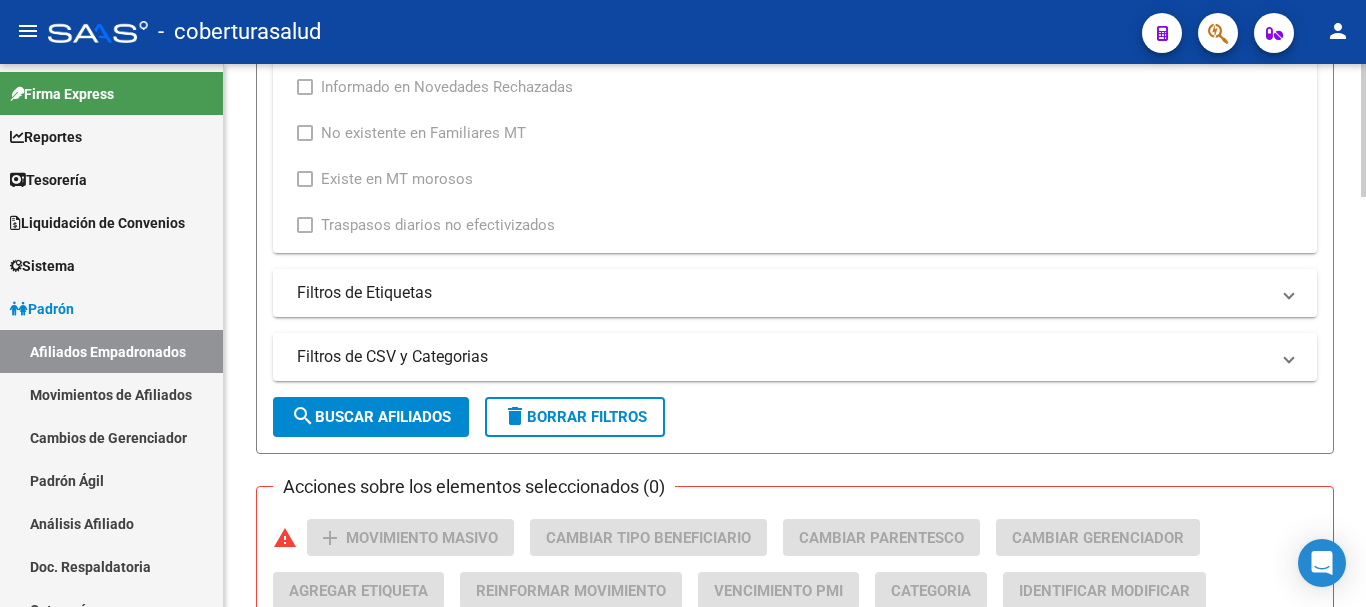 scroll, scrollTop: 930, scrollLeft: 0, axis: vertical 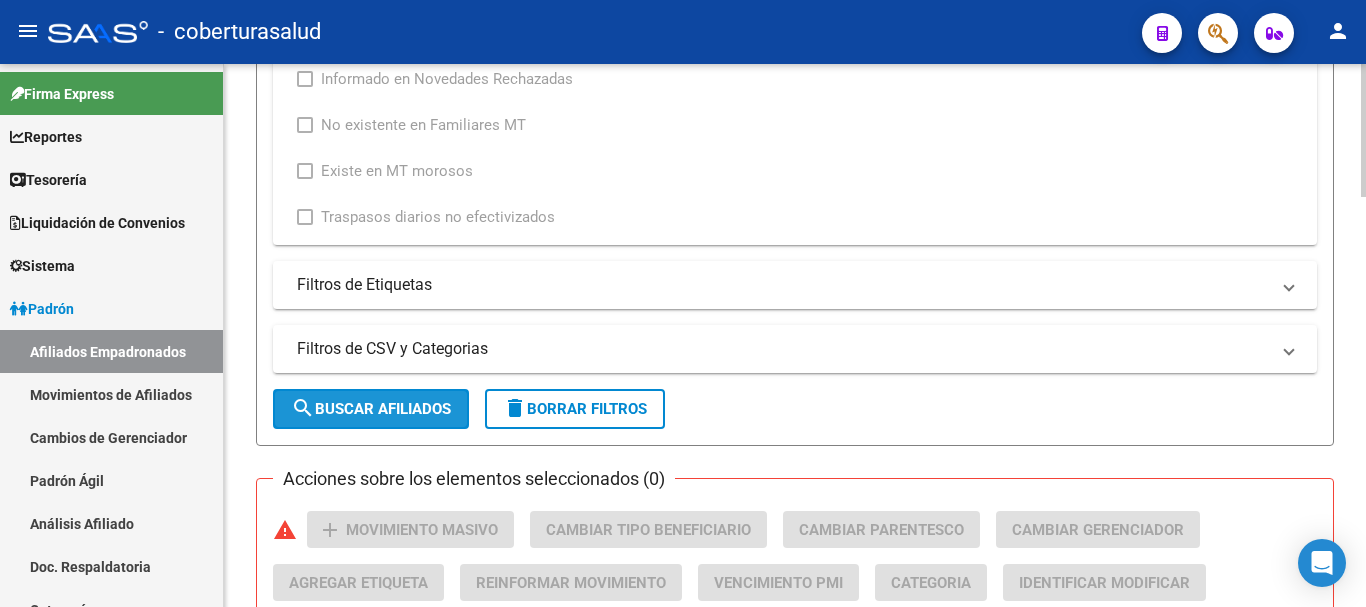 click on "search  Buscar Afiliados" 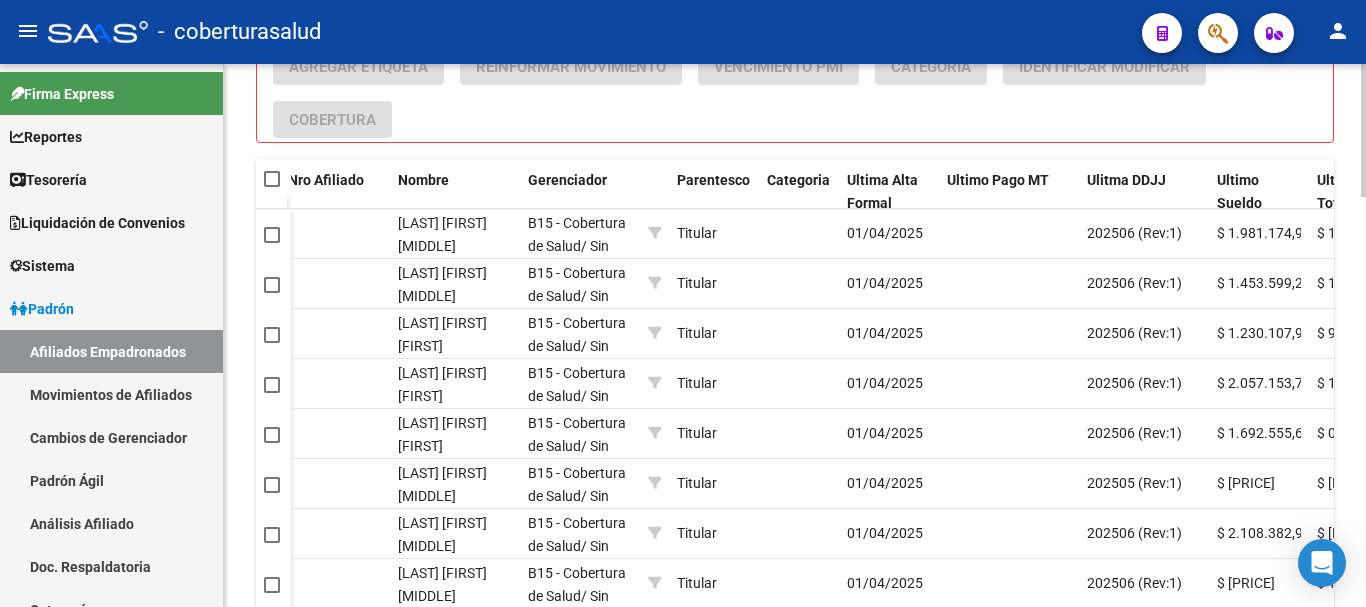 scroll, scrollTop: 1578, scrollLeft: 0, axis: vertical 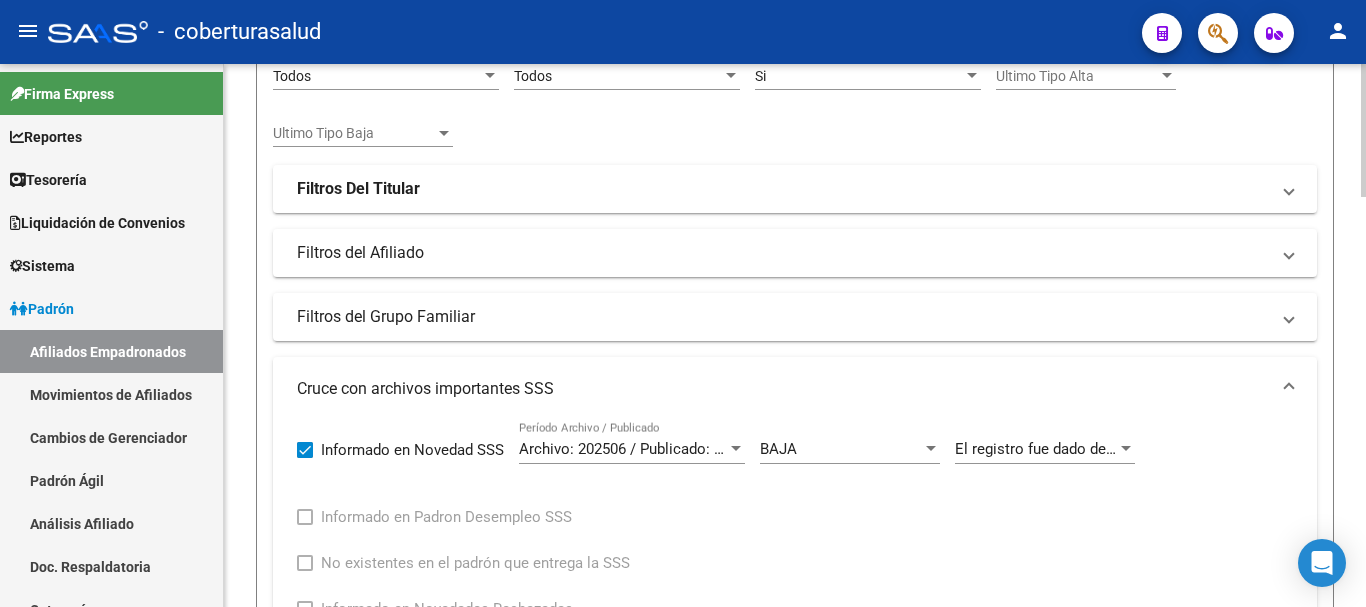 click on "BAJA" at bounding box center [841, 449] 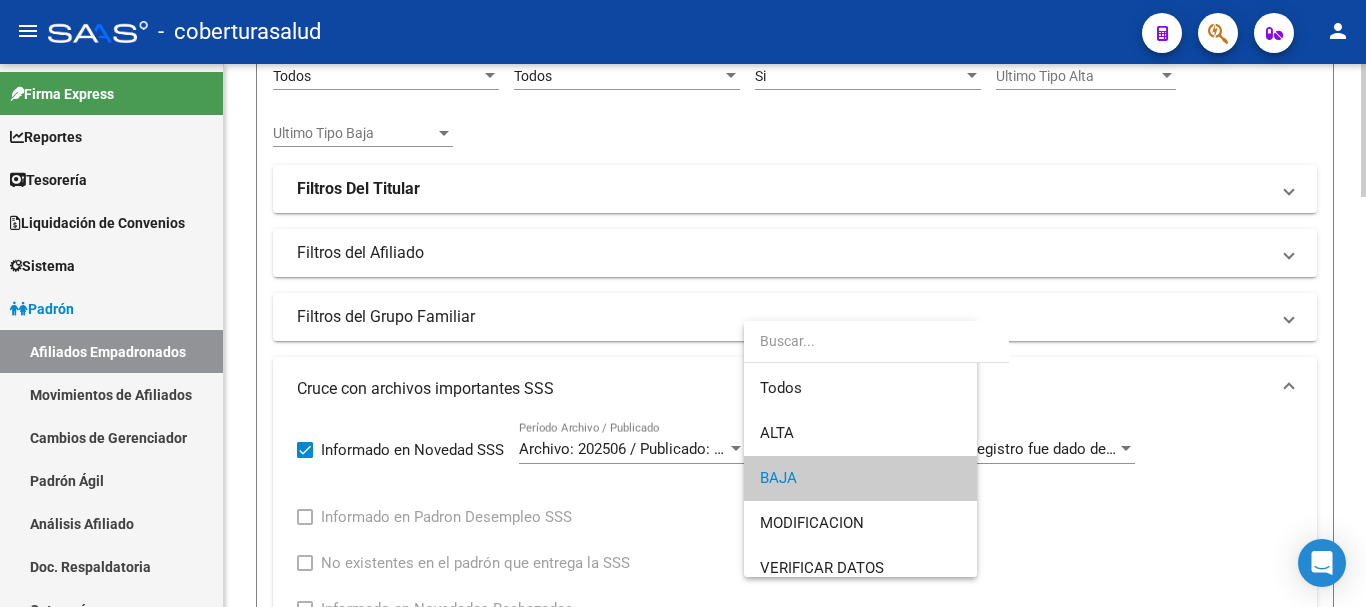 scroll, scrollTop: 30, scrollLeft: 0, axis: vertical 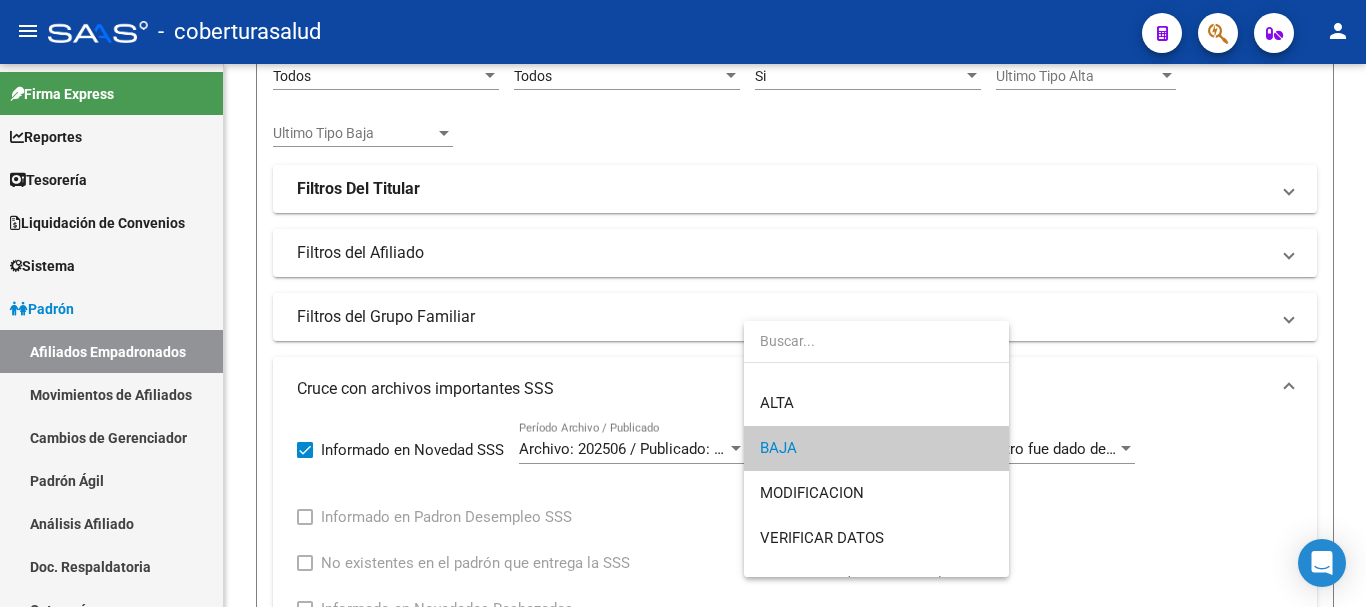 click on "BAJA" at bounding box center (876, 448) 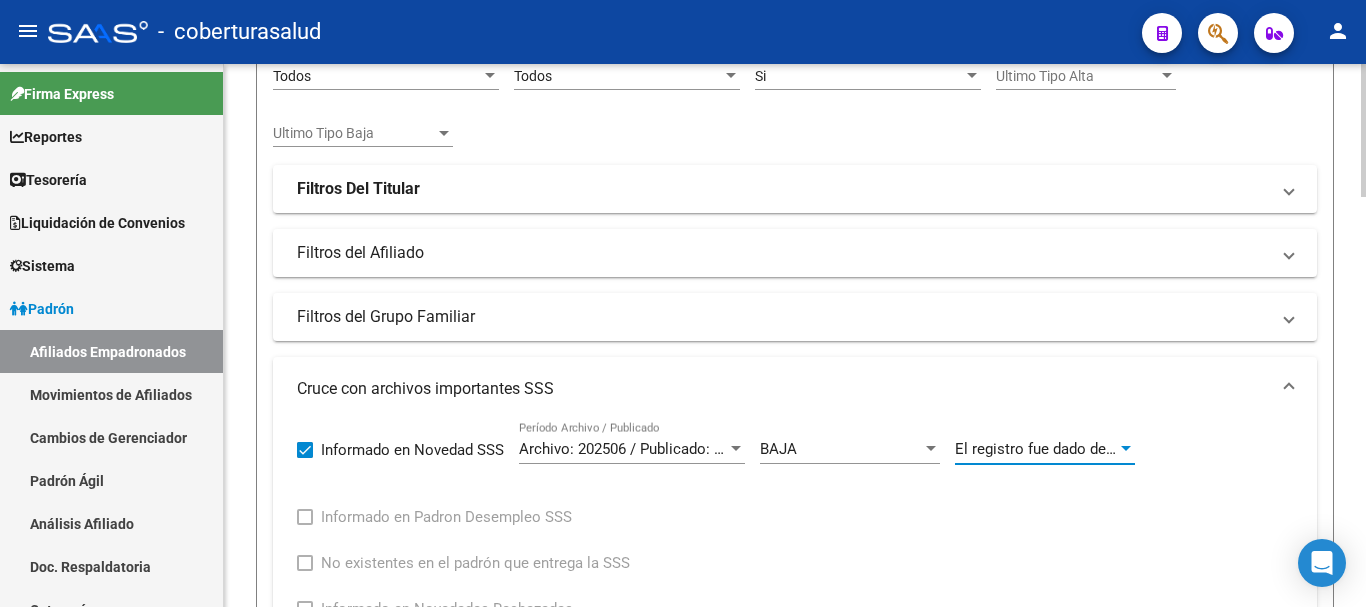 click on "El registro fue dado de baja como consecuencia del proceso de OPCIONES de Cambio." at bounding box center [1246, 449] 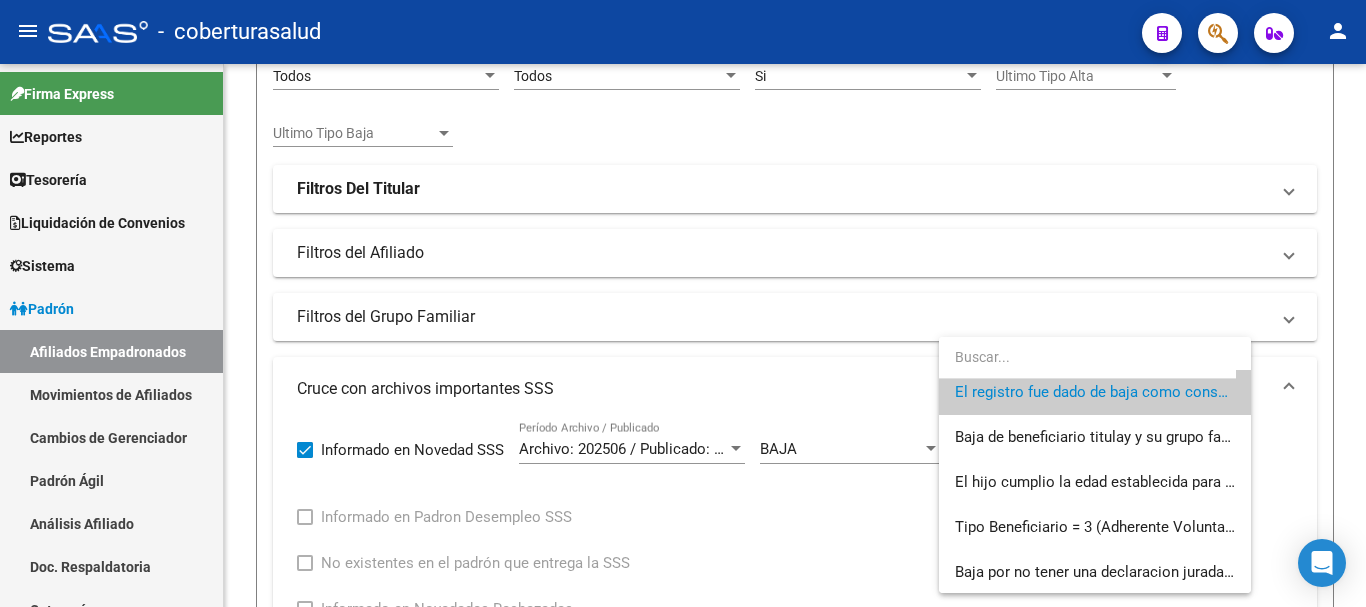 scroll, scrollTop: 0, scrollLeft: 0, axis: both 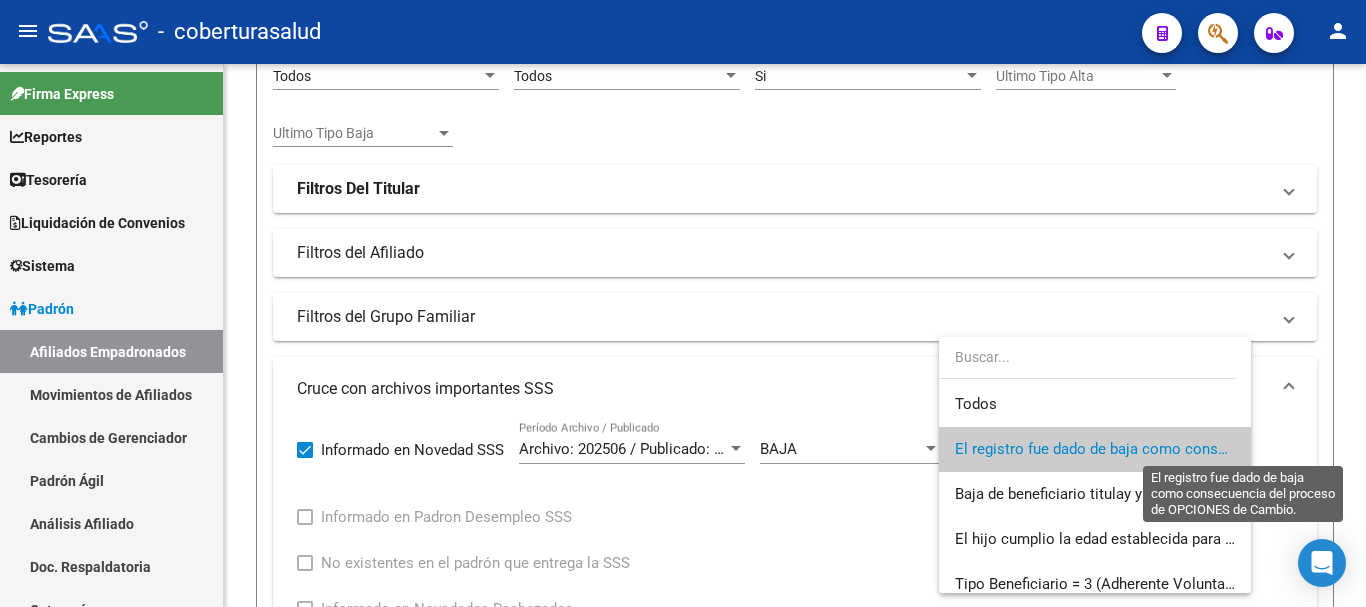 click on "El registro fue dado de baja como consecuencia del proceso de OPCIONES de Cambio." at bounding box center [1246, 449] 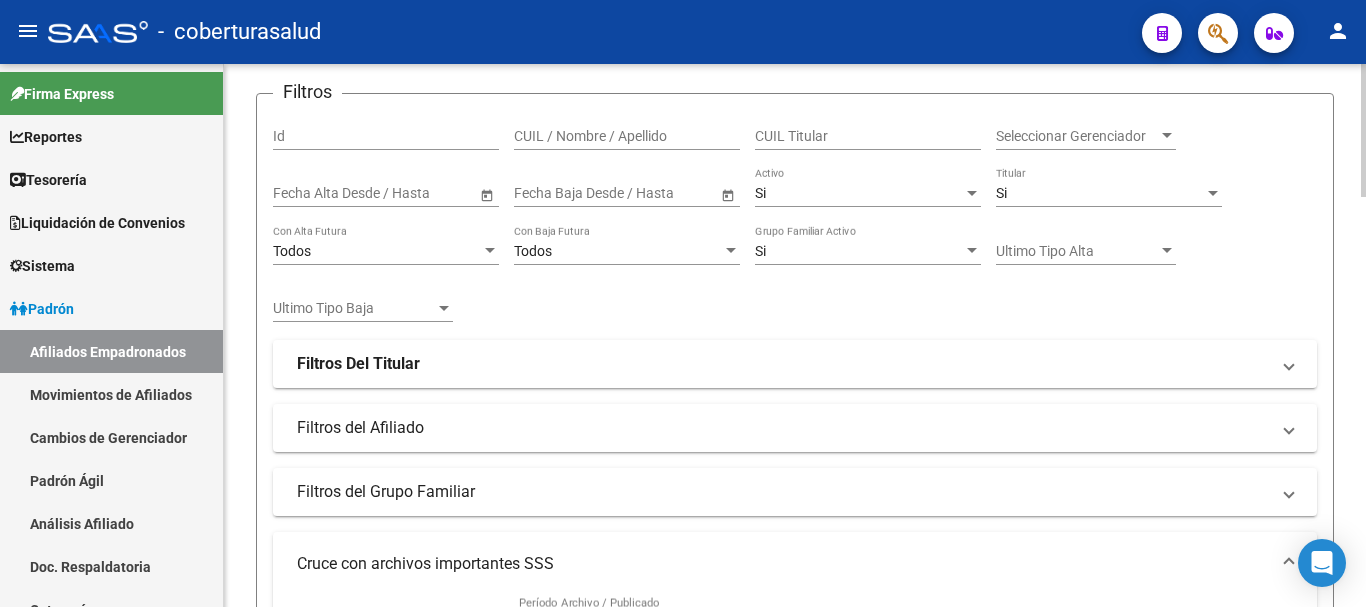scroll, scrollTop: 0, scrollLeft: 0, axis: both 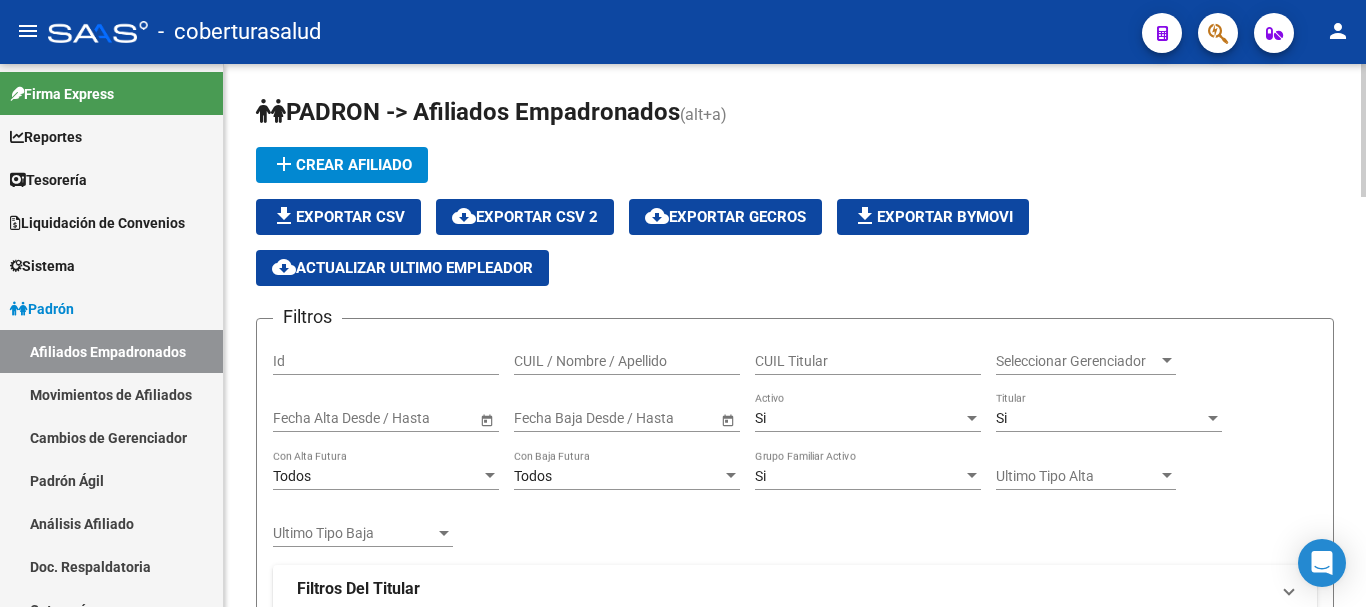 click on "Si Titular" 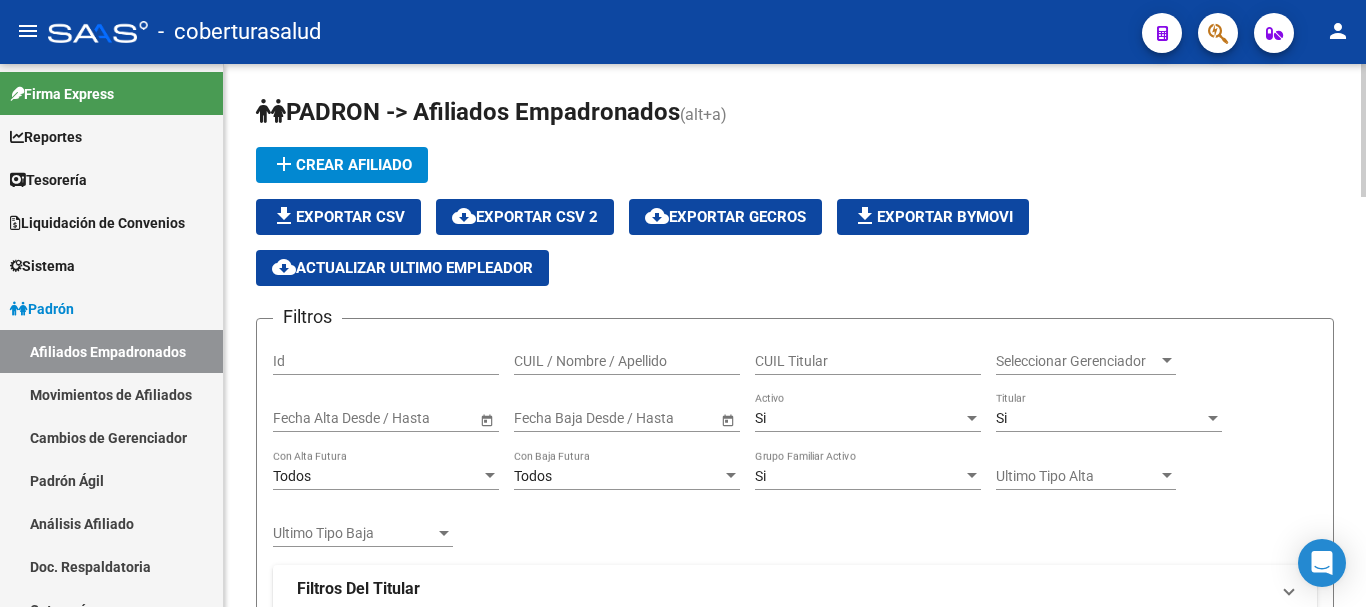 click on "Si" at bounding box center [1100, 418] 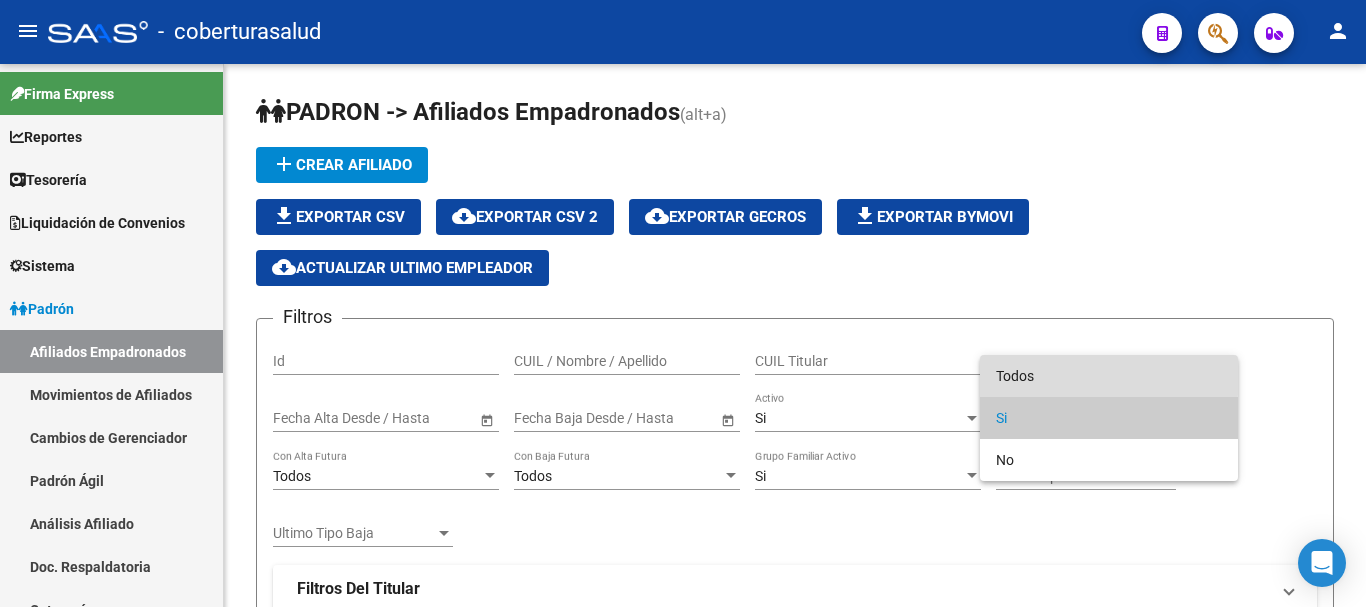 click on "Todos" at bounding box center [1109, 376] 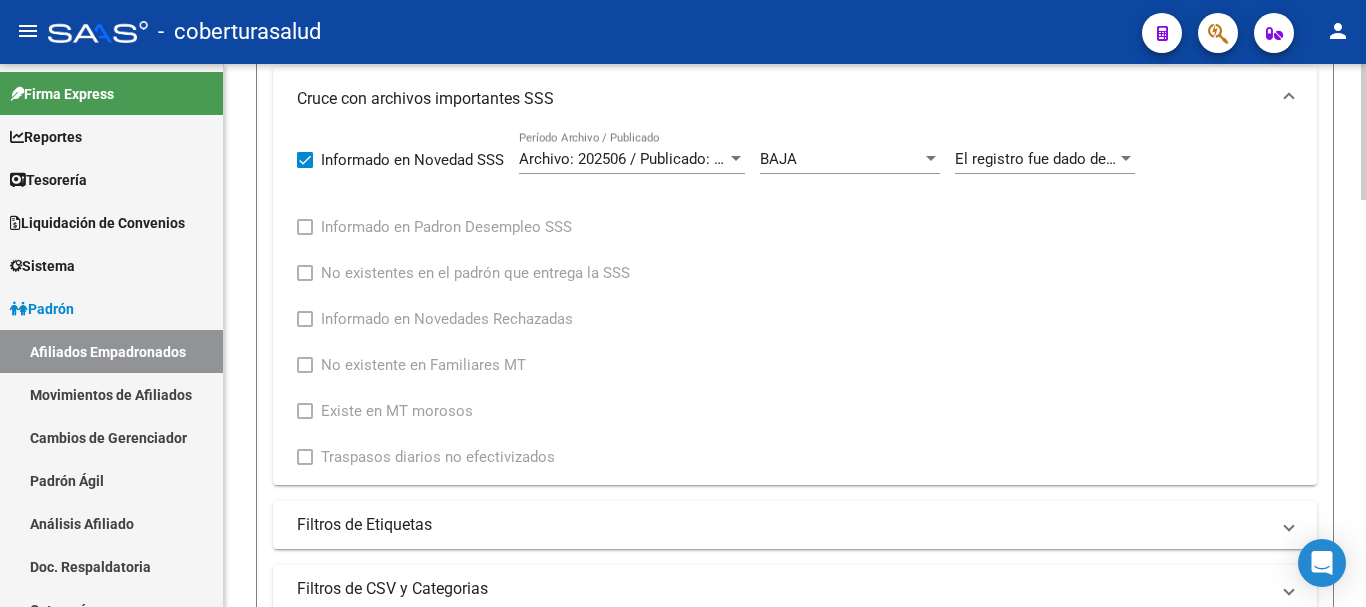 scroll, scrollTop: 900, scrollLeft: 0, axis: vertical 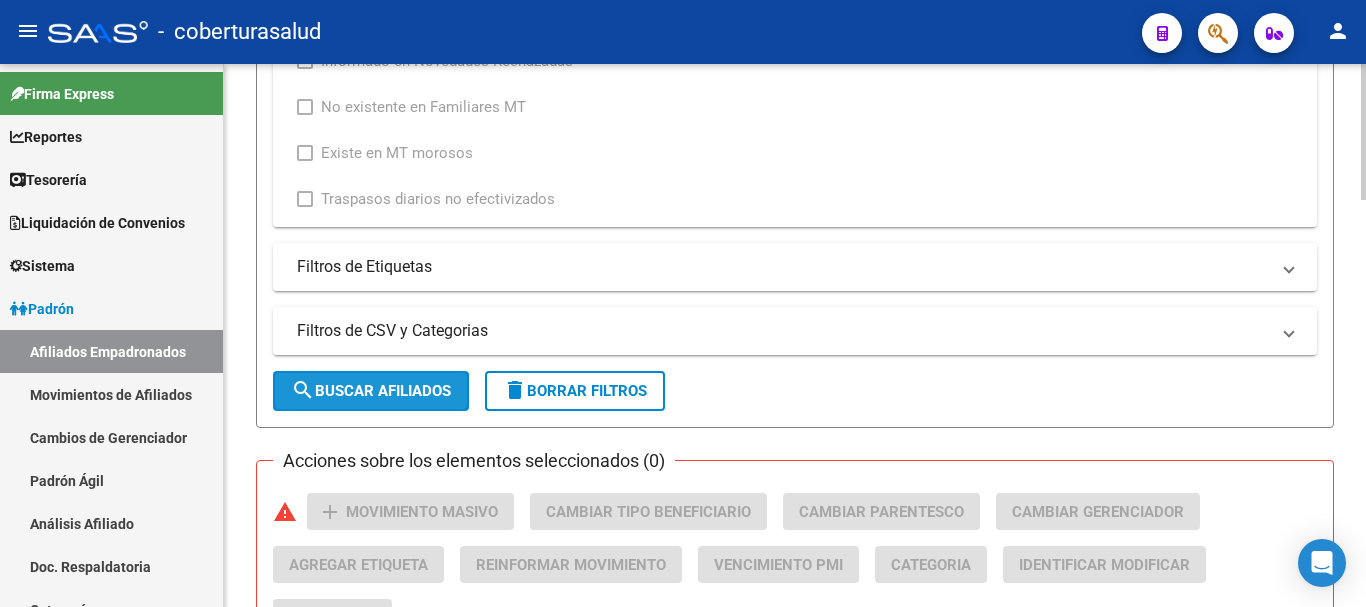 click on "search  Buscar Afiliados" 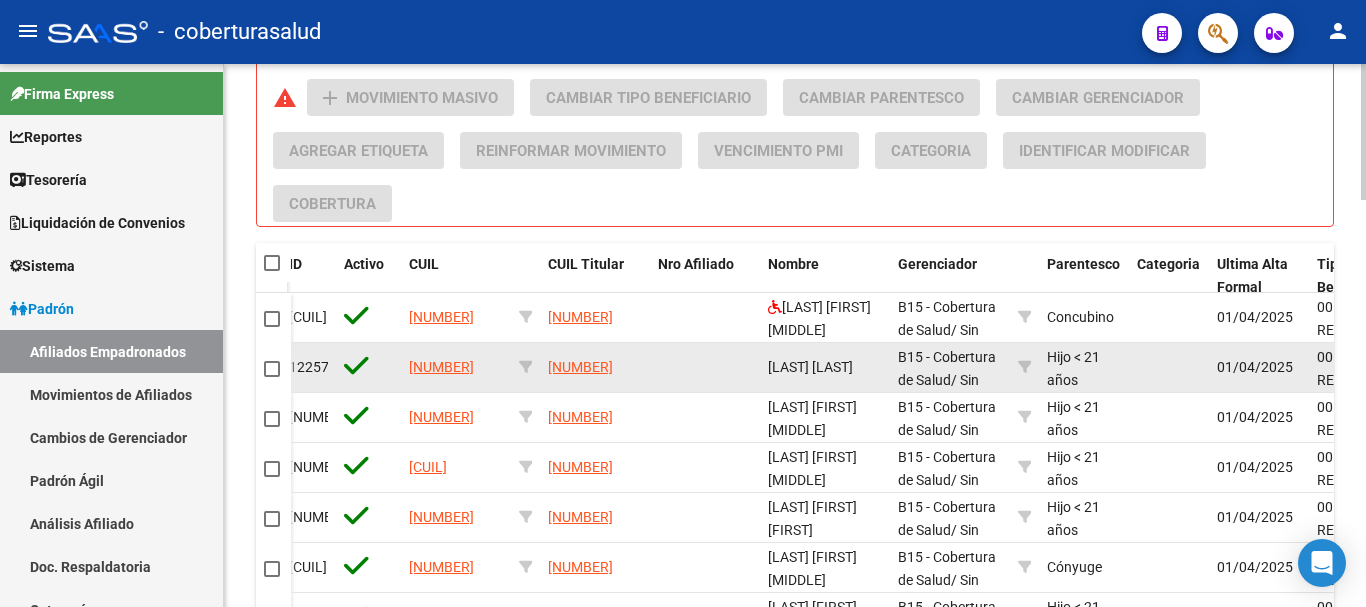 scroll, scrollTop: 1230, scrollLeft: 0, axis: vertical 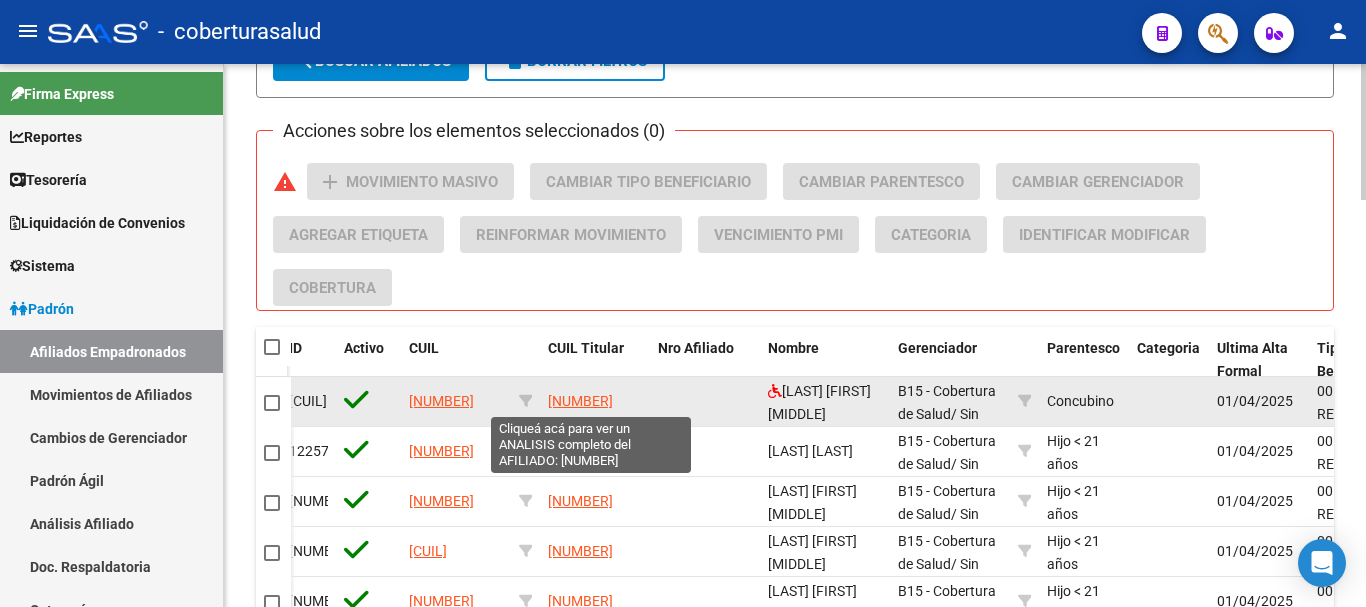 drag, startPoint x: 650, startPoint y: 399, endPoint x: 574, endPoint y: 410, distance: 76.79192 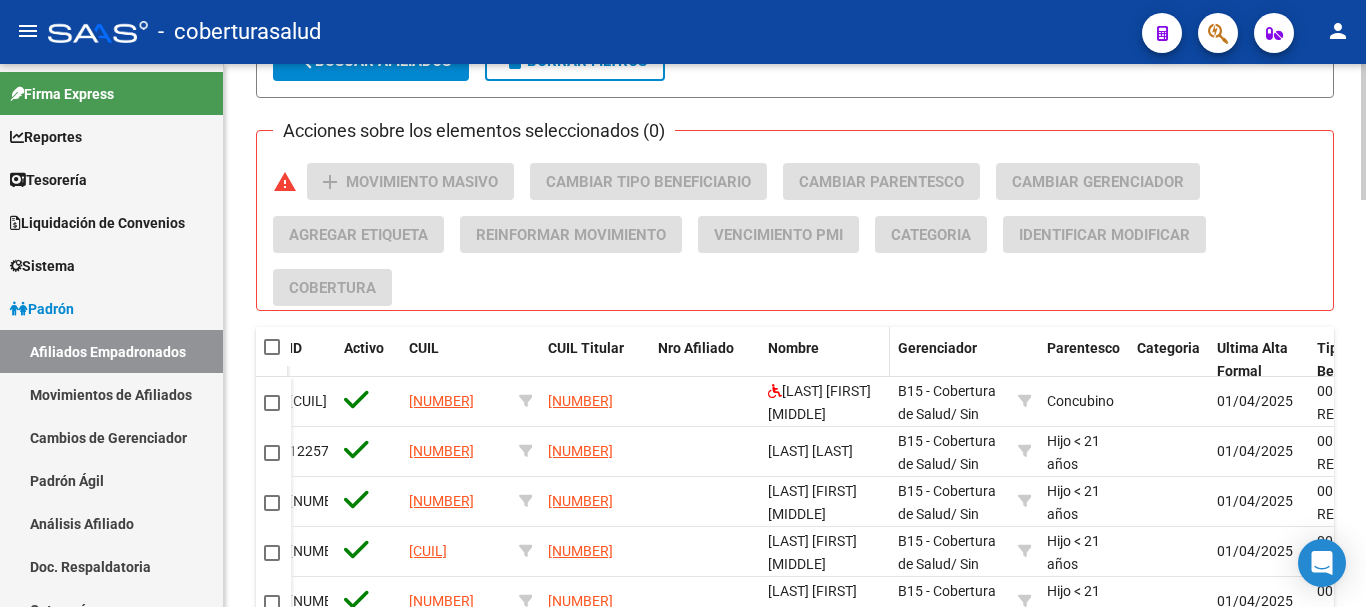 copy on "[NUMBER]" 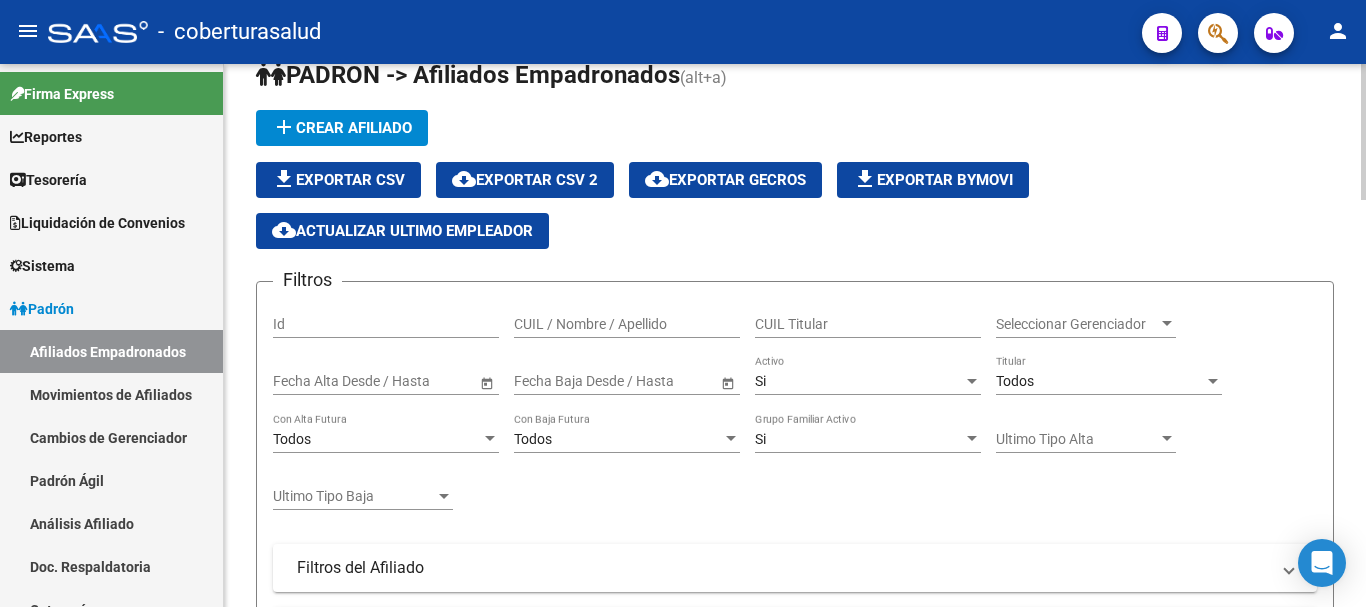 scroll, scrollTop: 30, scrollLeft: 0, axis: vertical 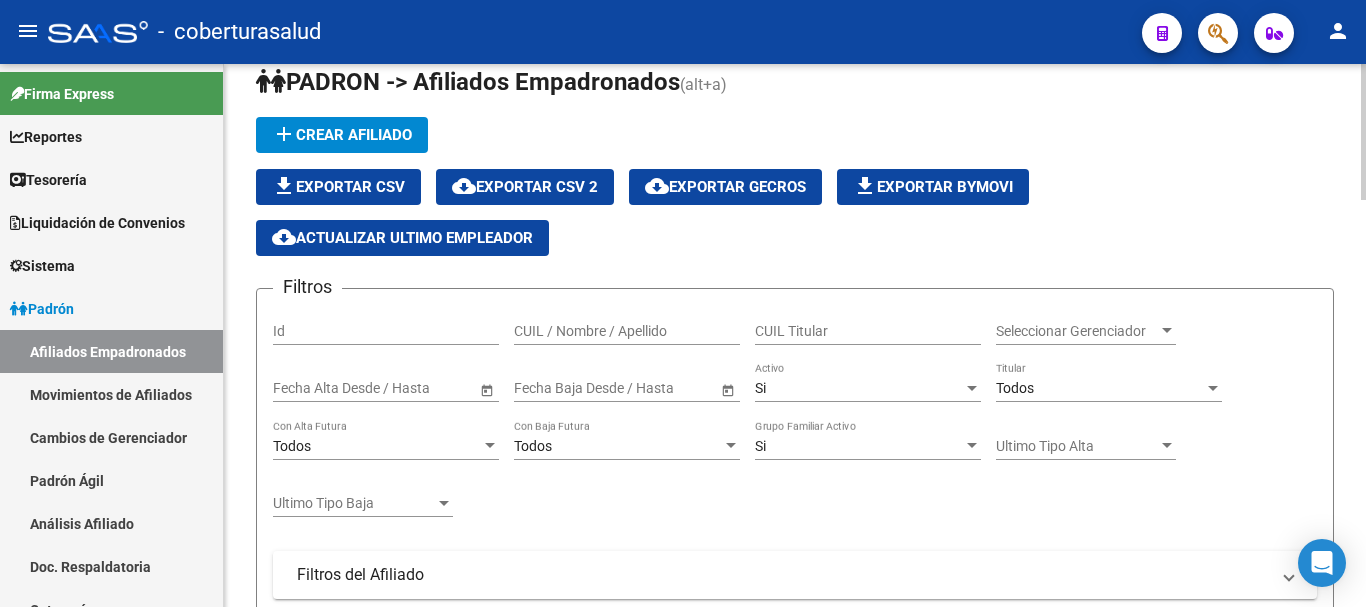click on "Todos" at bounding box center [1100, 388] 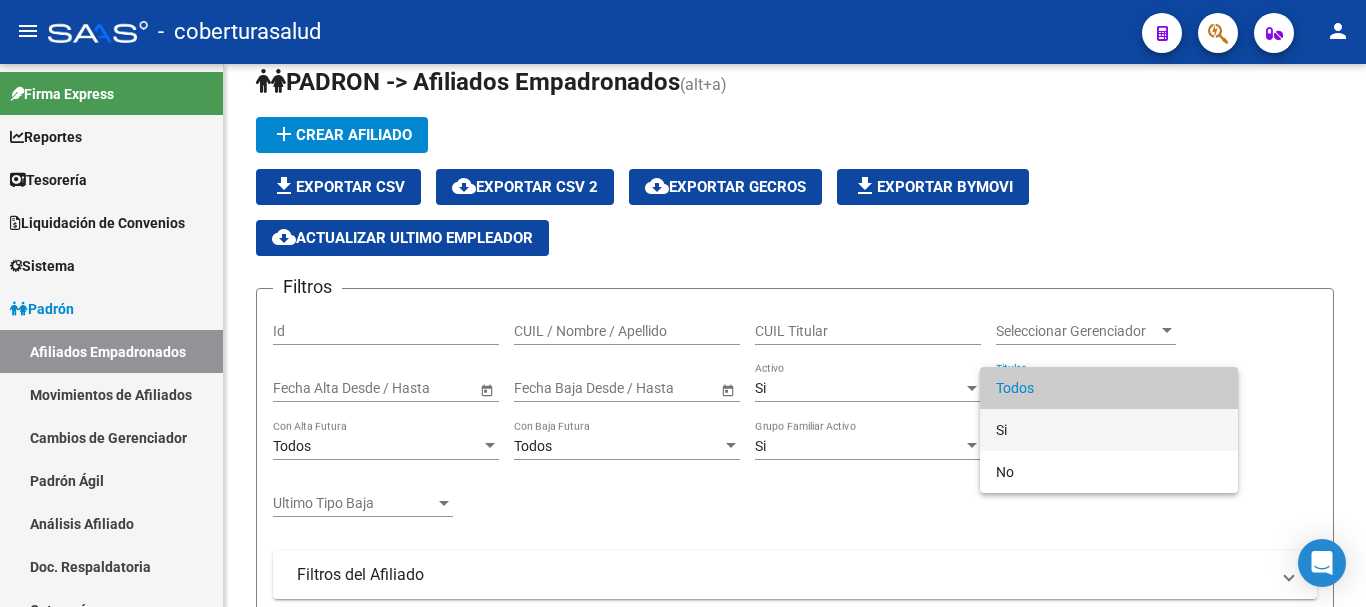 click on "Si" at bounding box center (1109, 430) 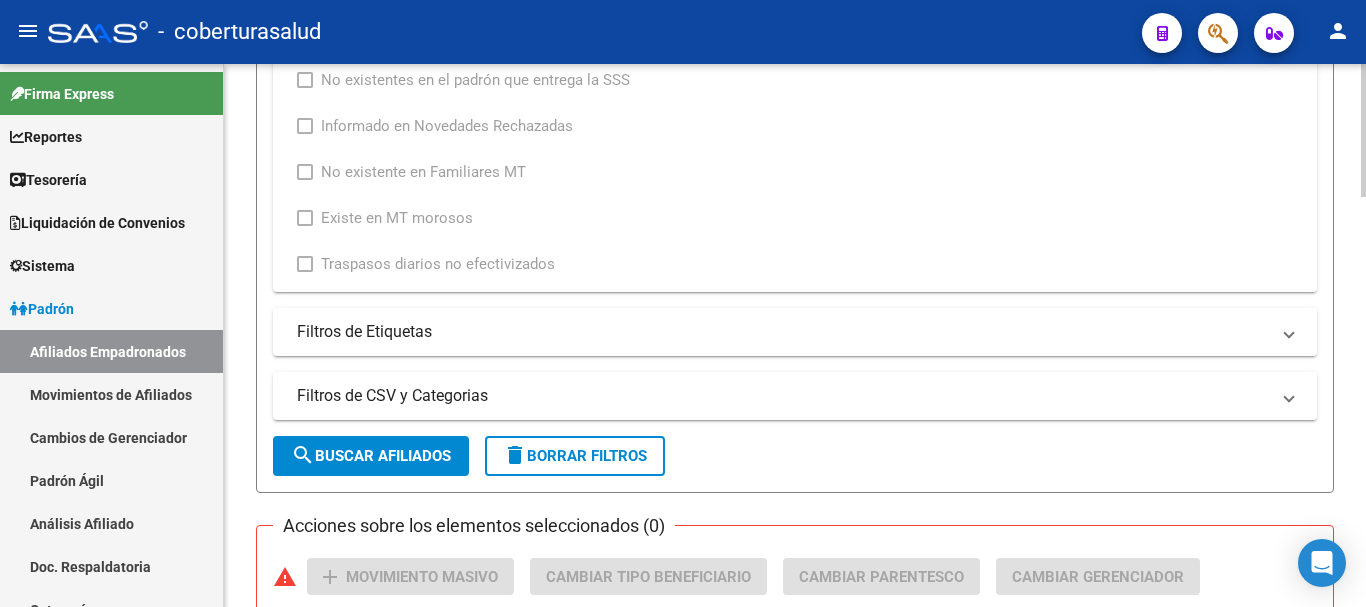 scroll, scrollTop: 930, scrollLeft: 0, axis: vertical 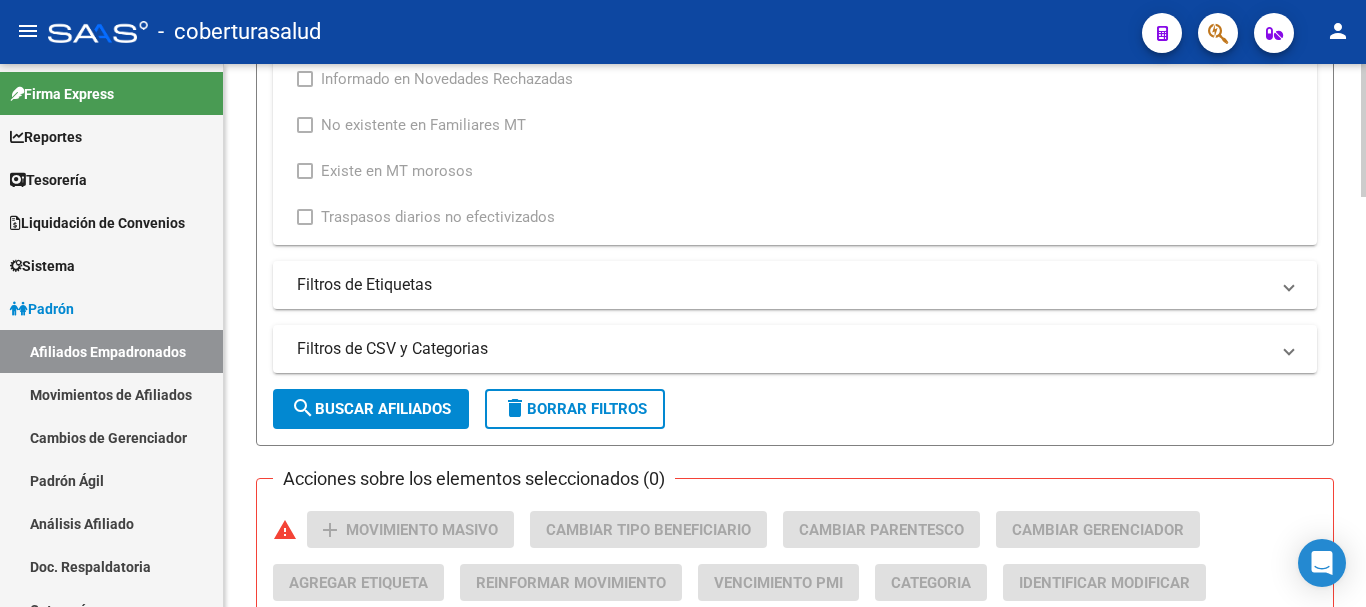 click on "search  Buscar Afiliados" 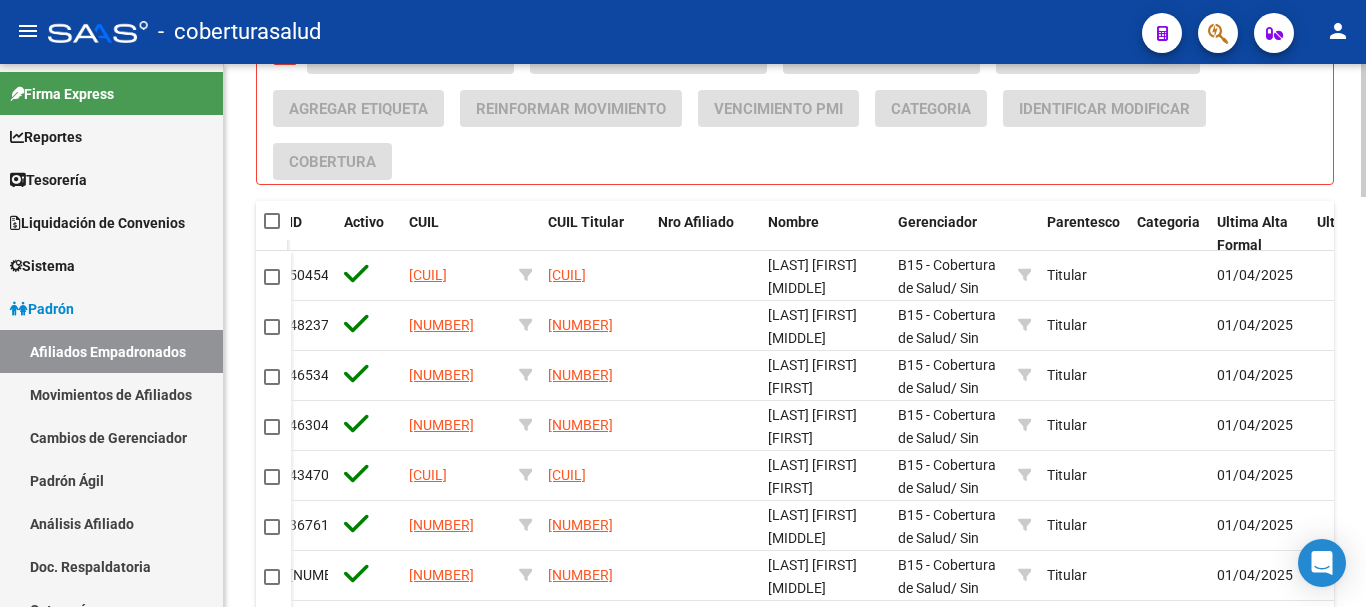 scroll, scrollTop: 1430, scrollLeft: 0, axis: vertical 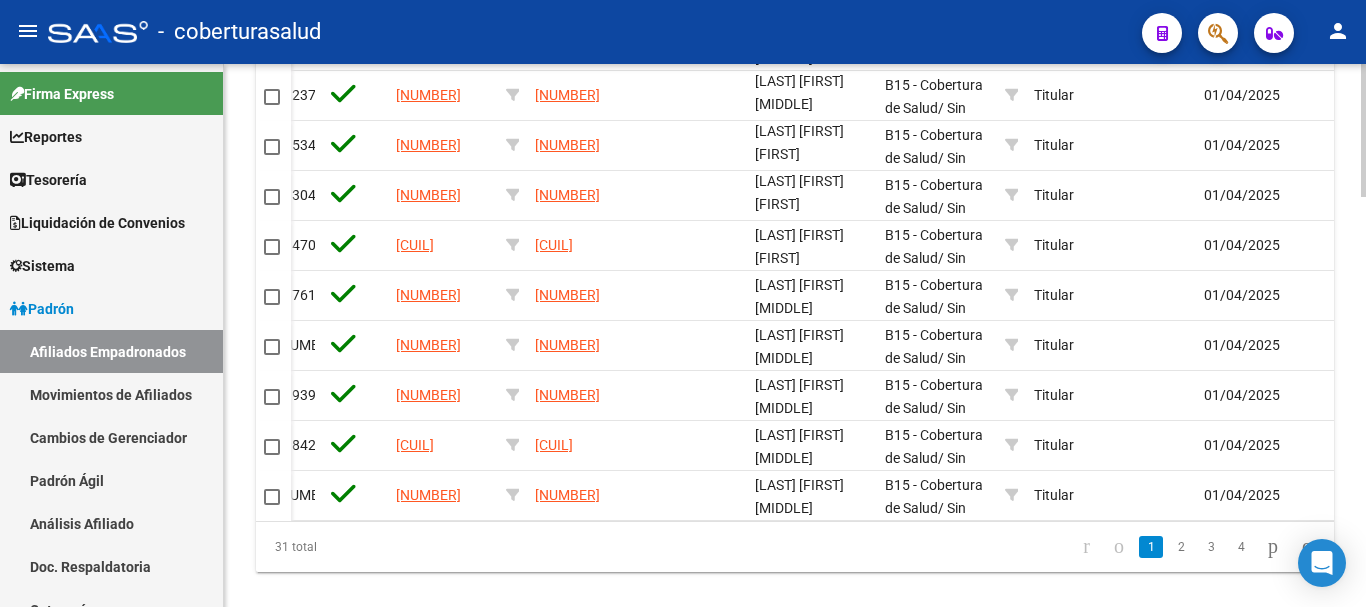 click 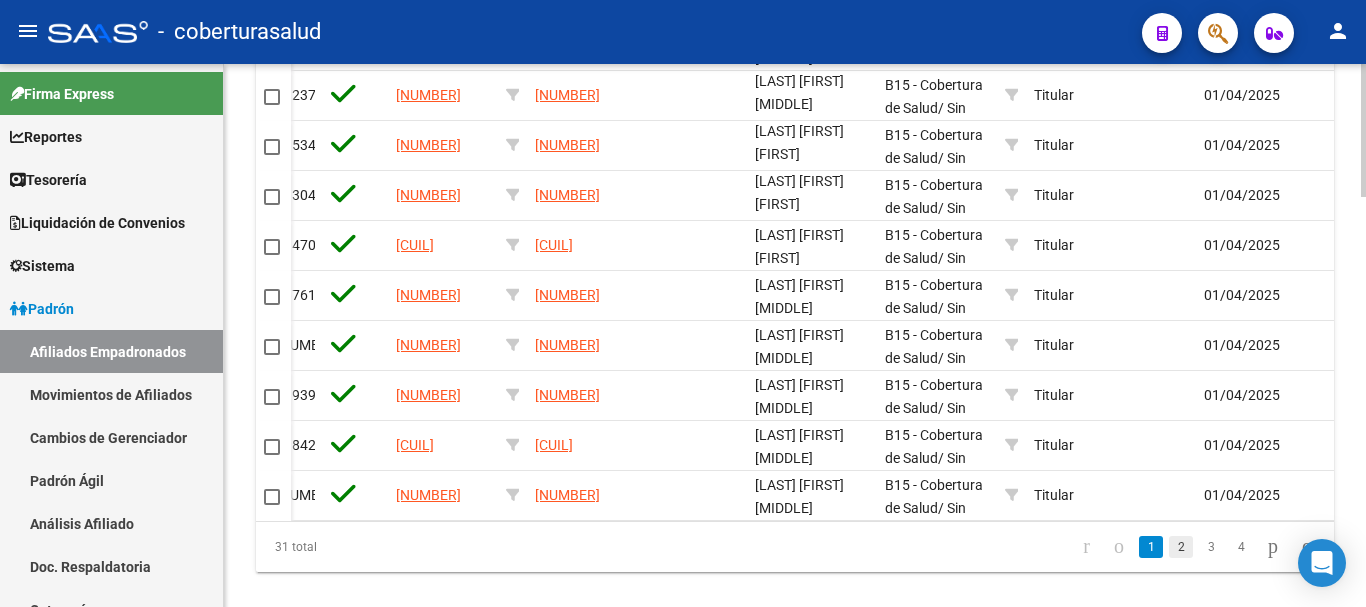 click on "2" 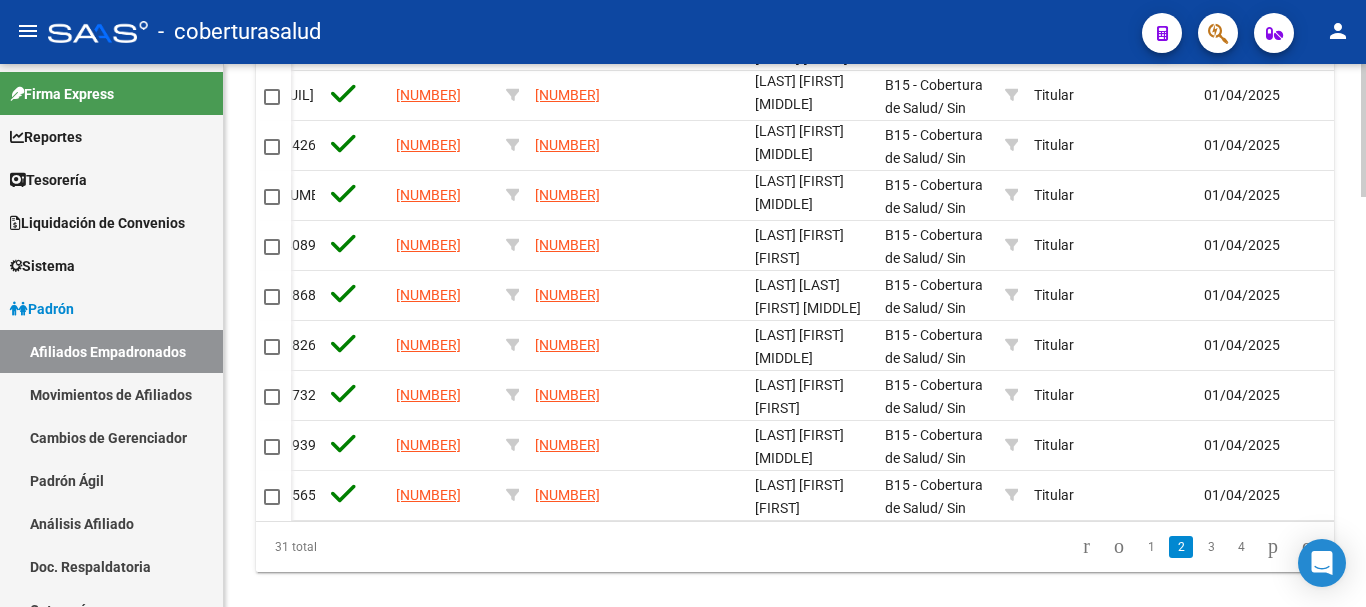 scroll, scrollTop: 4, scrollLeft: 0, axis: vertical 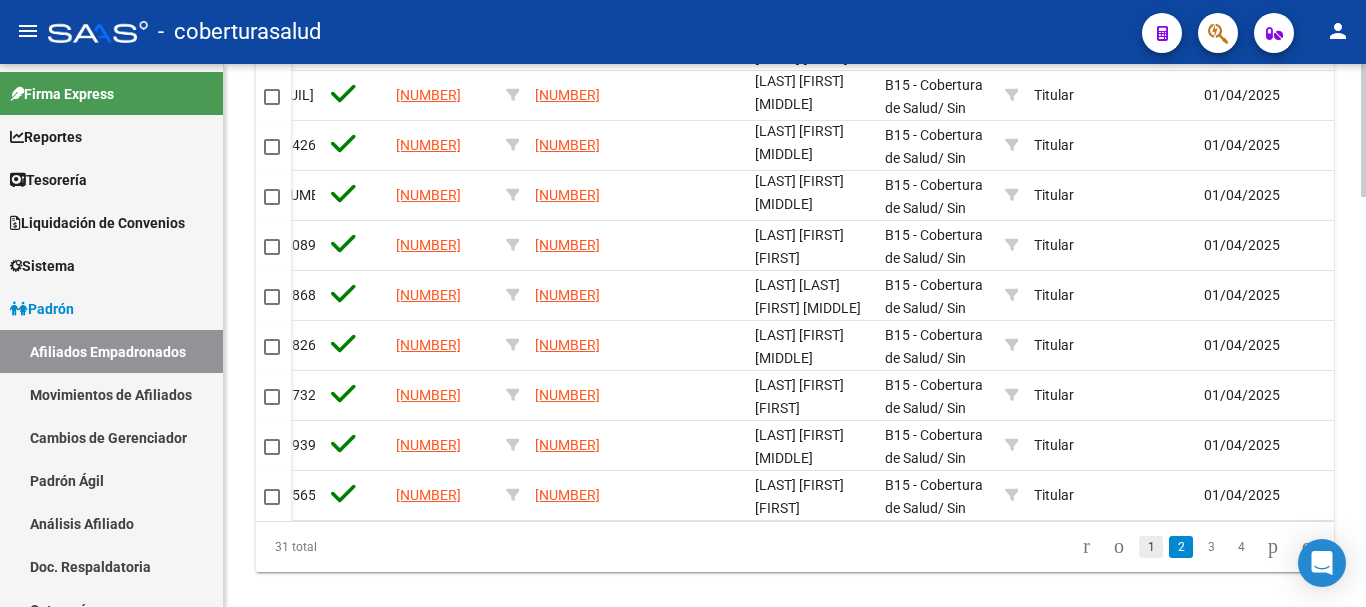 click on "1" 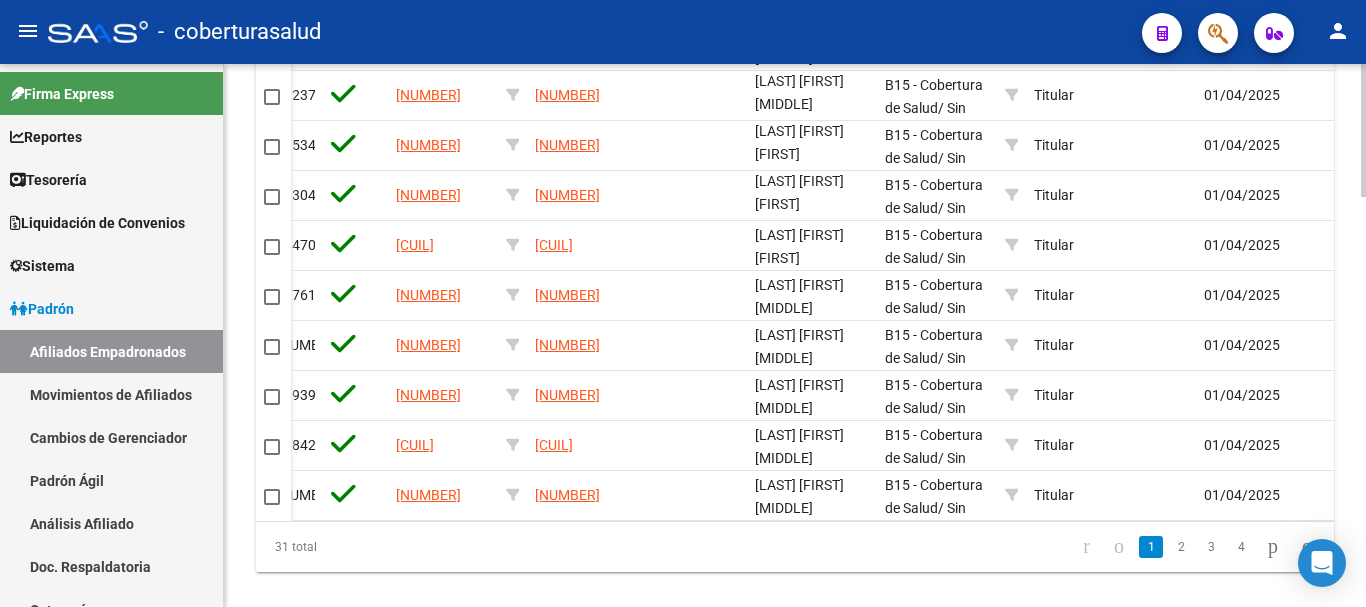 scroll, scrollTop: 26, scrollLeft: 0, axis: vertical 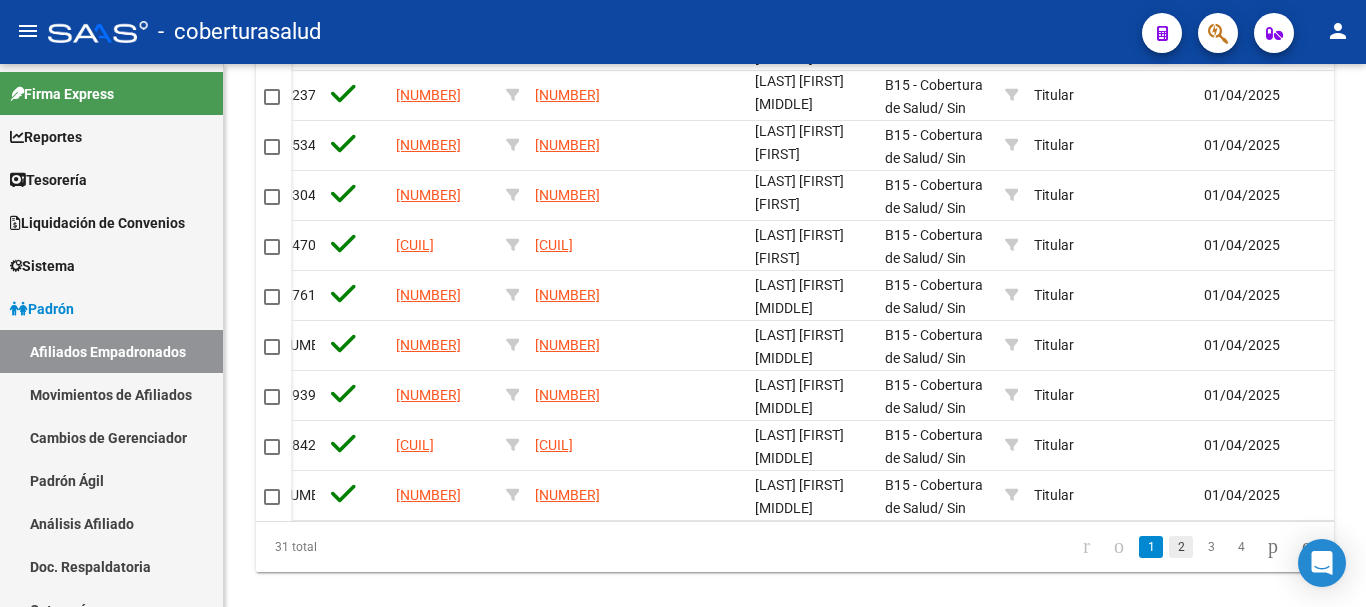 click on "2" 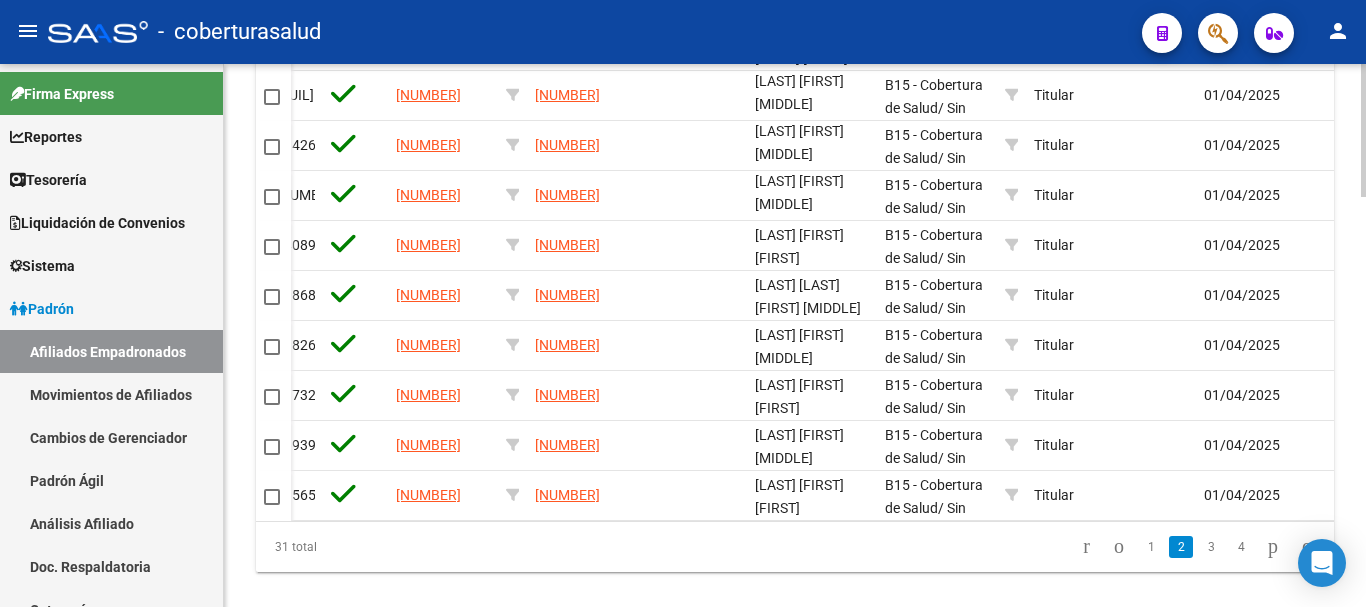 scroll, scrollTop: 4, scrollLeft: 0, axis: vertical 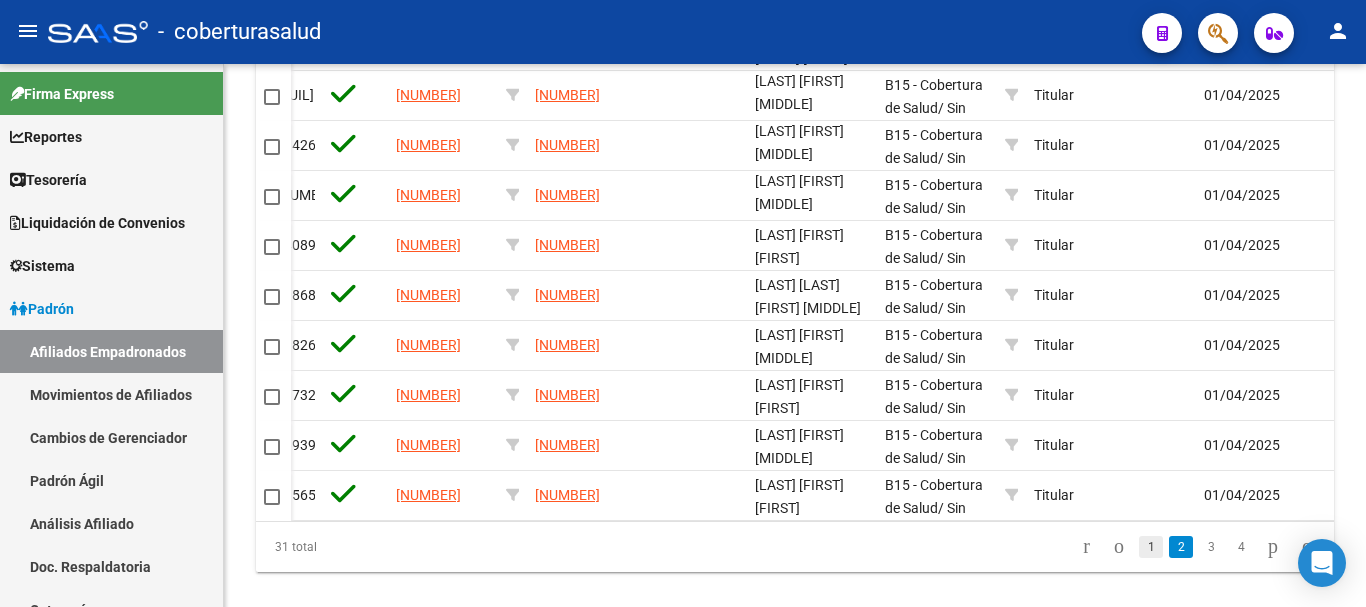 click on "1" 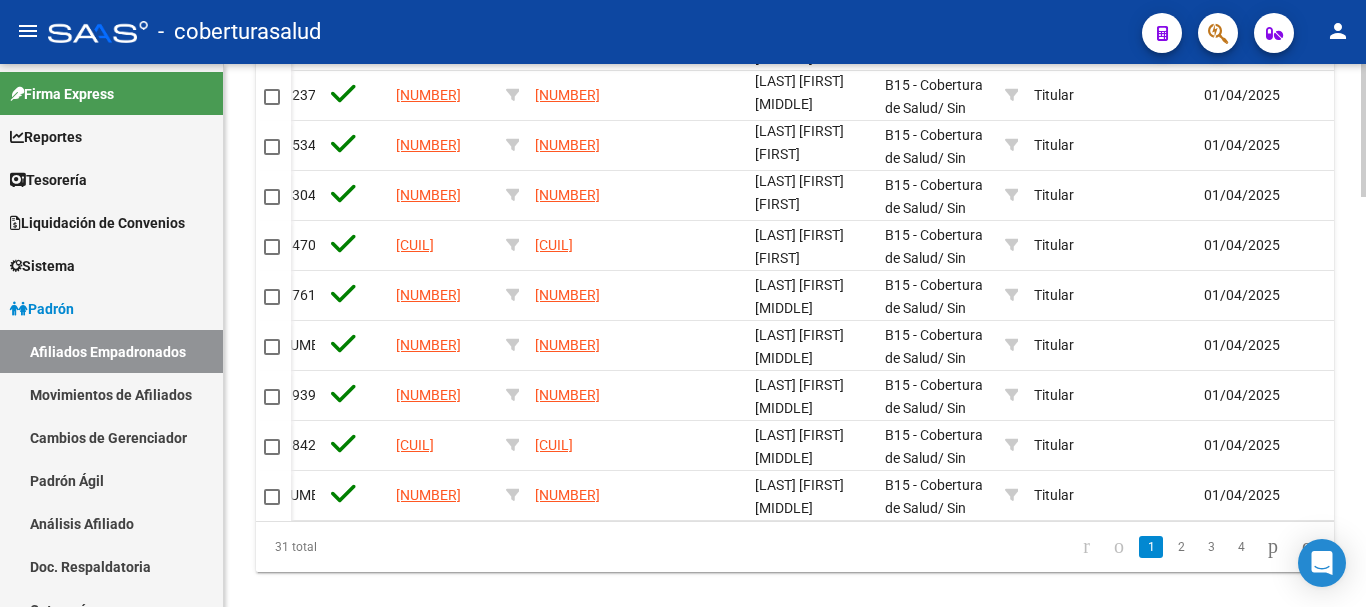 scroll, scrollTop: 26, scrollLeft: 0, axis: vertical 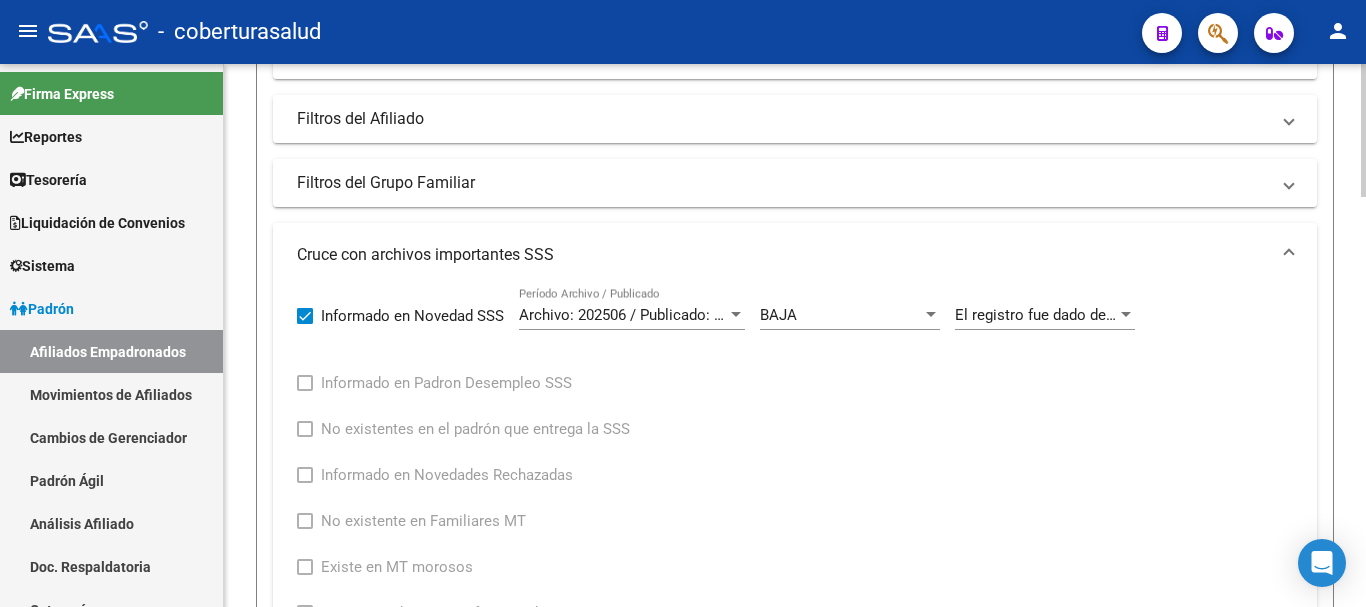 click on "El registro fue dado de baja como consecuencia del proceso de OPCIONES de Cambio." at bounding box center [1246, 315] 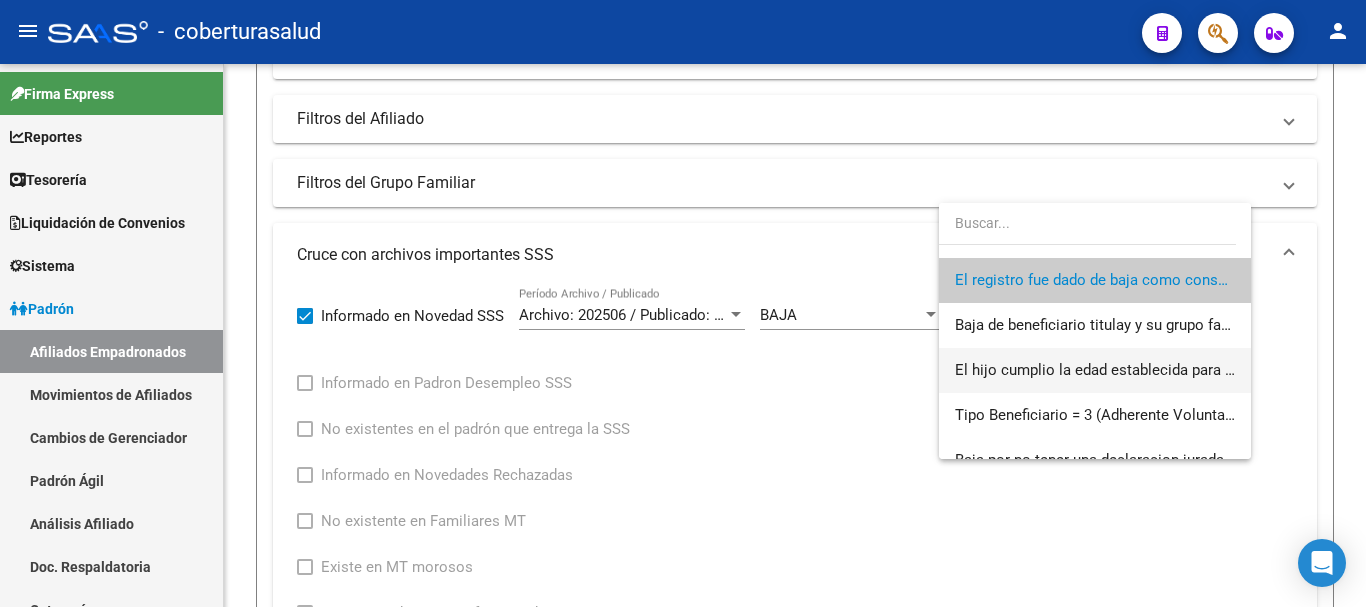 scroll, scrollTop: 0, scrollLeft: 0, axis: both 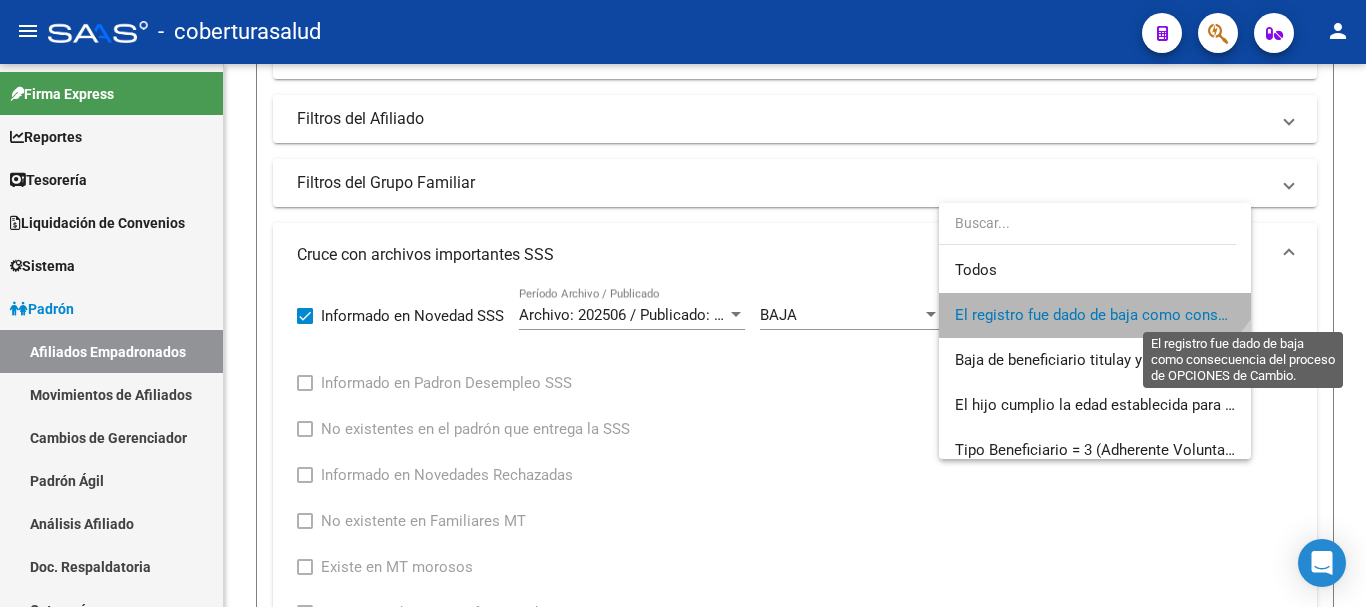 click on "El registro fue dado de baja como consecuencia del proceso de OPCIONES de Cambio." at bounding box center (1246, 315) 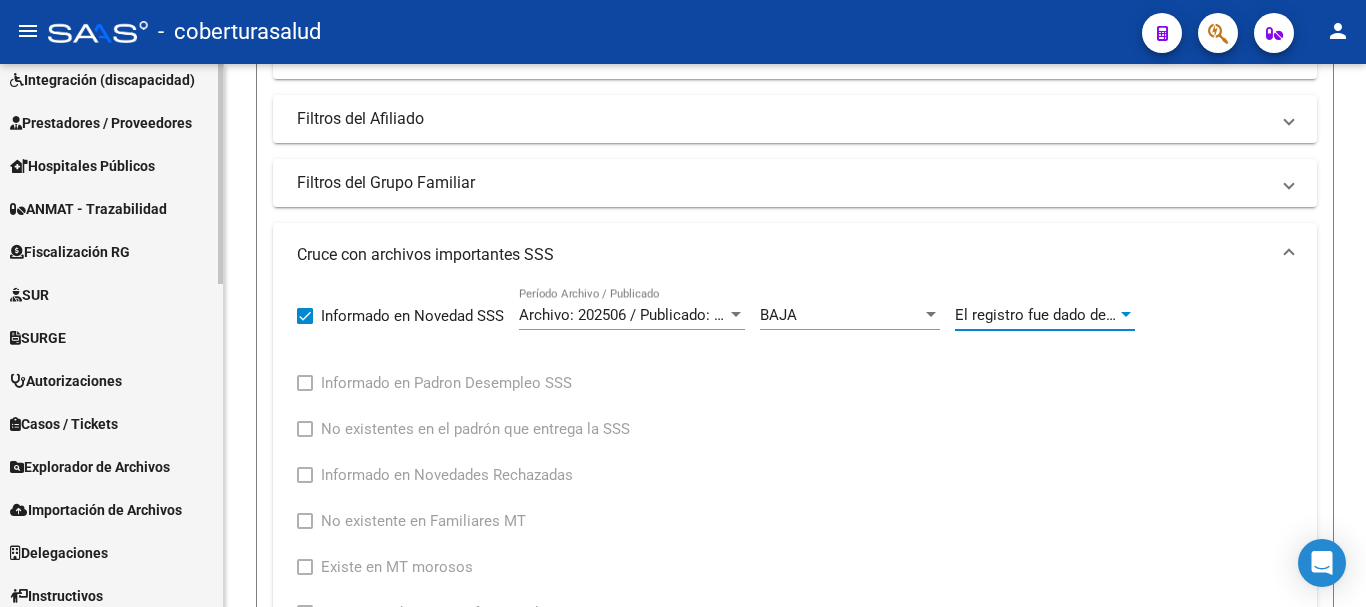 scroll, scrollTop: 798, scrollLeft: 0, axis: vertical 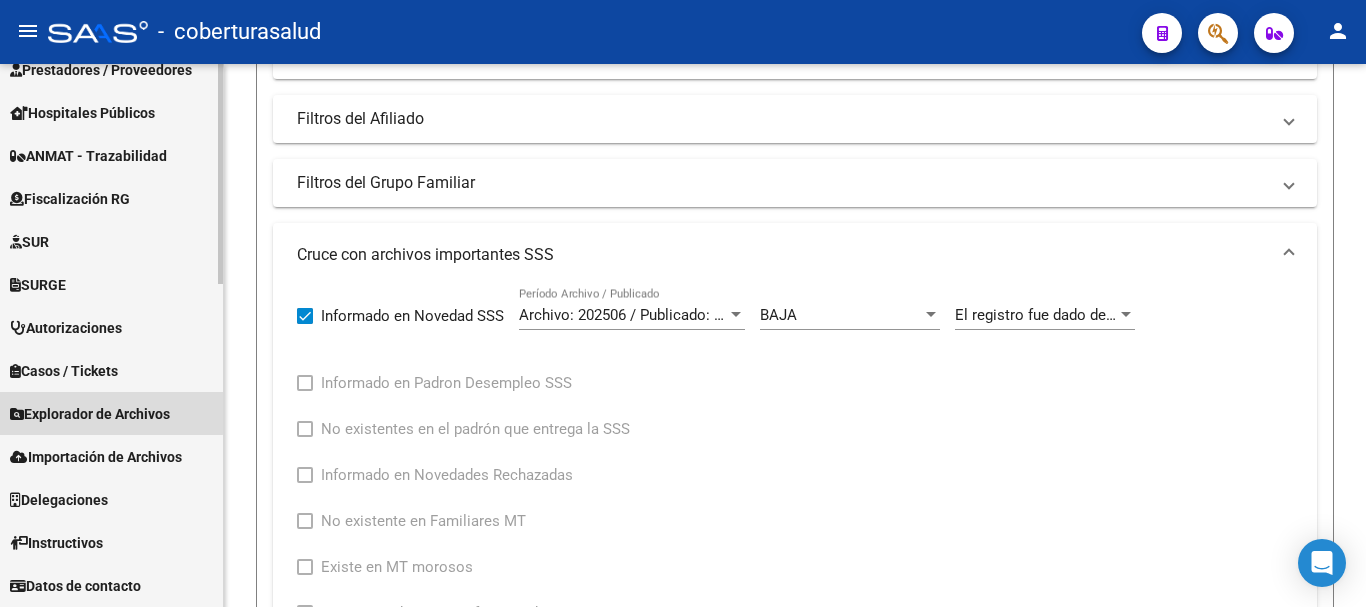 click on "Explorador de Archivos" at bounding box center (90, 414) 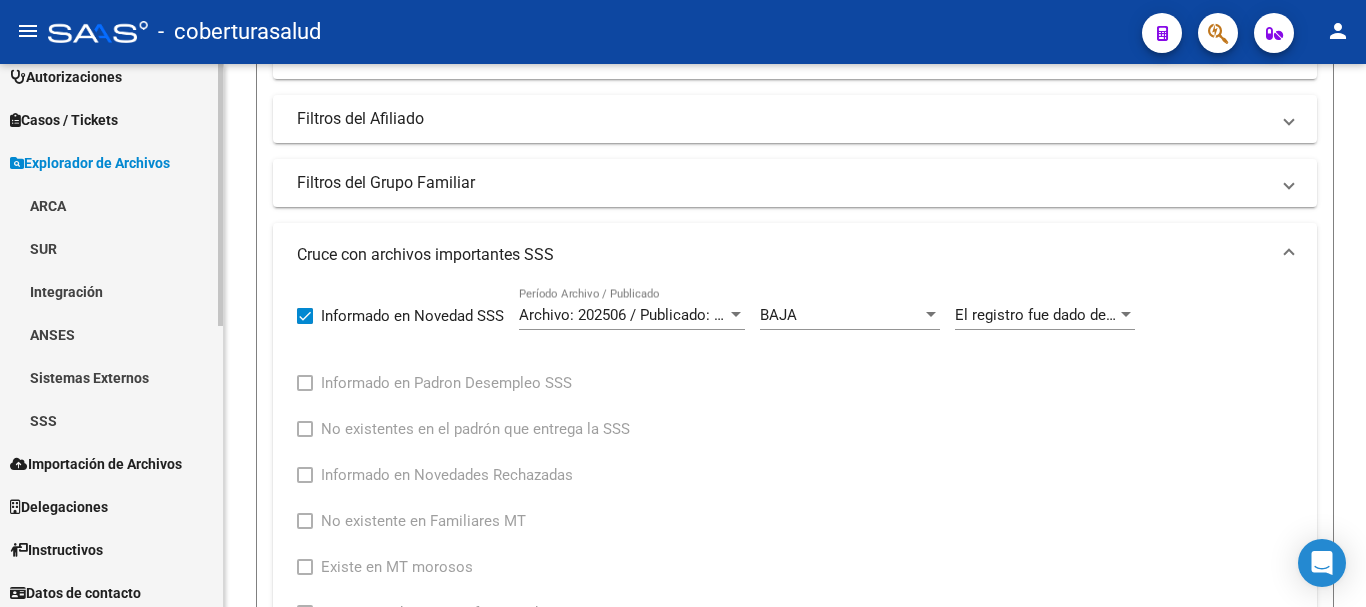 scroll, scrollTop: 583, scrollLeft: 0, axis: vertical 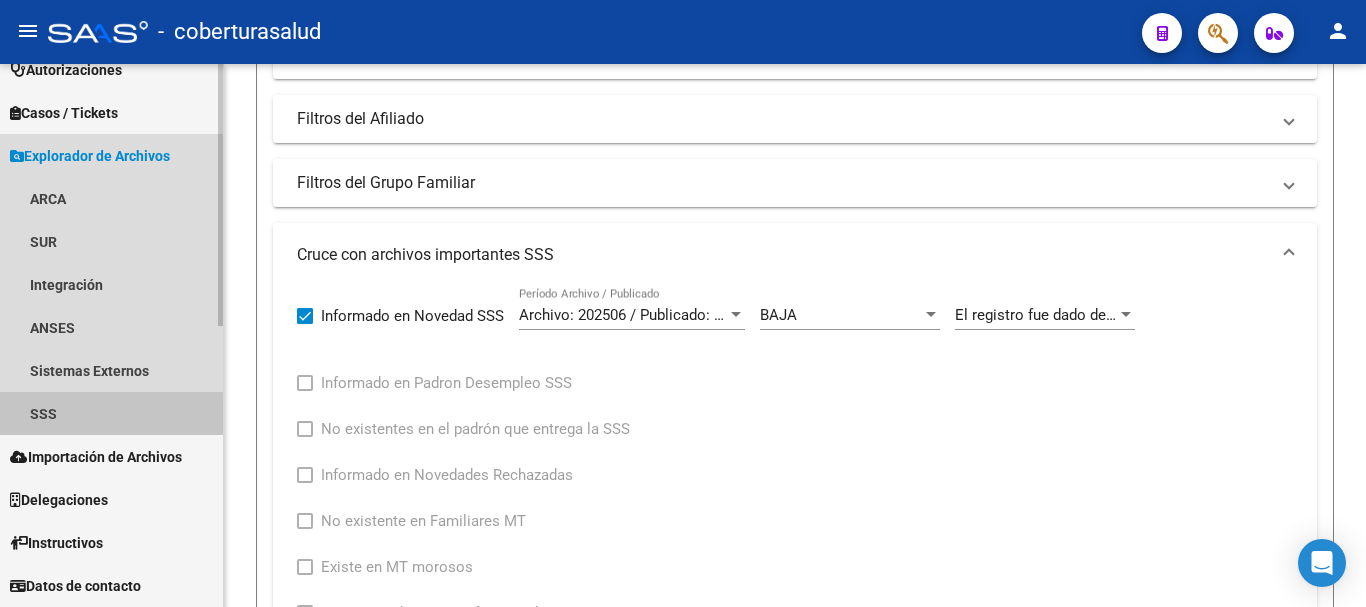 click on "SSS" at bounding box center [111, 413] 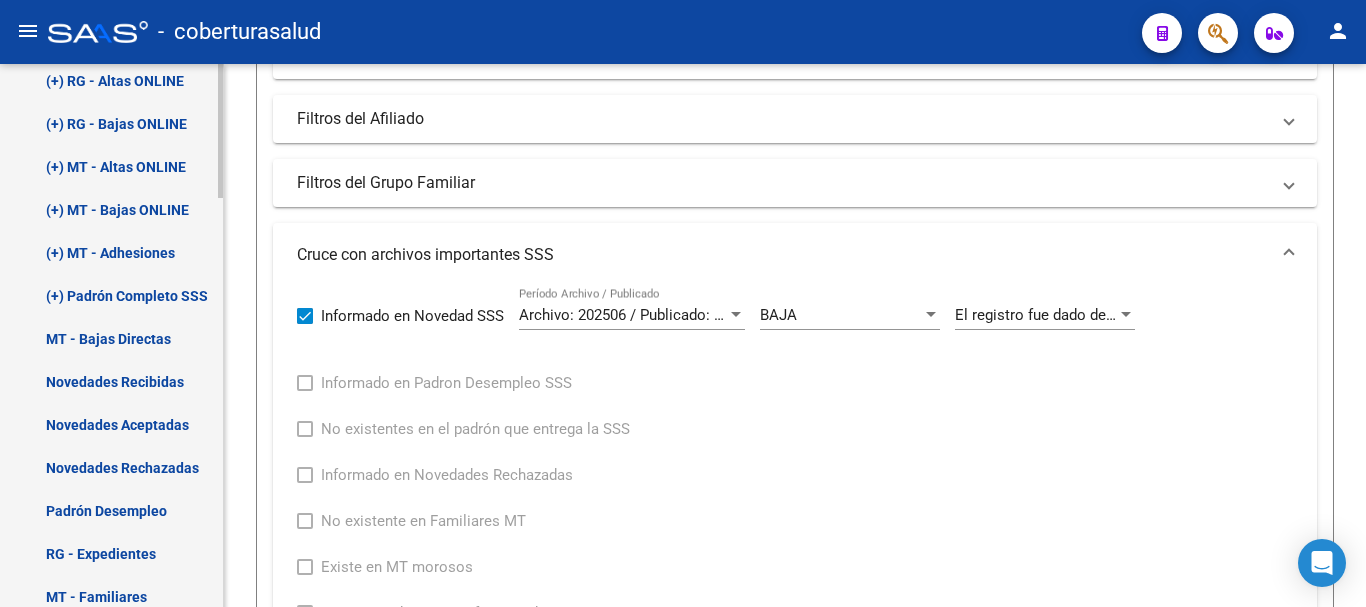 scroll, scrollTop: 1083, scrollLeft: 0, axis: vertical 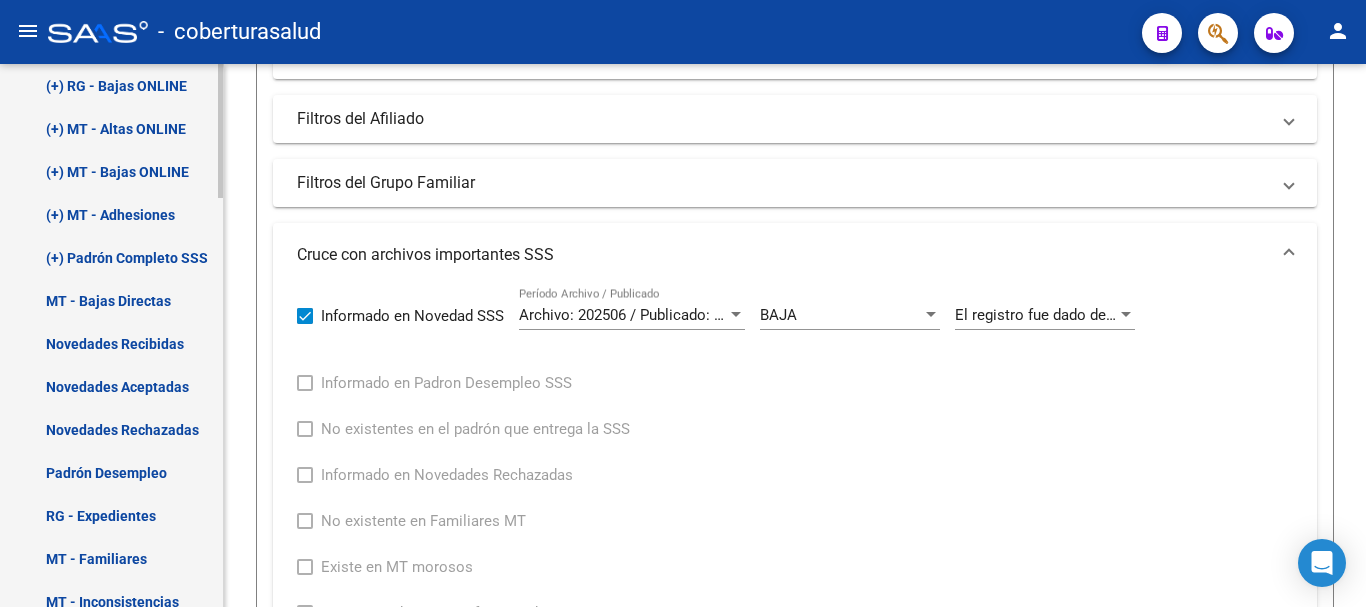 click on "Novedades Recibidas" at bounding box center [111, 343] 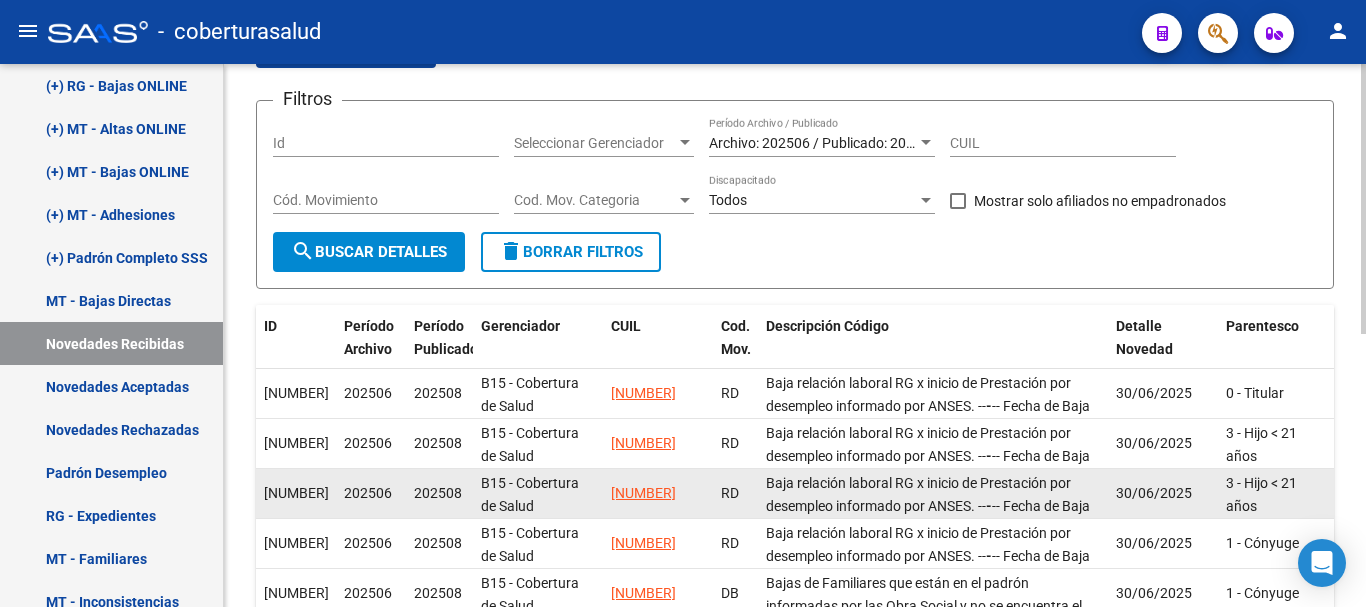 scroll, scrollTop: 34, scrollLeft: 0, axis: vertical 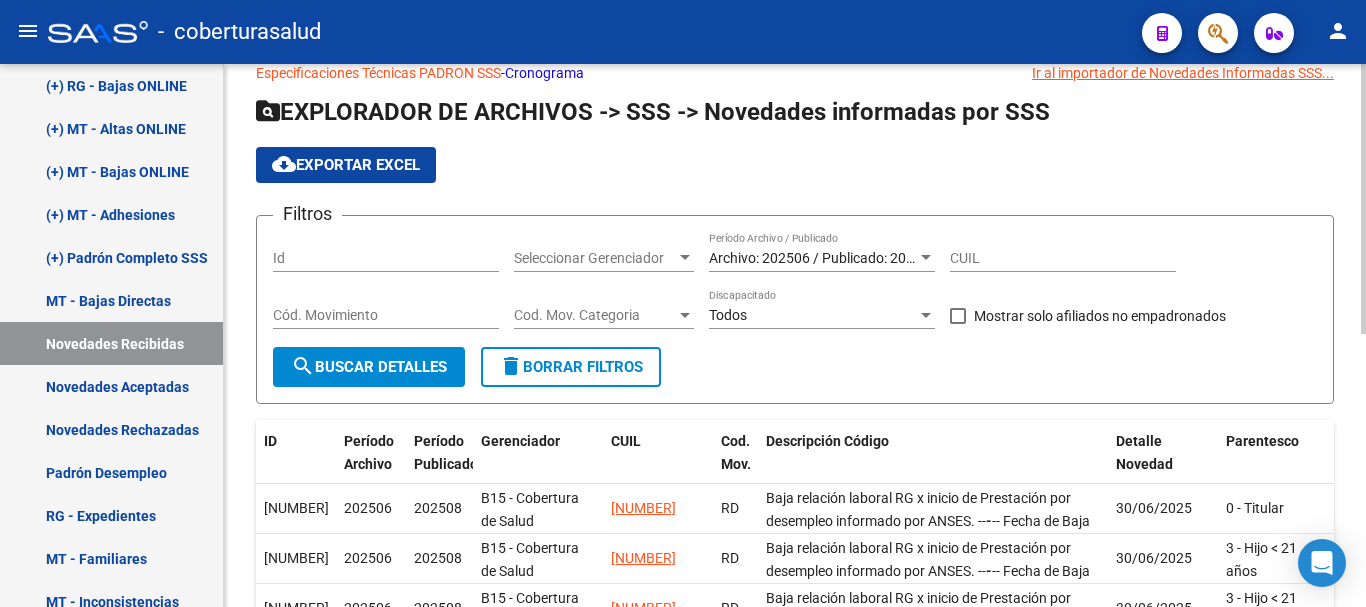 click on "CUIL" 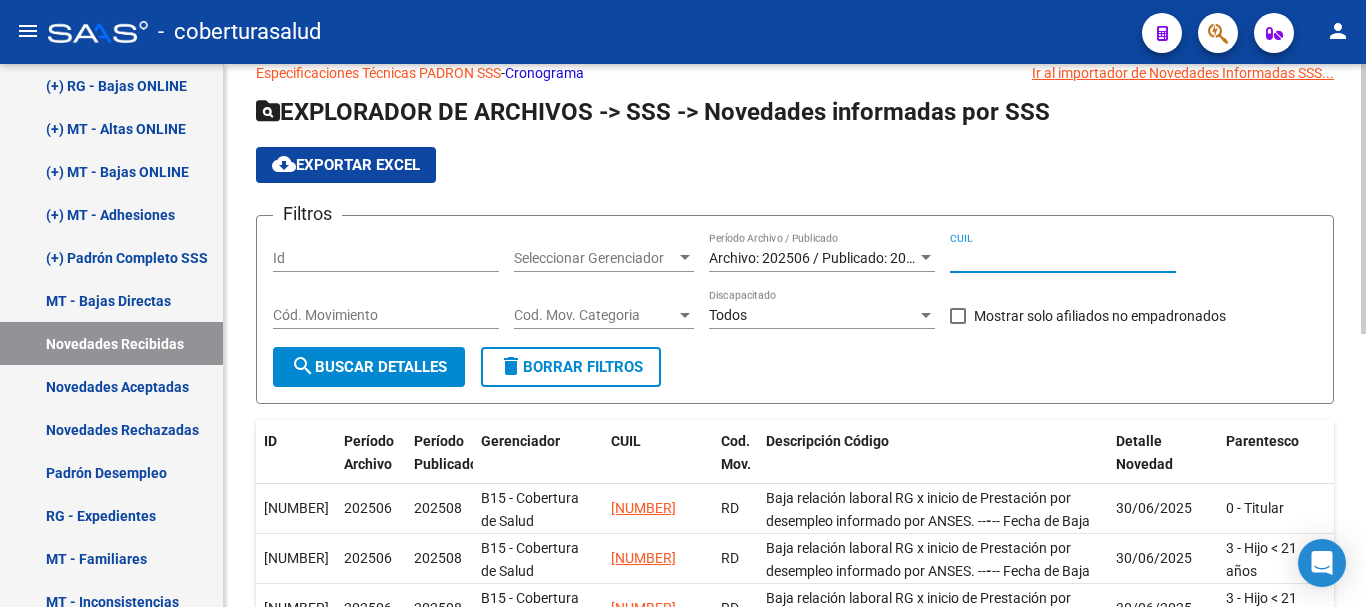paste on "[DD]-[NUMBER]" 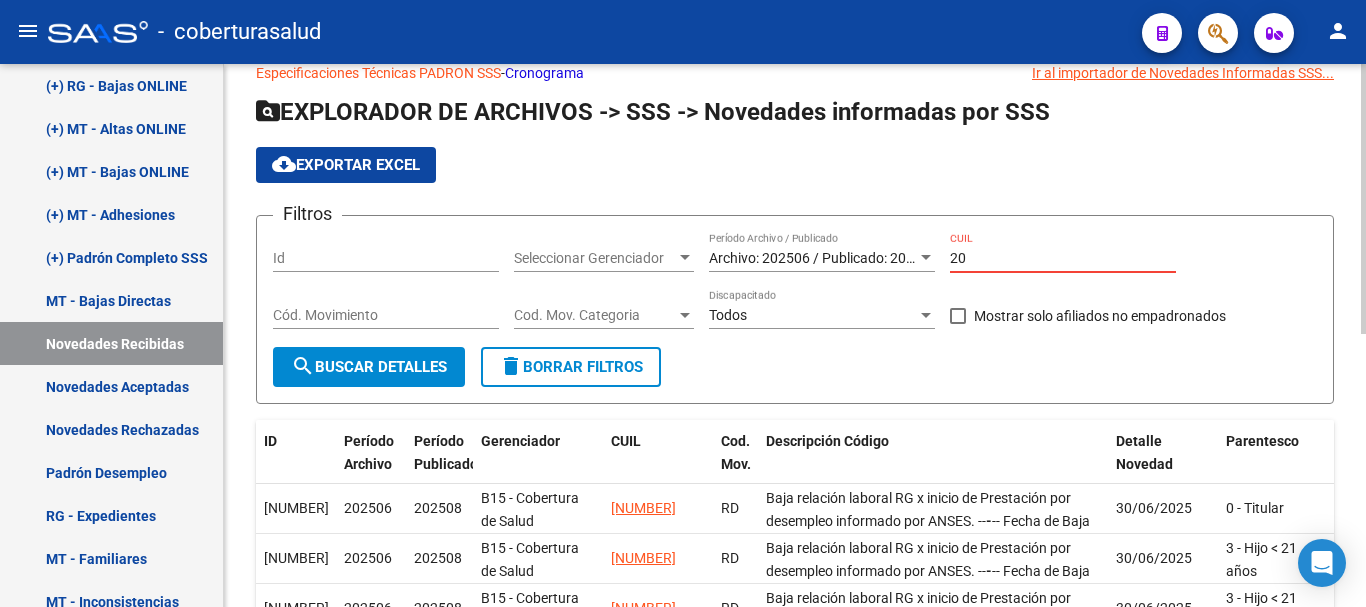 paste on "-[NUMBER]" 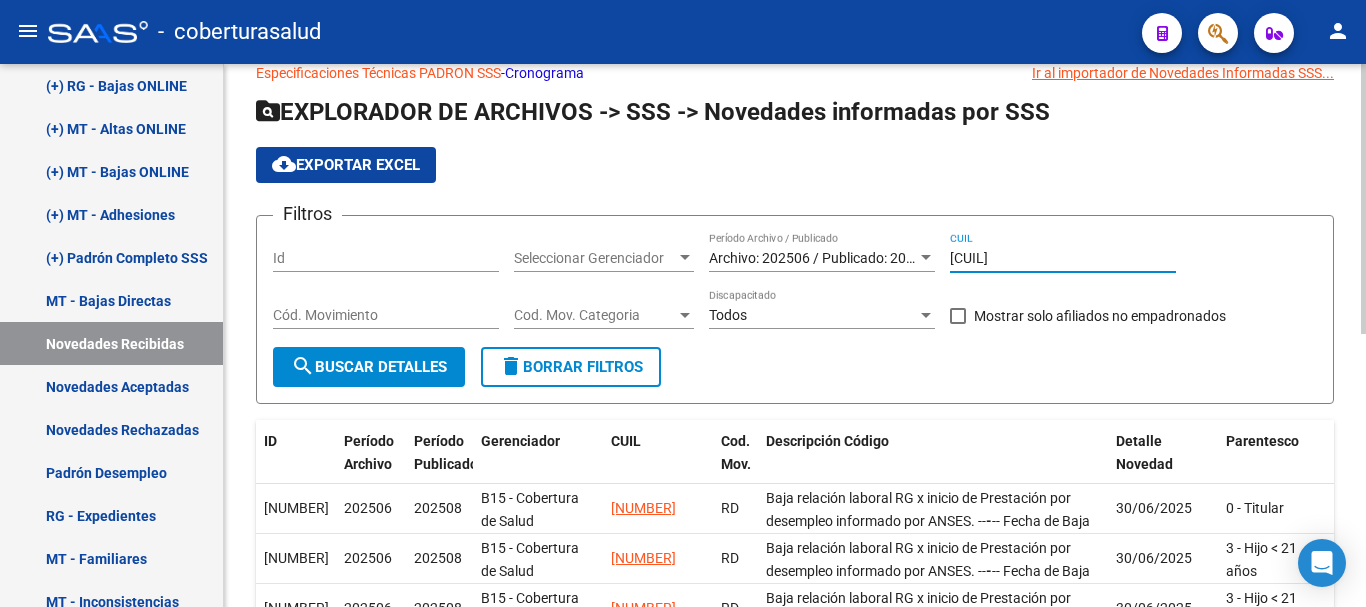type on "[CUIL]" 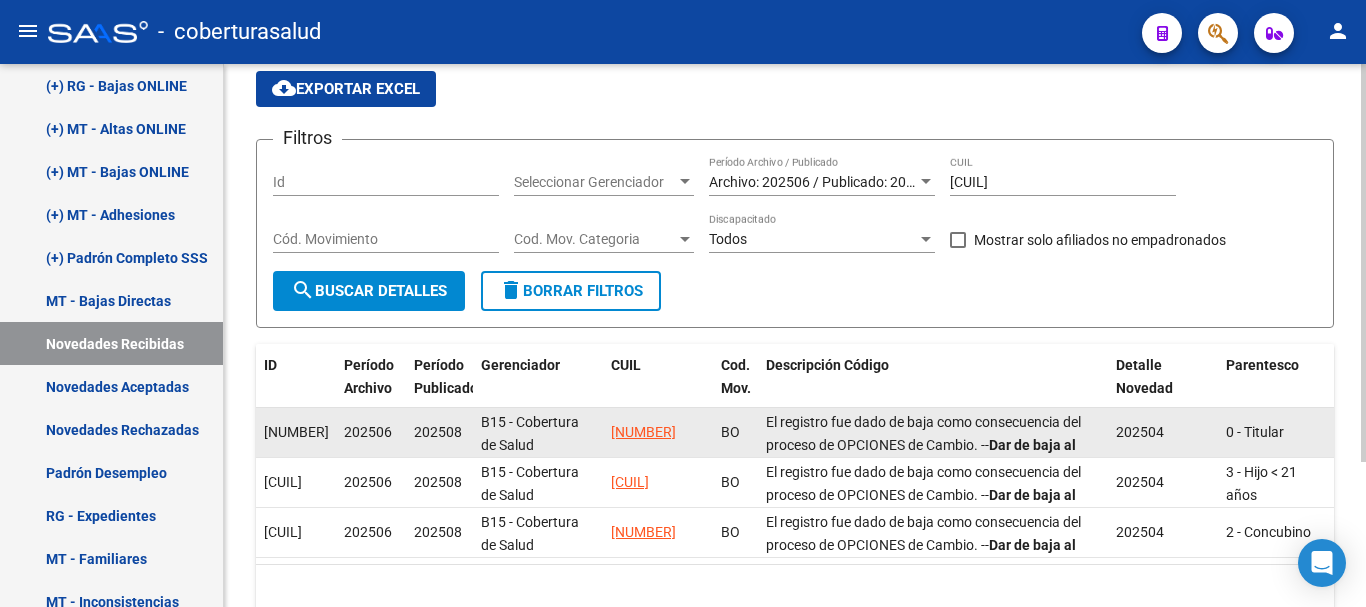 scroll, scrollTop: 198, scrollLeft: 0, axis: vertical 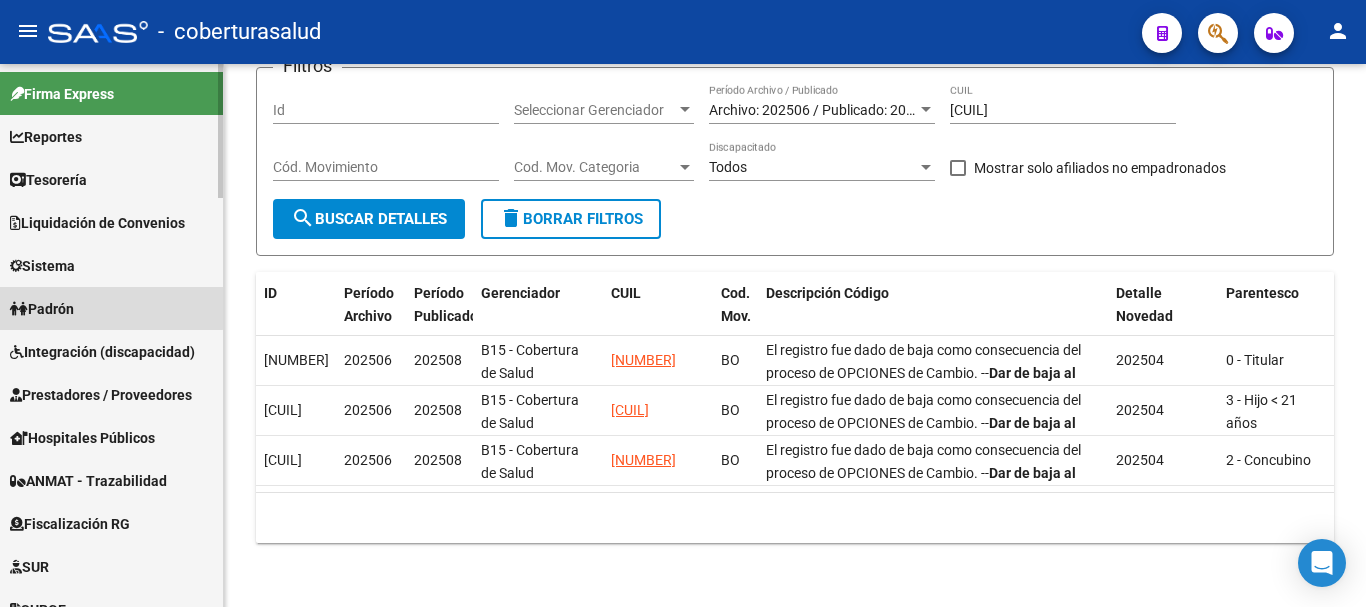click on "Padrón" at bounding box center [42, 309] 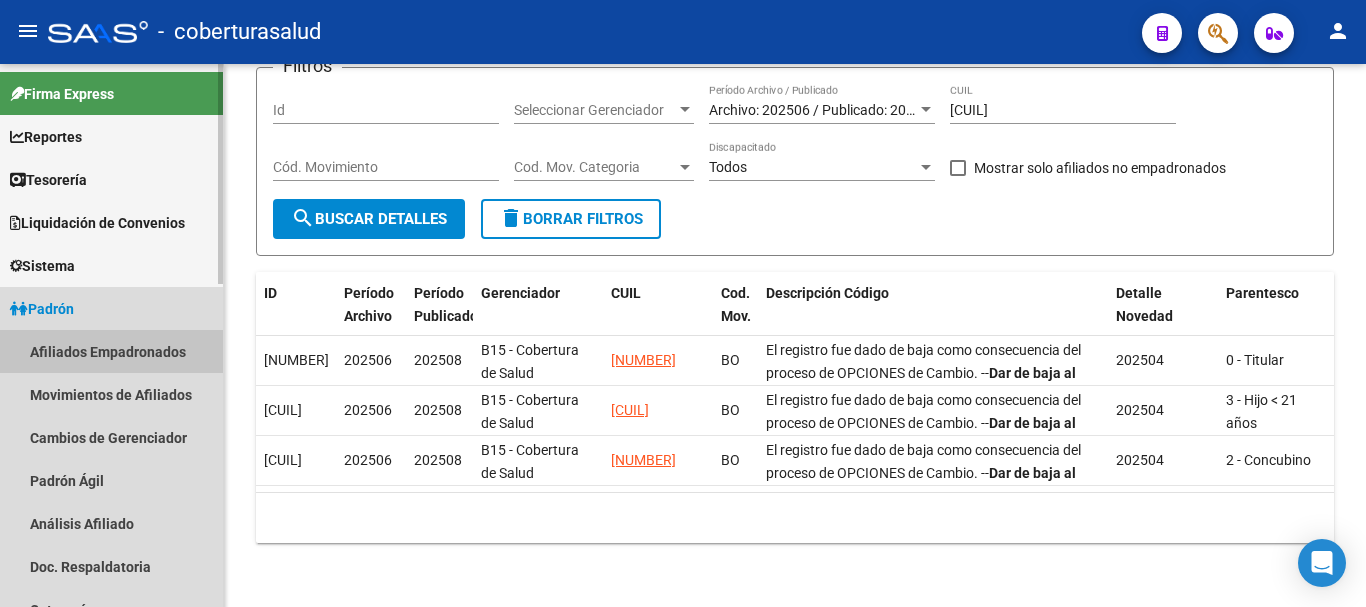 click on "Afiliados Empadronados" at bounding box center (111, 351) 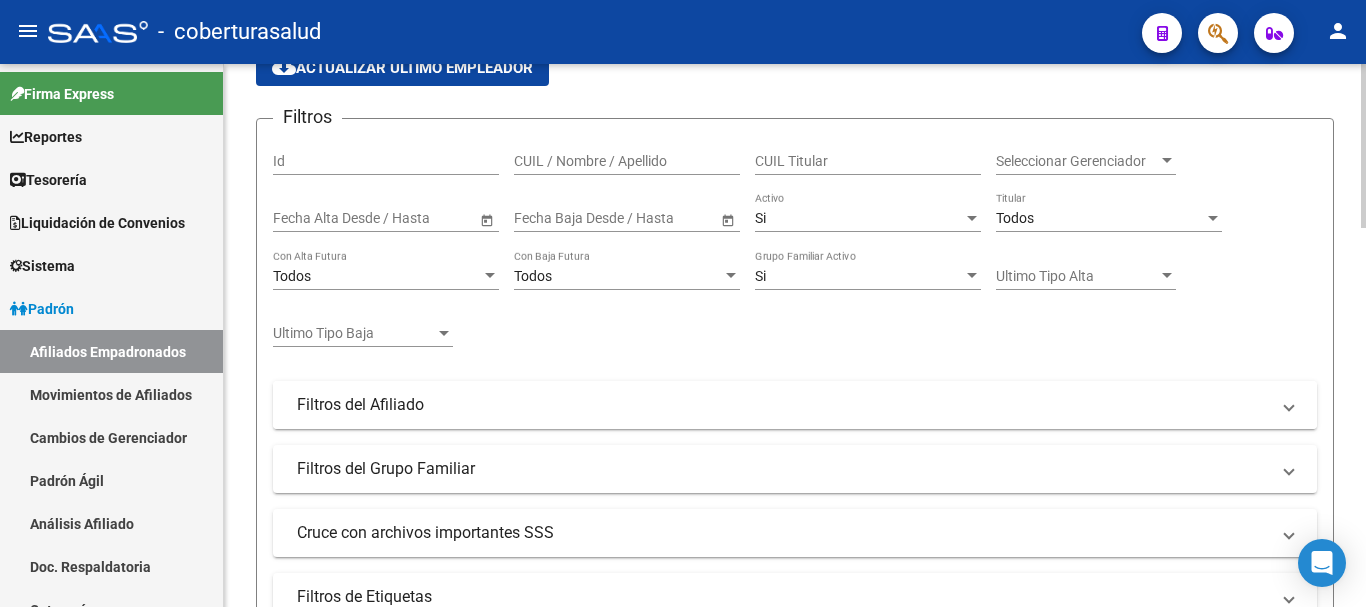 scroll, scrollTop: 400, scrollLeft: 0, axis: vertical 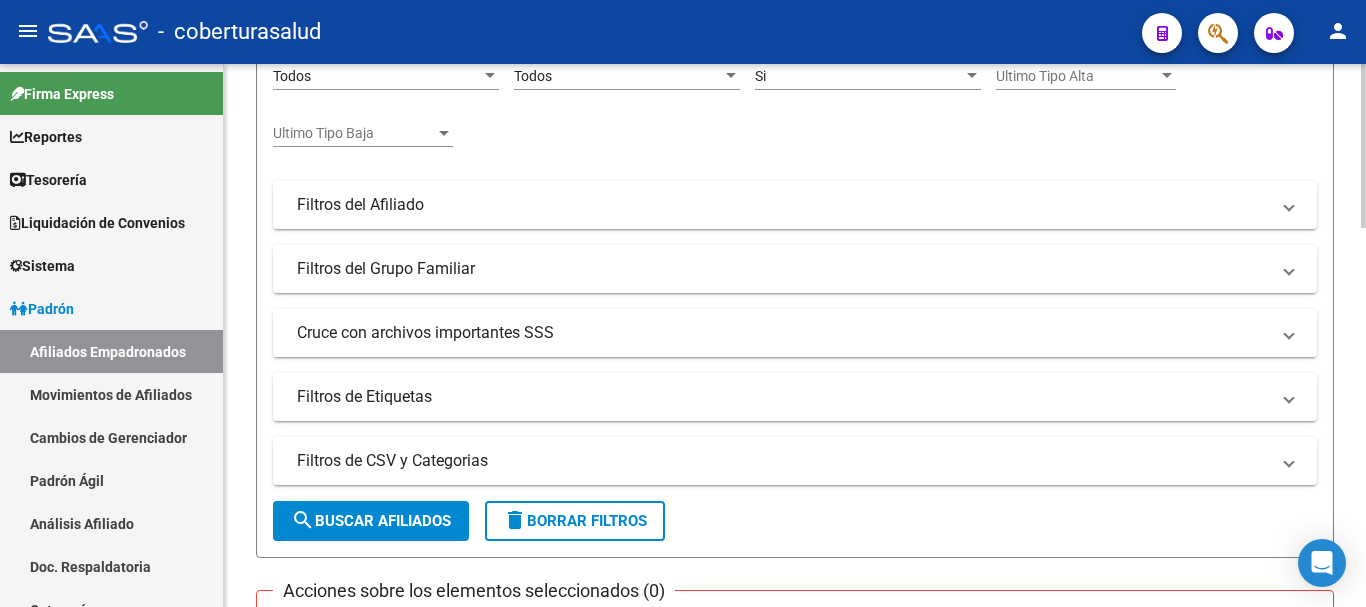 click on "Cruce con archivos importantes SSS" at bounding box center (783, 333) 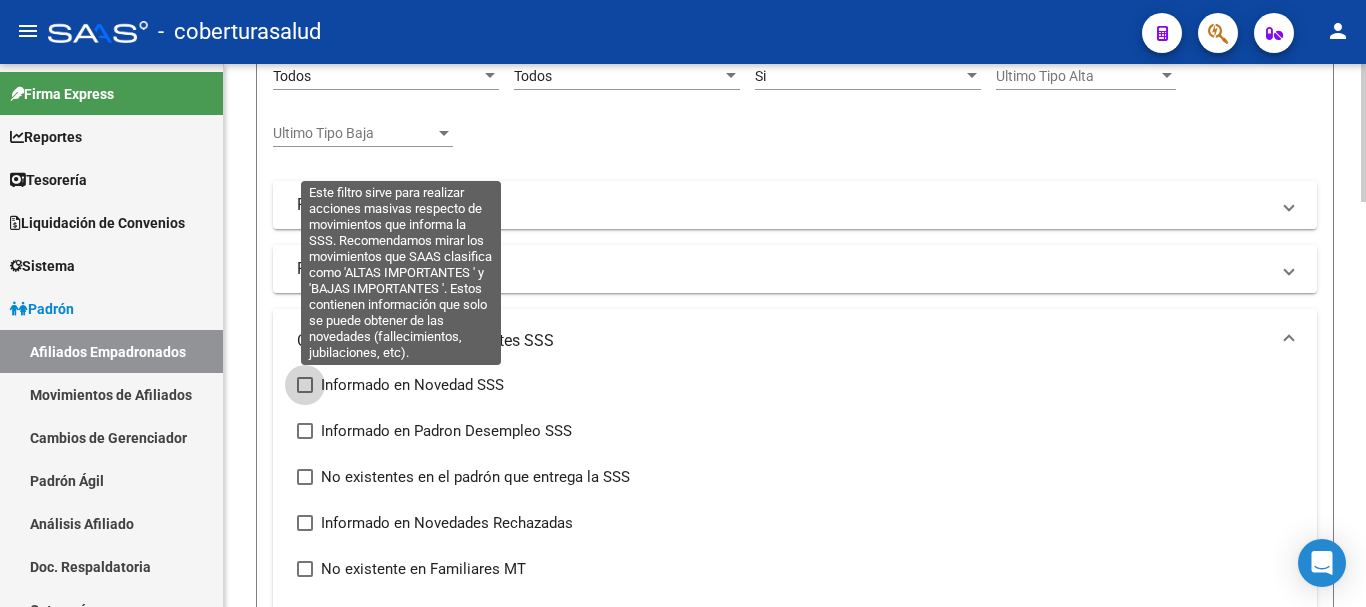 click at bounding box center (305, 385) 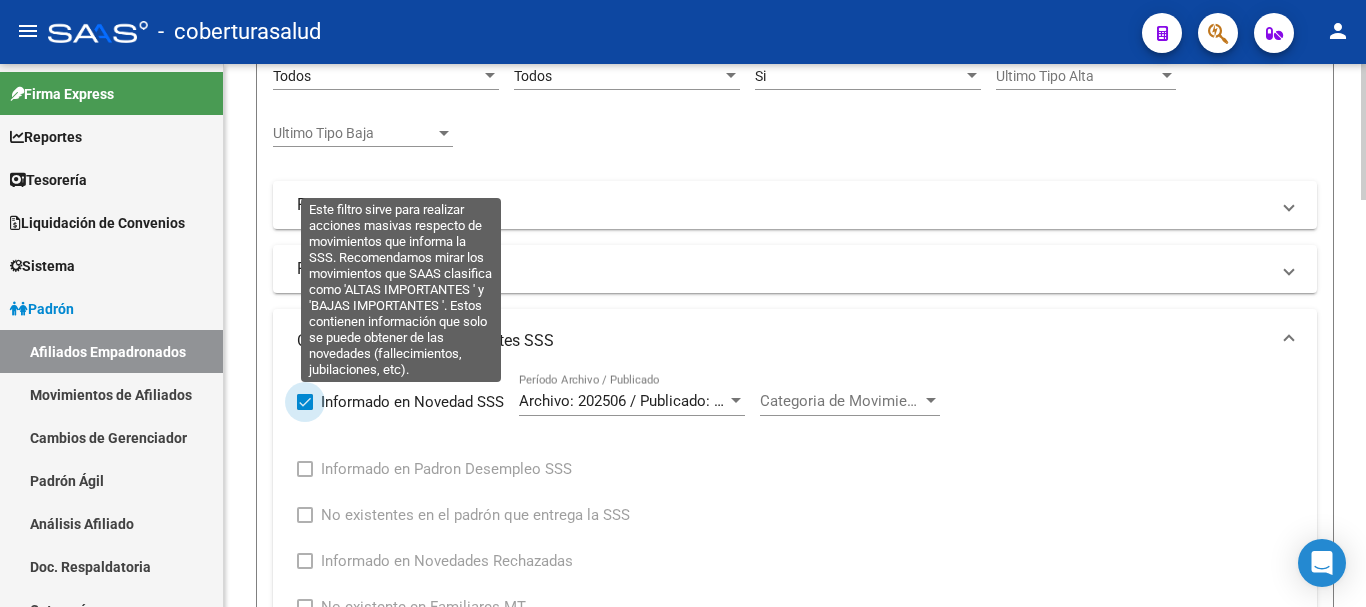 click at bounding box center (305, 402) 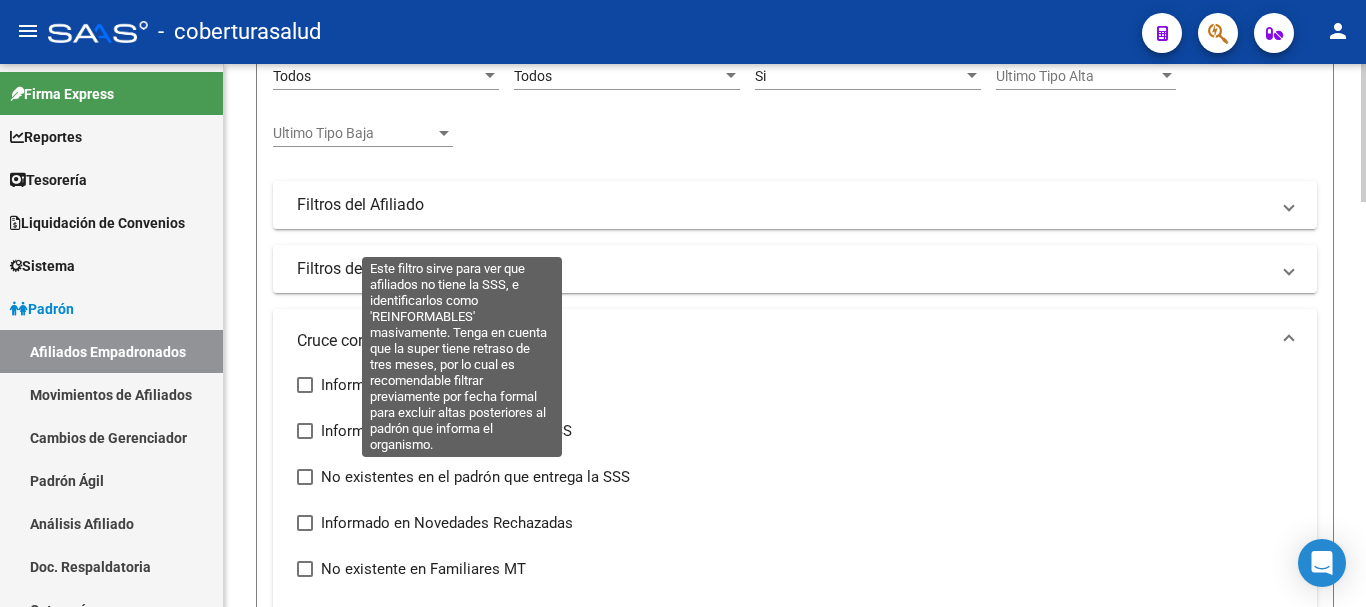 click at bounding box center (305, 477) 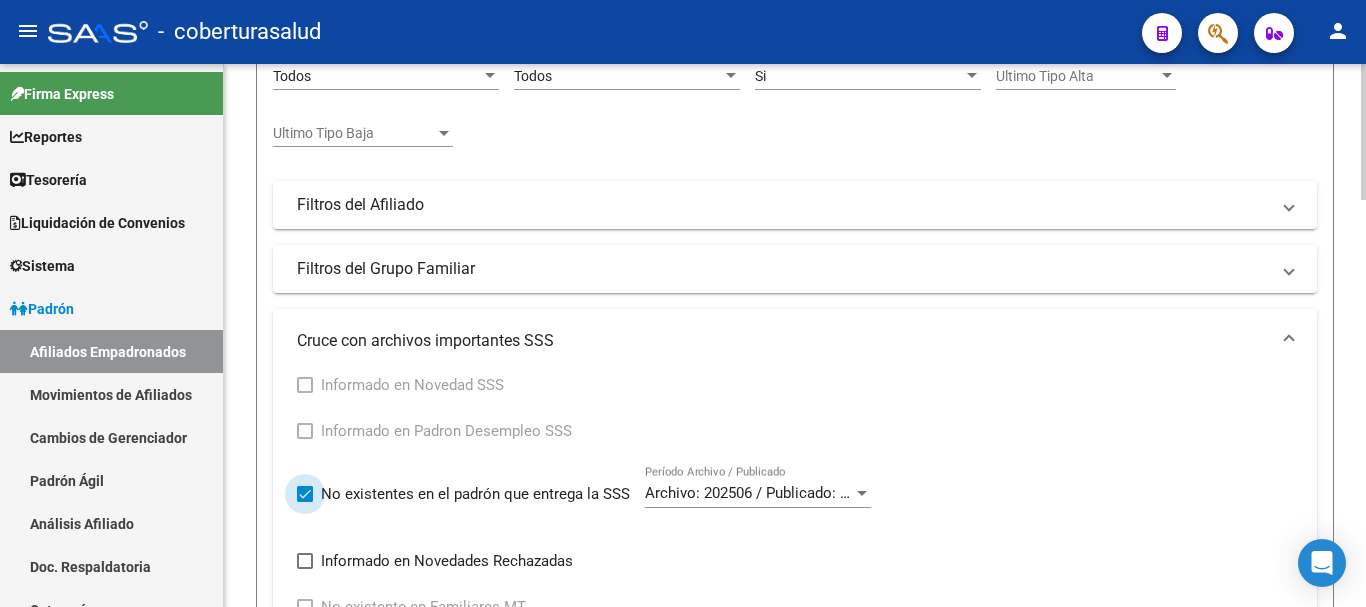 click at bounding box center [305, 494] 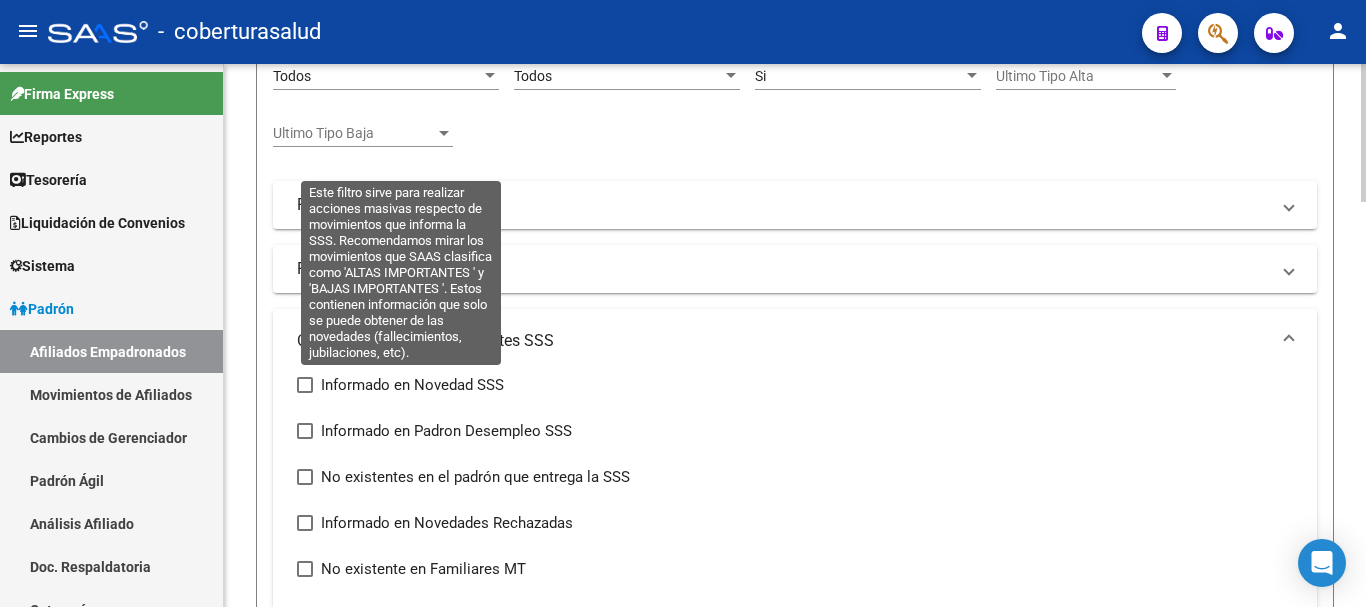 click at bounding box center (305, 385) 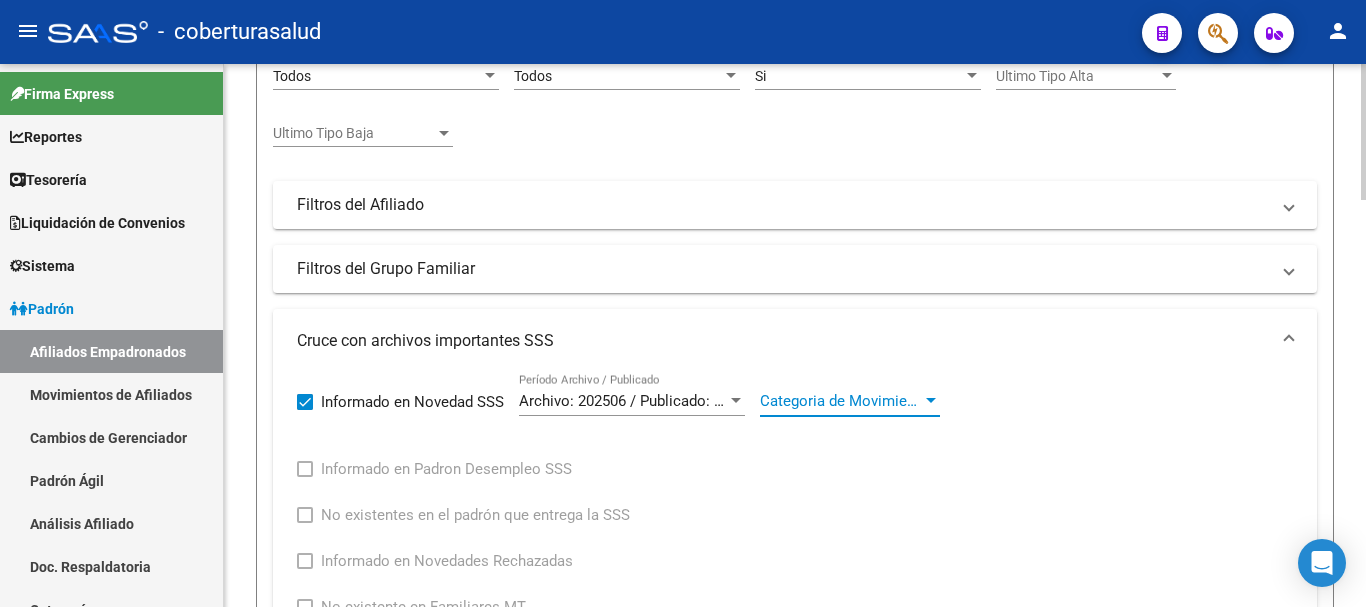 click on "Categoria de Movimiento" at bounding box center [841, 401] 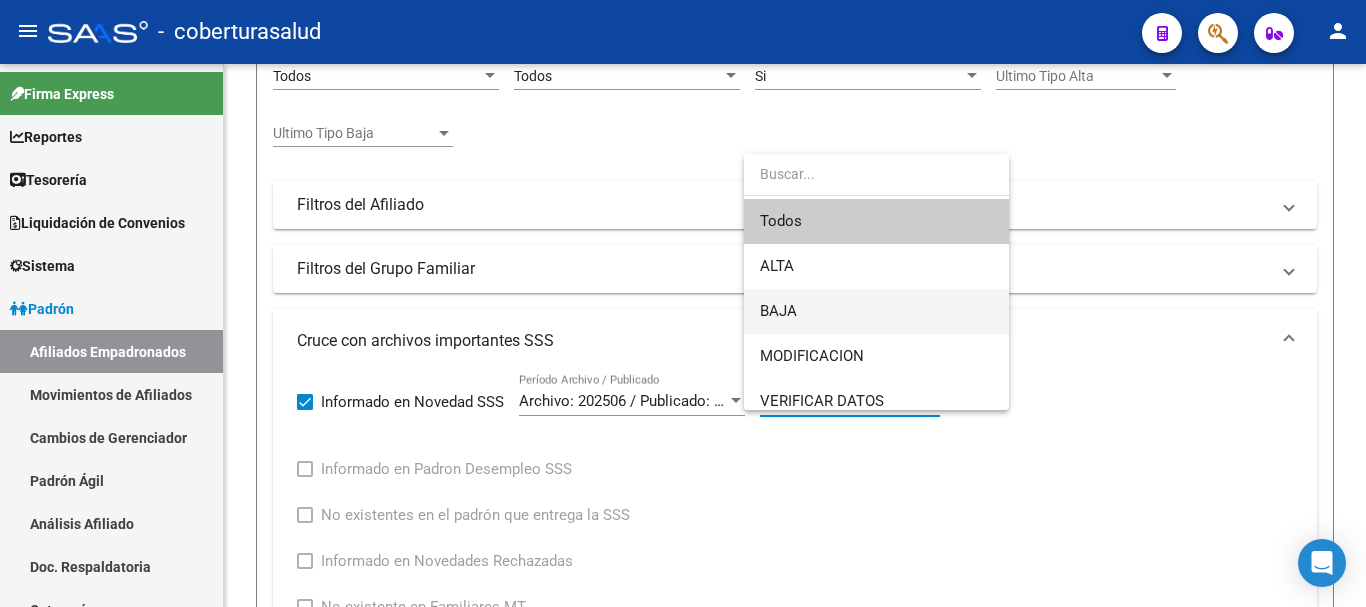 click on "BAJA" at bounding box center (876, 311) 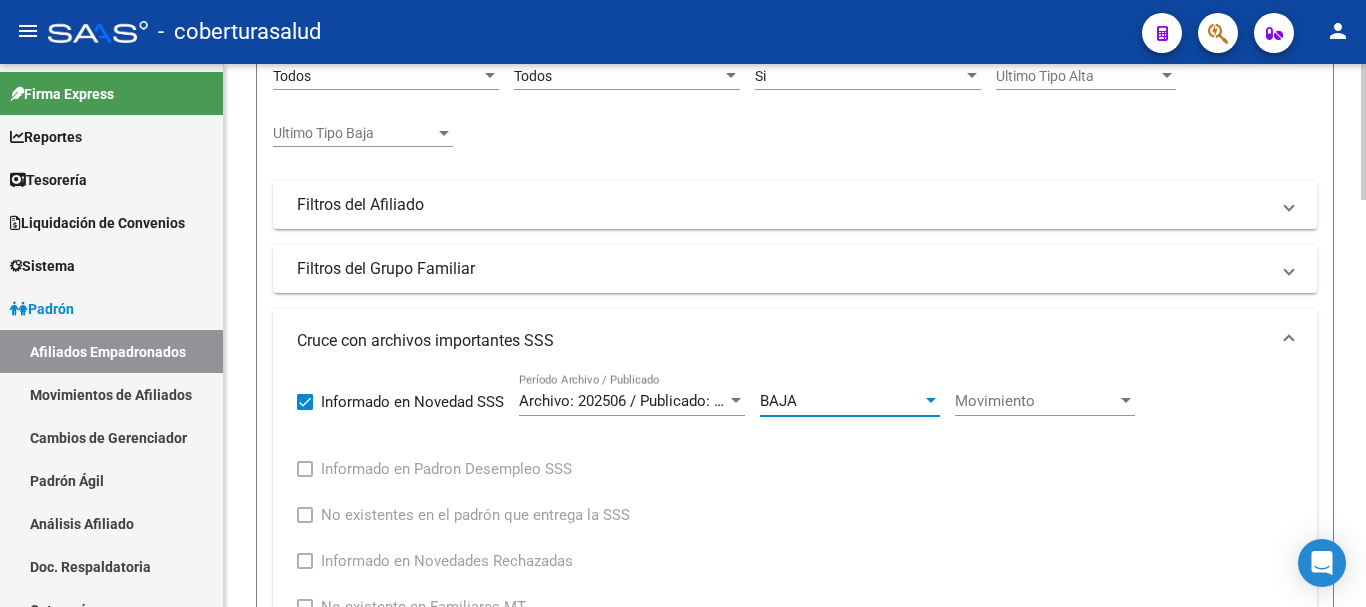 click on "Movimiento" at bounding box center [1036, 401] 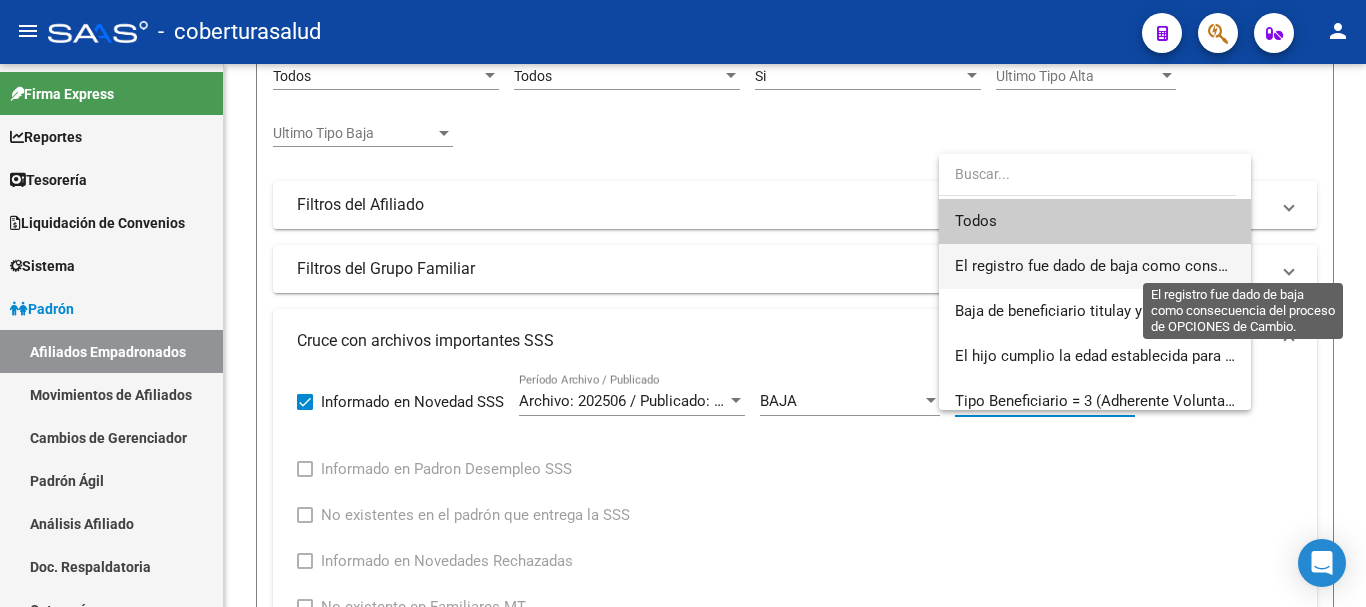 click on "El registro fue dado de baja como consecuencia del proceso de OPCIONES de Cambio." at bounding box center (1246, 266) 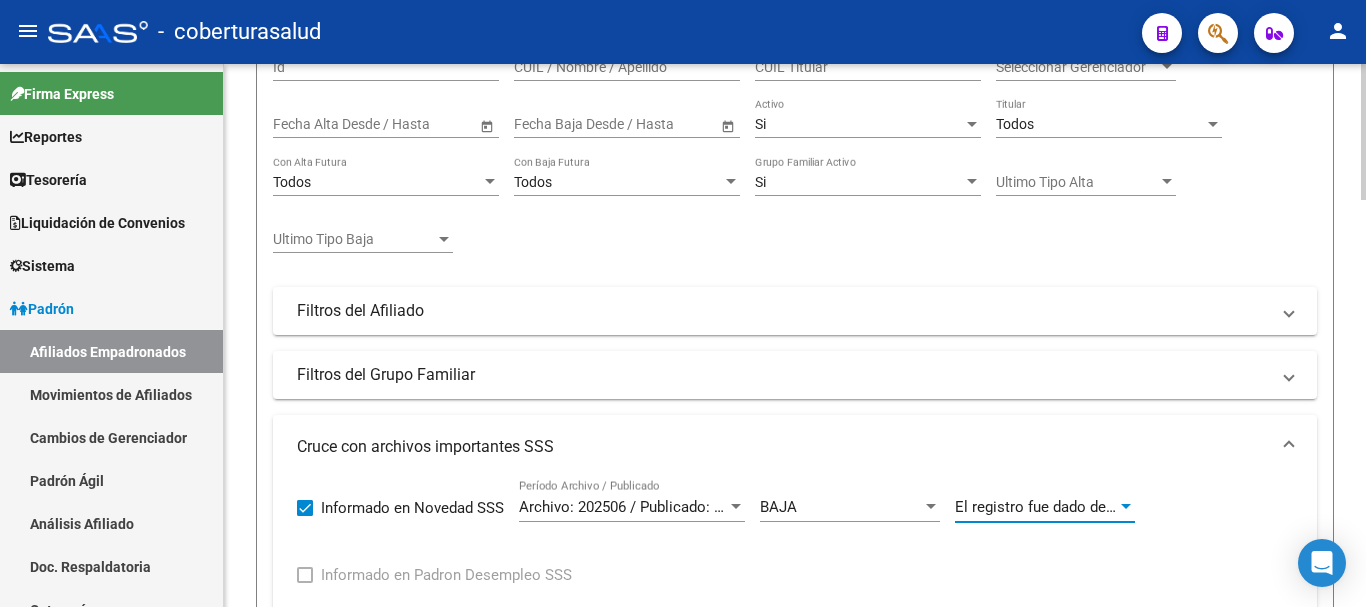 scroll, scrollTop: 200, scrollLeft: 0, axis: vertical 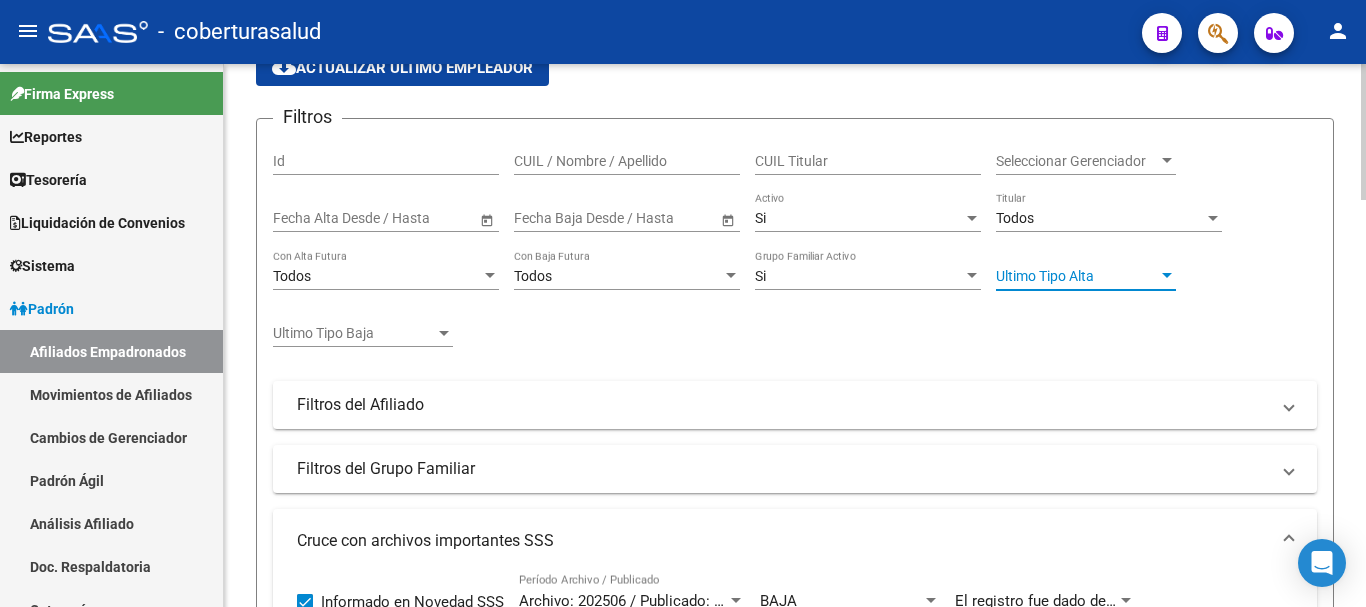 click on "Ultimo Tipo Alta" at bounding box center [1077, 276] 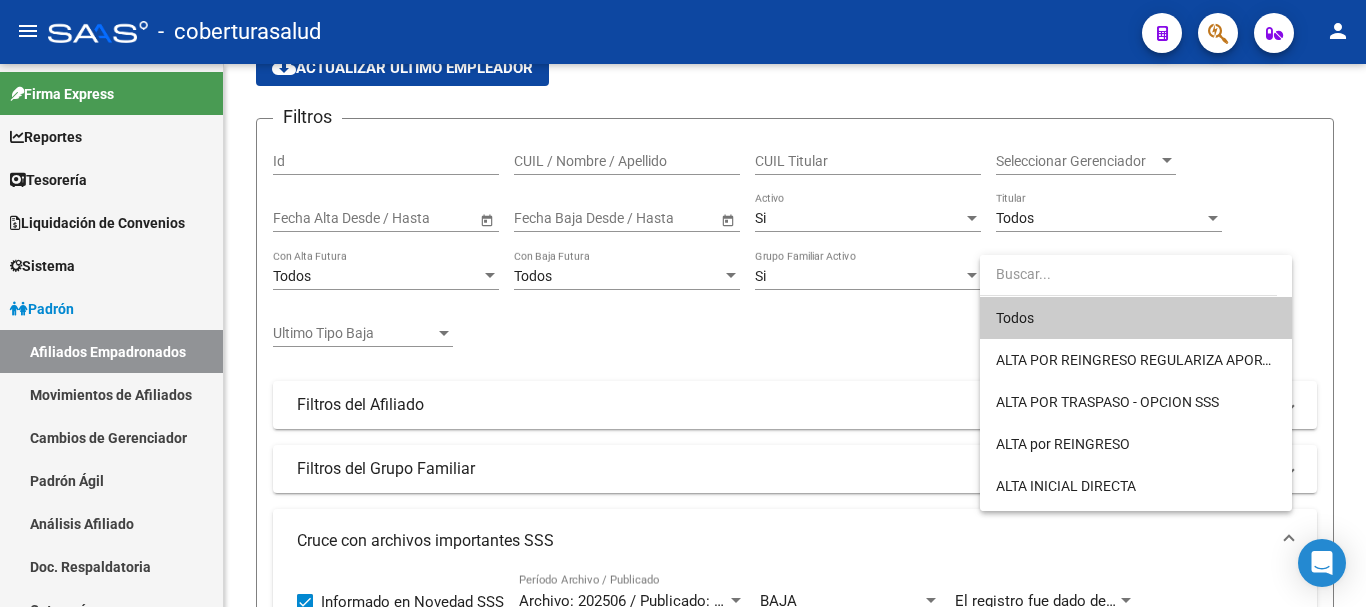 click at bounding box center [683, 303] 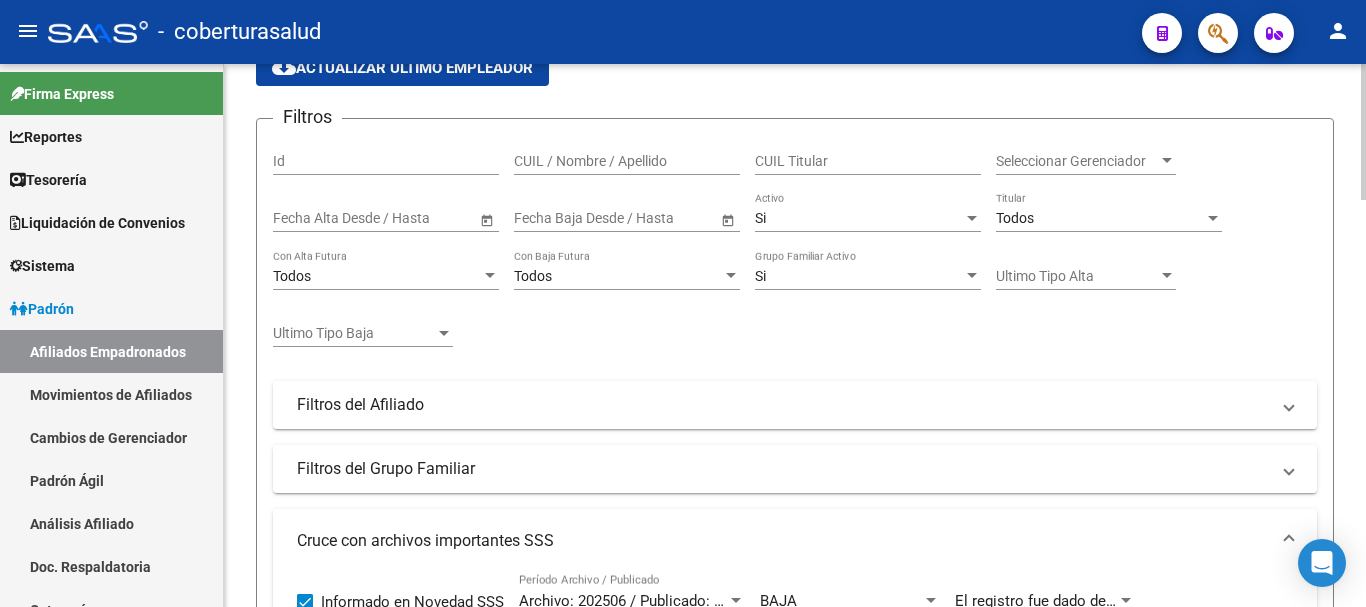 click on "Todos" at bounding box center [1100, 218] 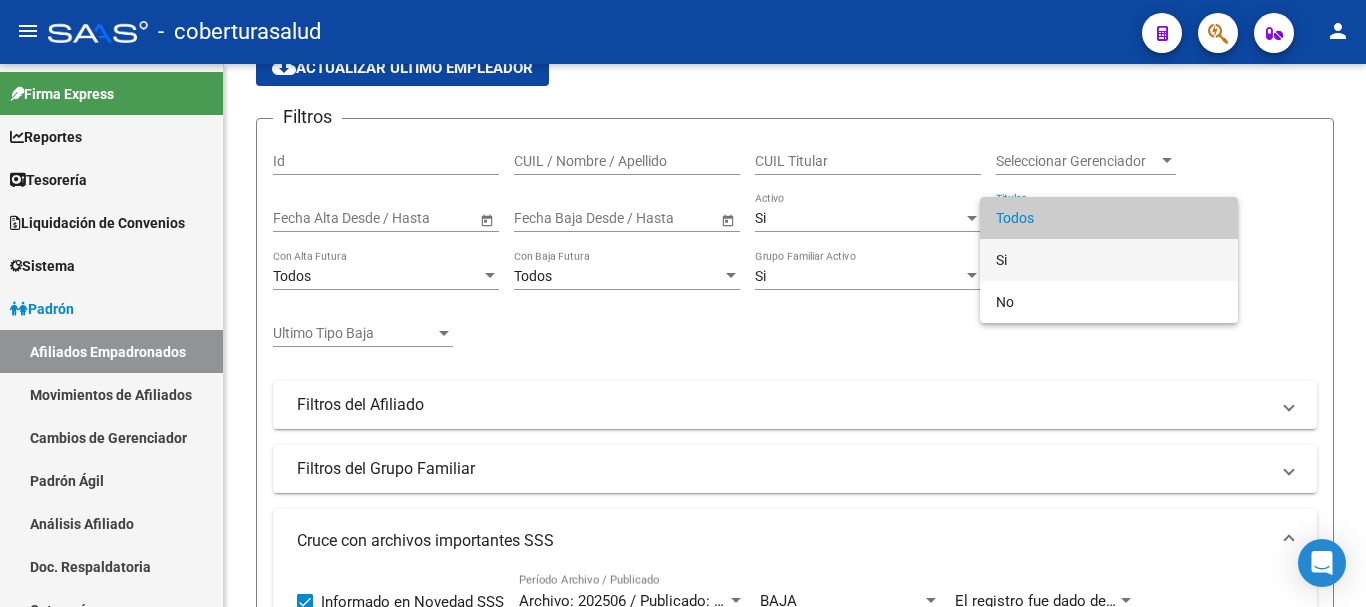 click on "Si" at bounding box center (1109, 260) 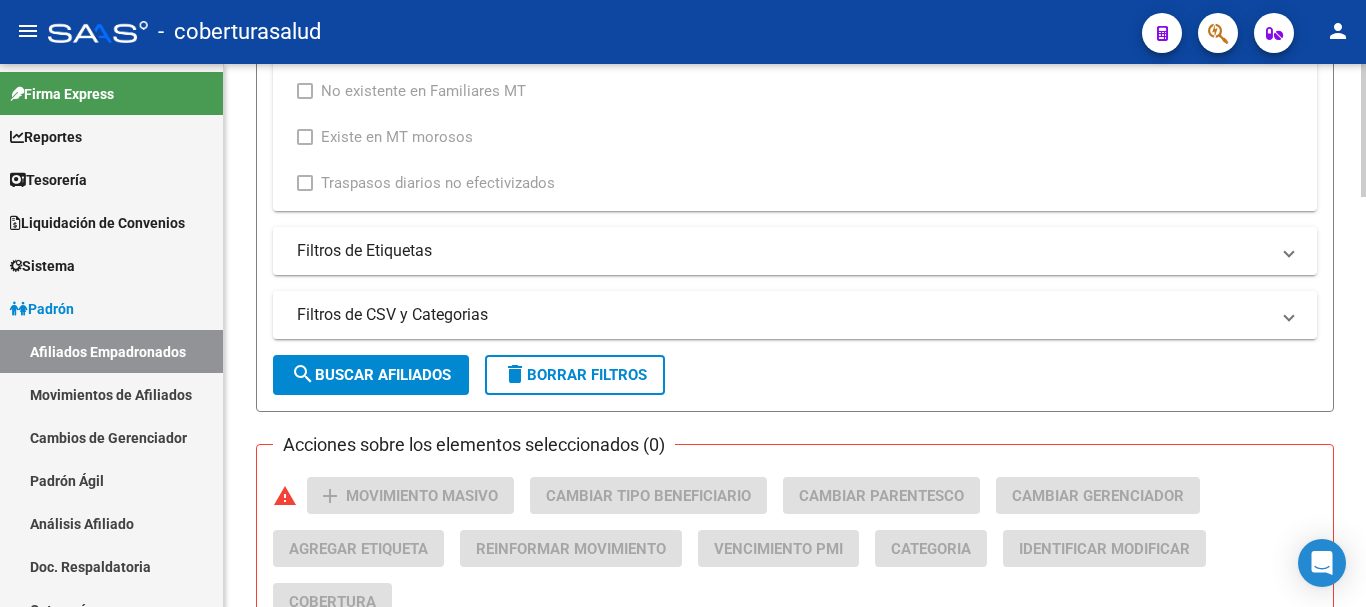 scroll, scrollTop: 1000, scrollLeft: 0, axis: vertical 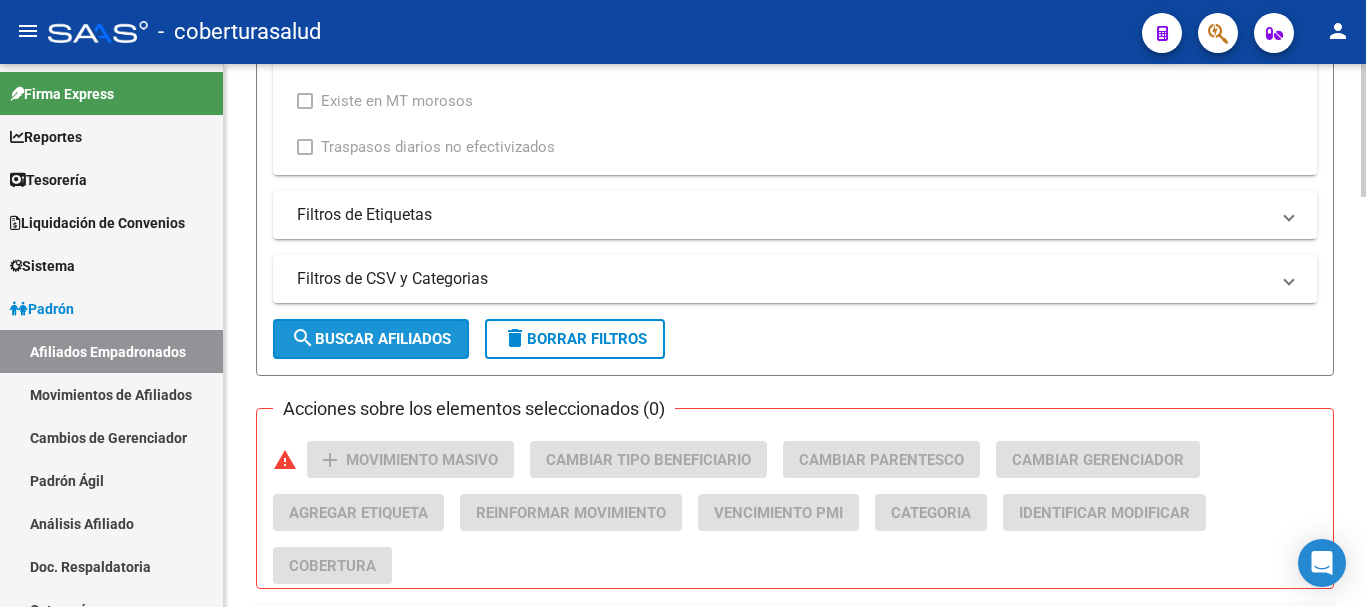 click on "search  Buscar Afiliados" 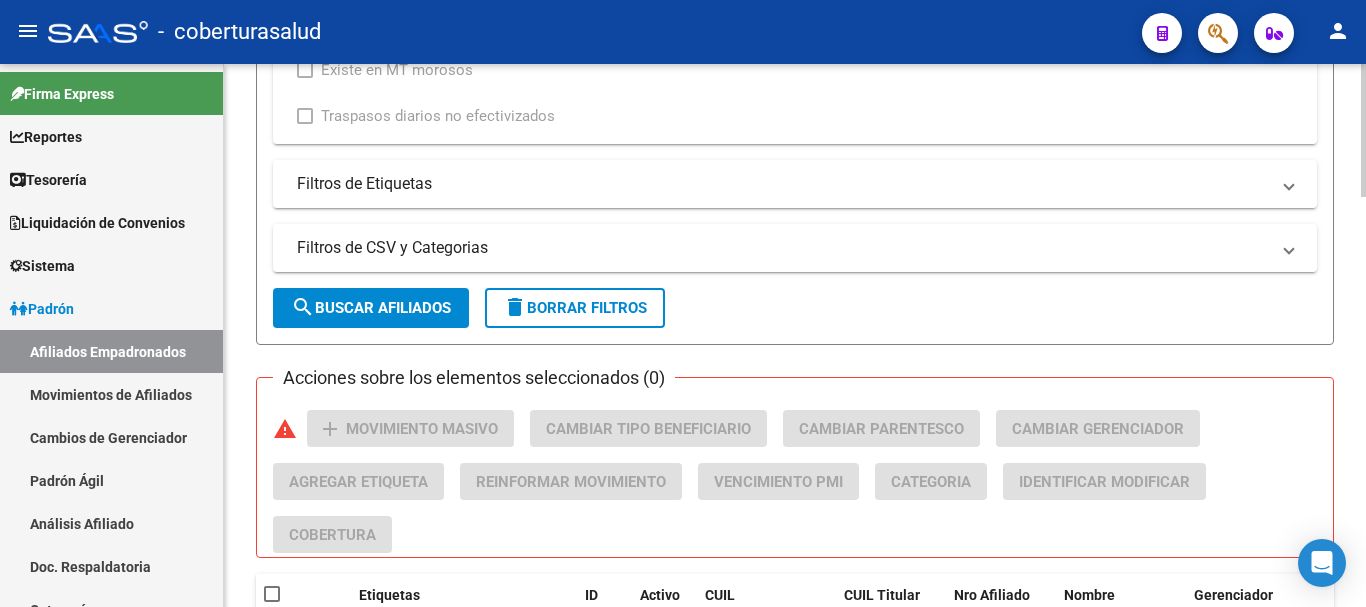 scroll, scrollTop: 1278, scrollLeft: 0, axis: vertical 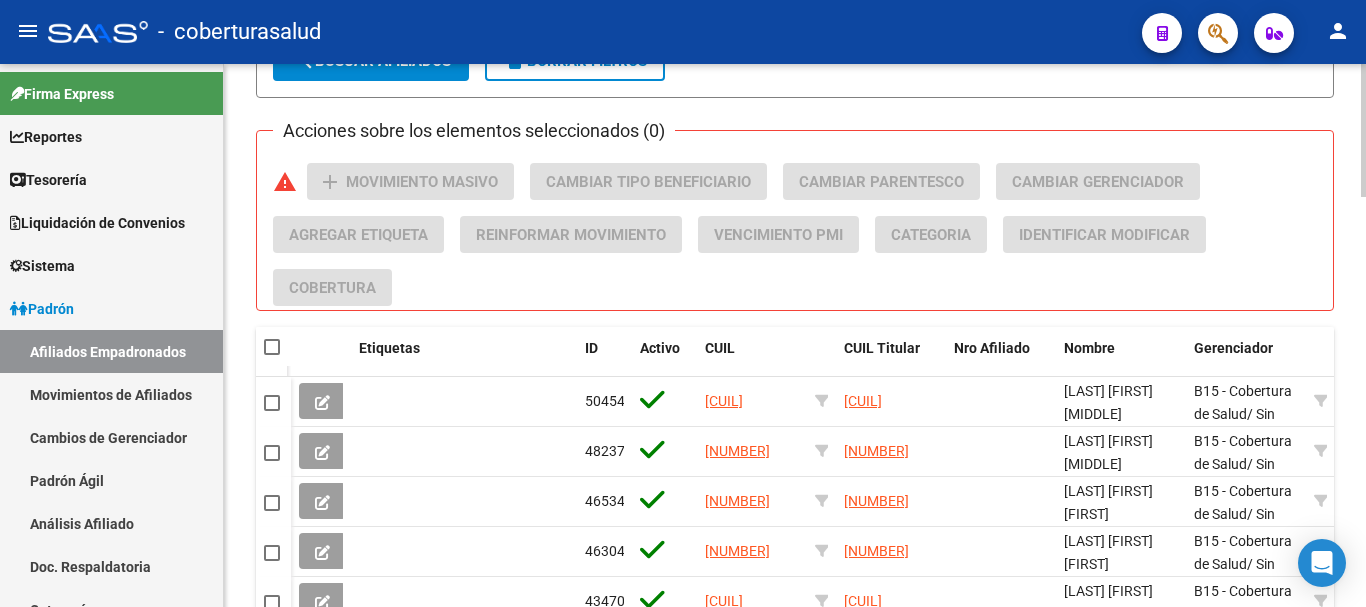 click at bounding box center (272, 347) 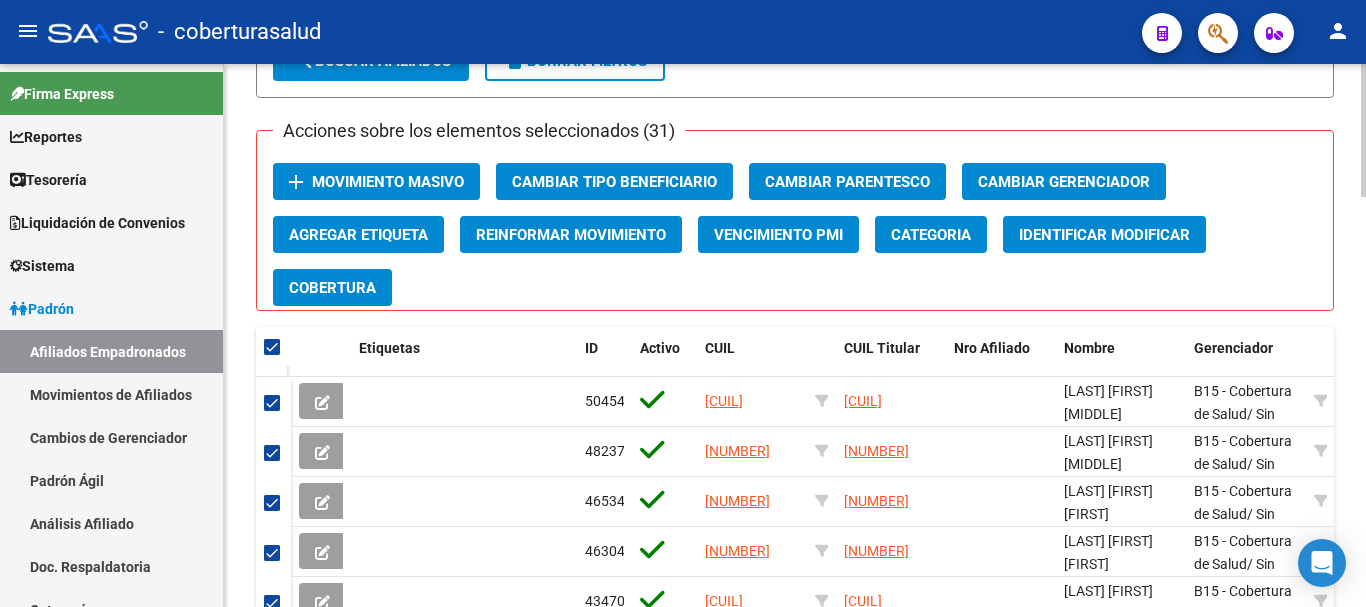 click on "Movimiento Masivo" 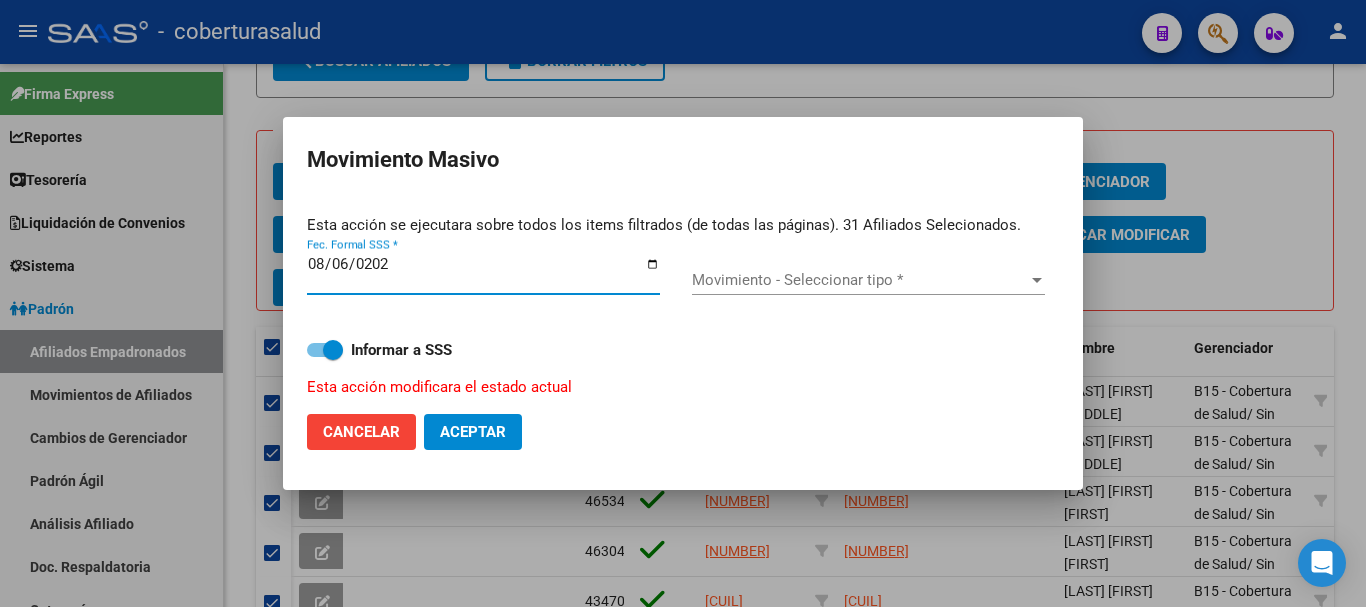 type on "2025-08-06" 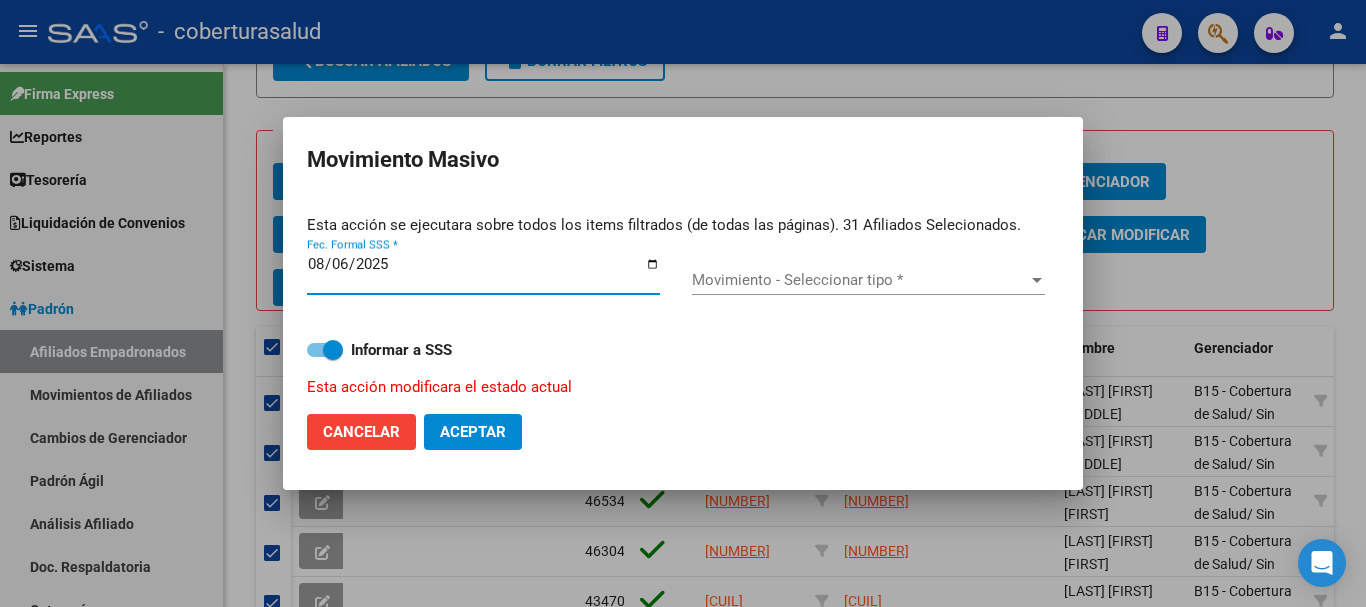 click on "Movimiento - Seleccionar tipo *" at bounding box center (859, 280) 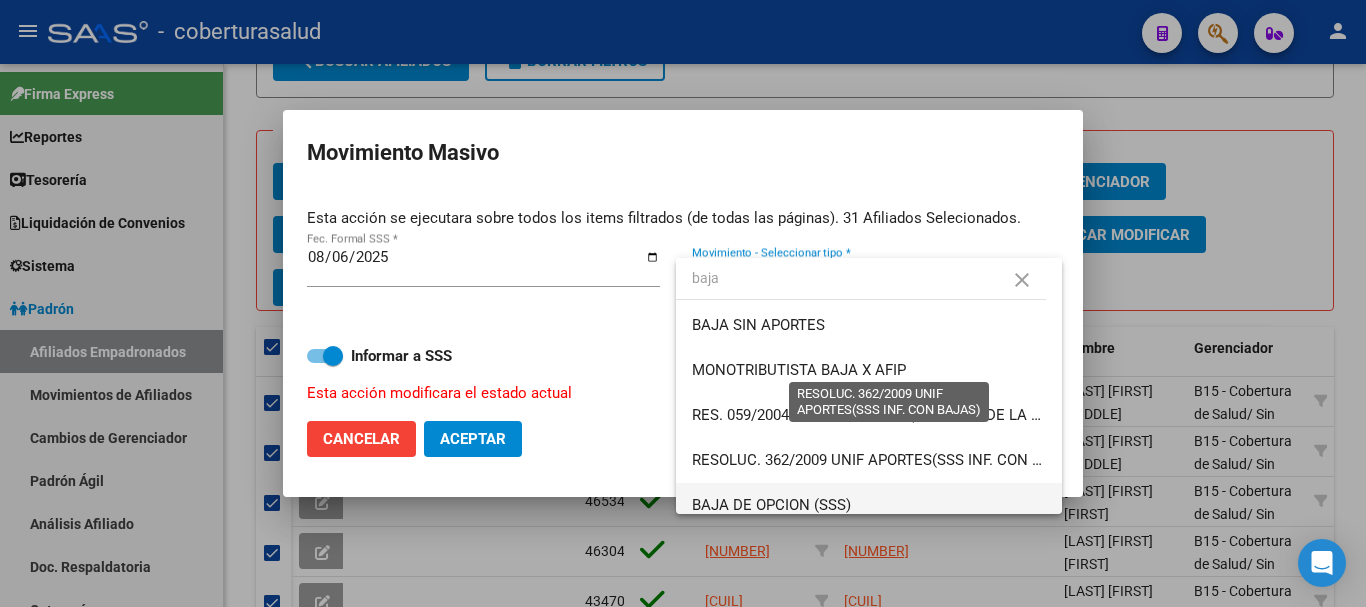 scroll, scrollTop: 100, scrollLeft: 0, axis: vertical 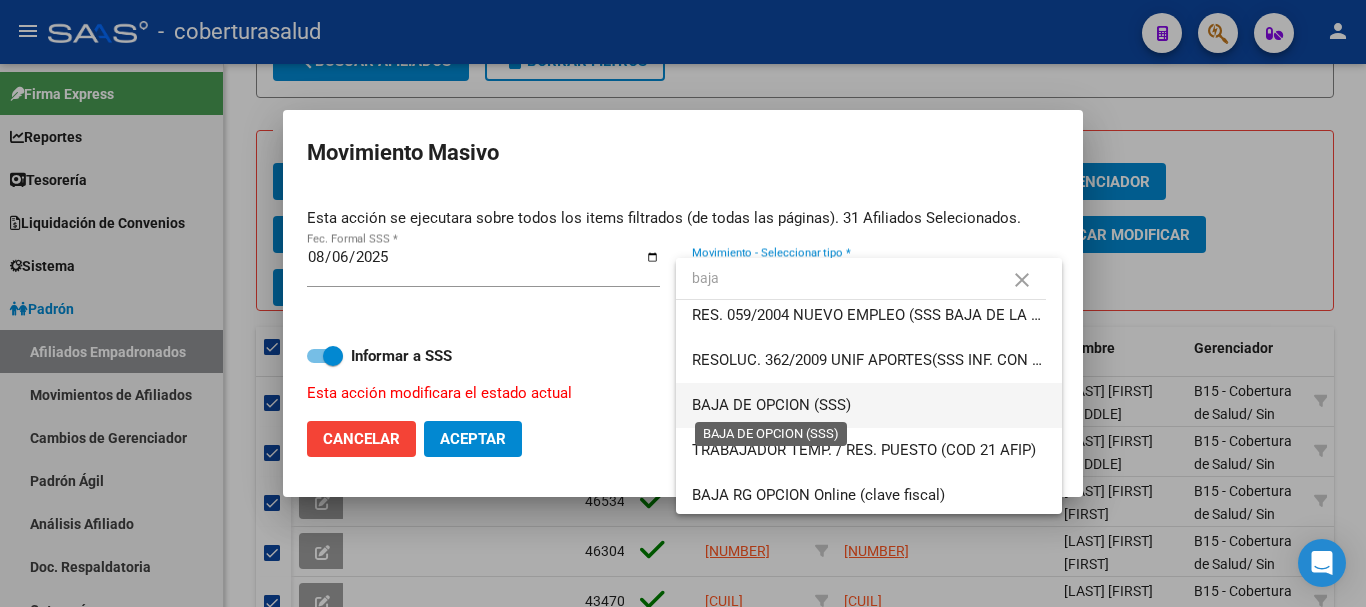 type on "baja" 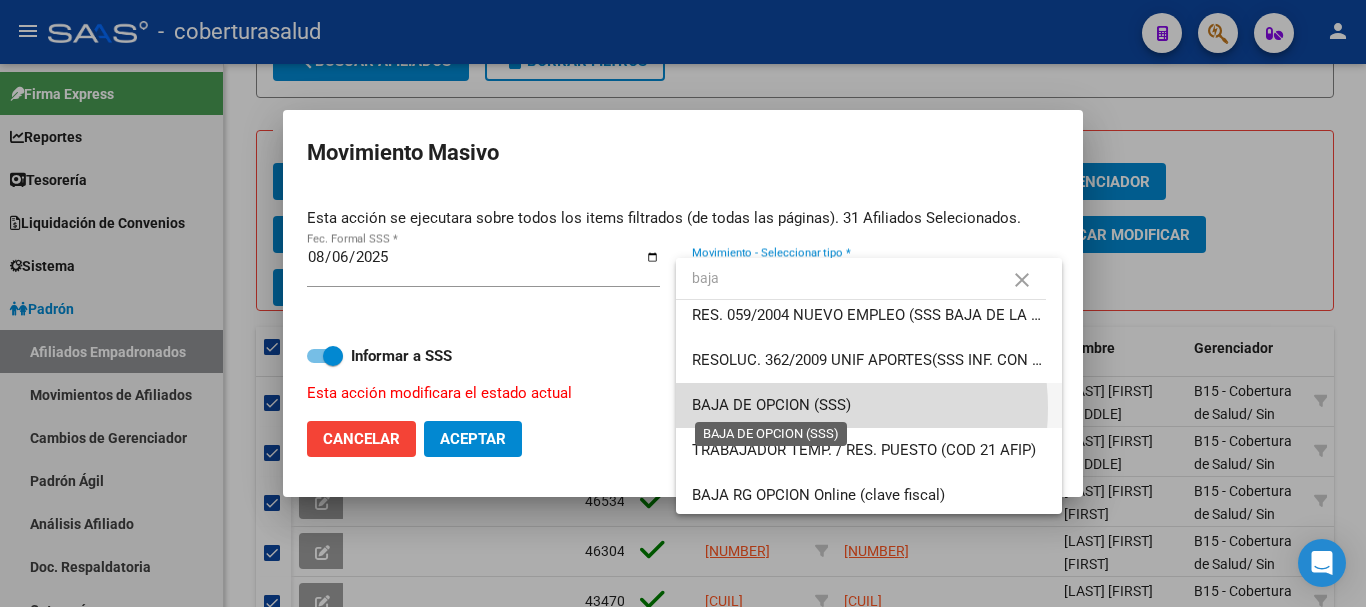 click on "BAJA DE OPCION (SSS)" at bounding box center (771, 405) 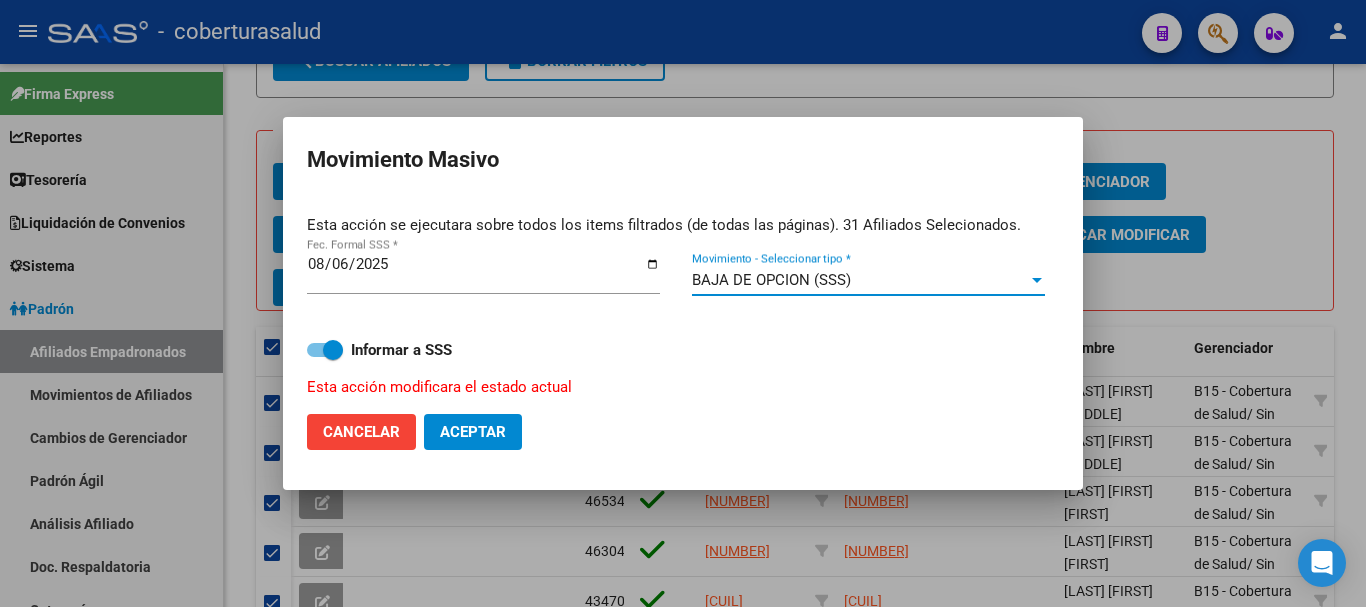 click at bounding box center (325, 350) 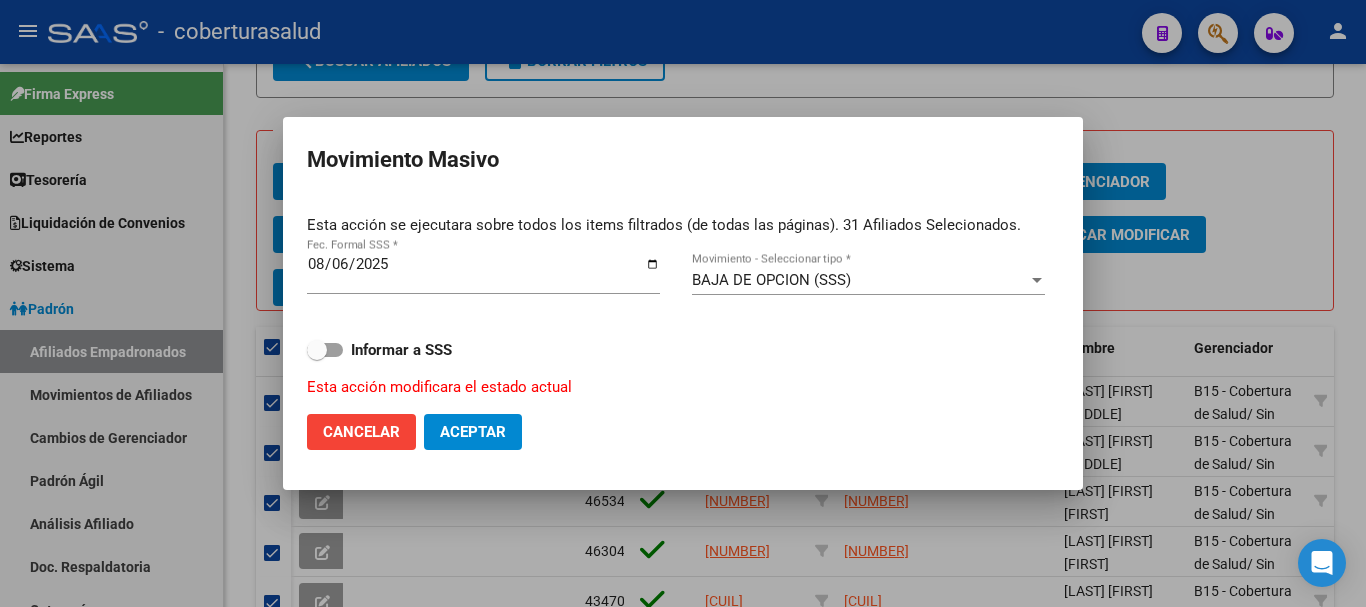 click on "Aceptar" 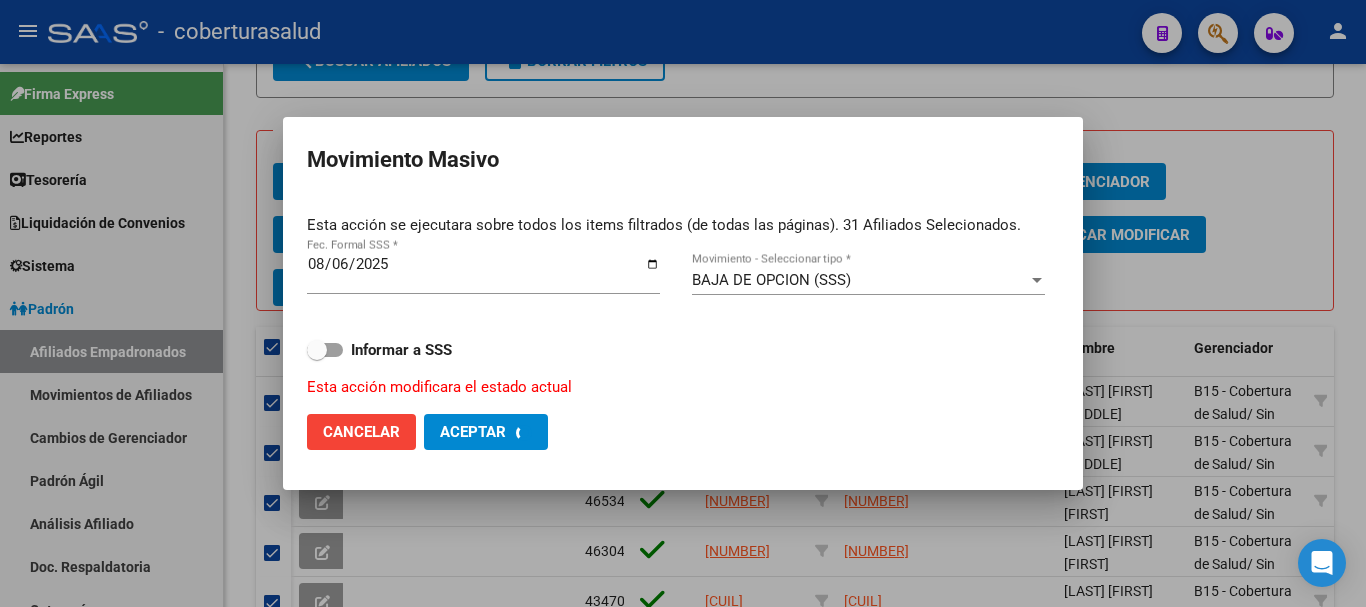 checkbox on "false" 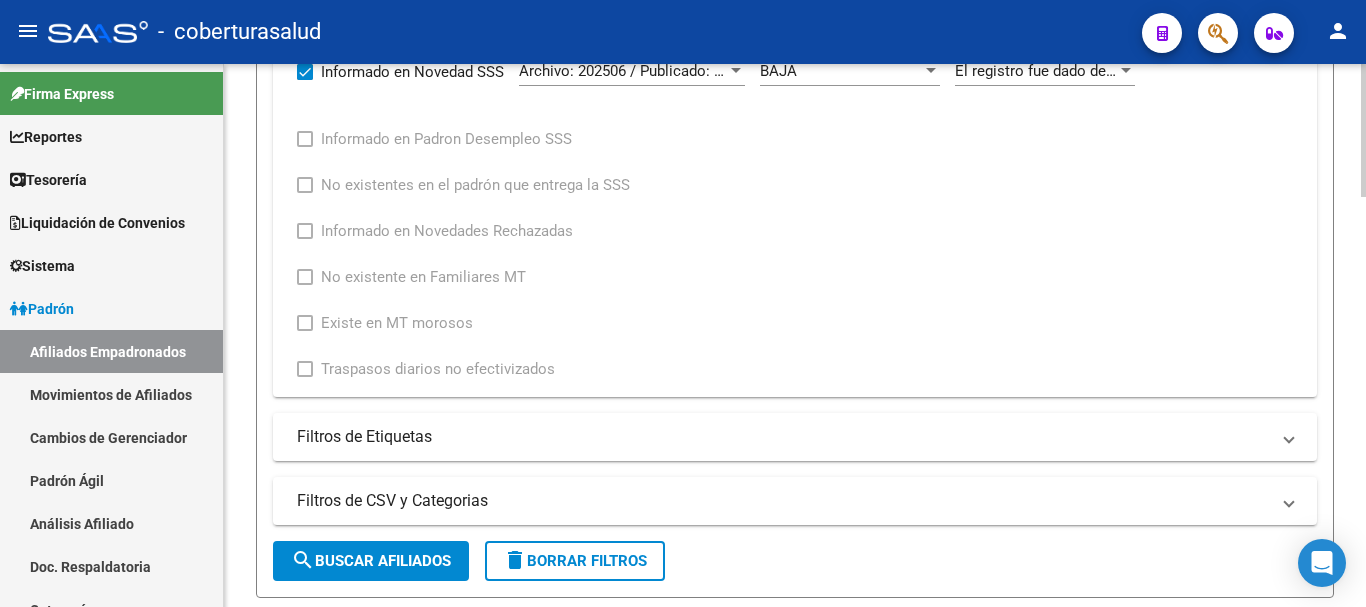 scroll, scrollTop: 578, scrollLeft: 0, axis: vertical 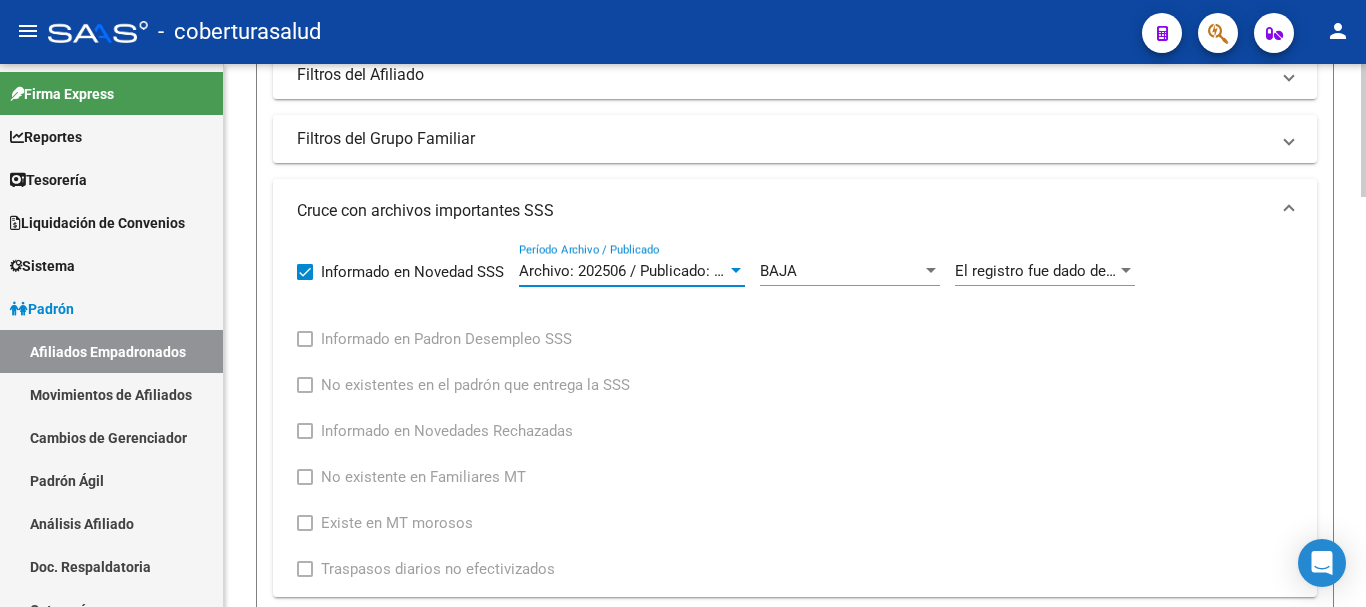 click at bounding box center (736, 271) 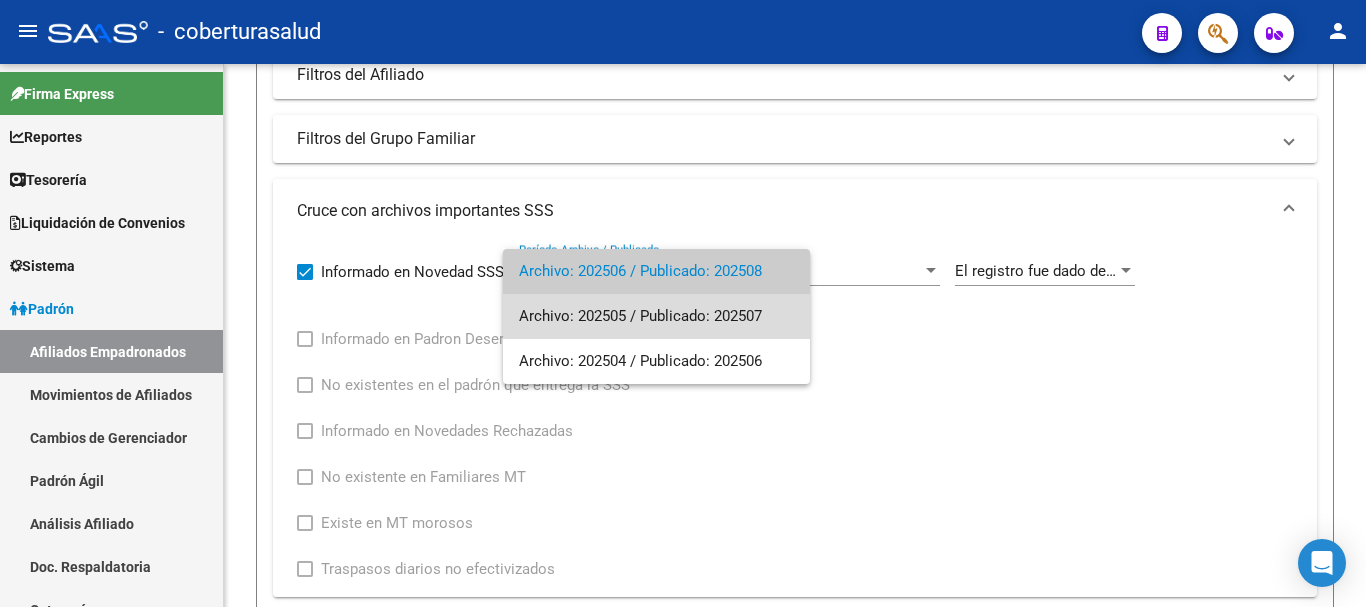 click on "Archivo: 202505 / Publicado: 202507" at bounding box center [656, 316] 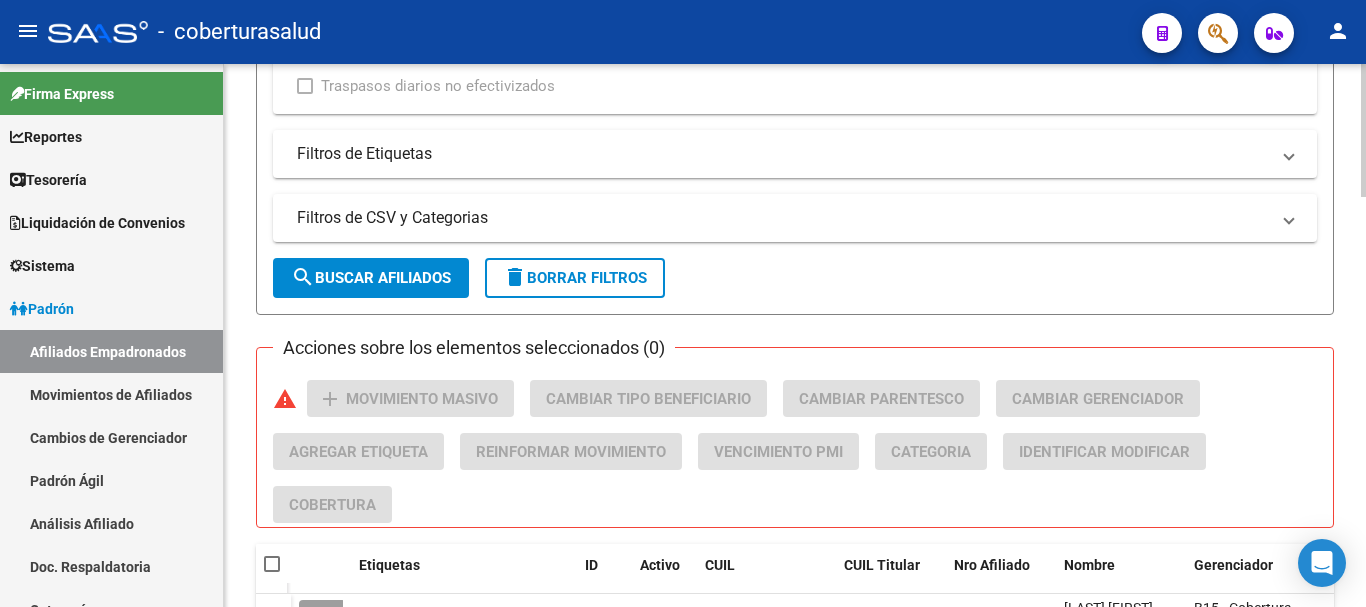 scroll, scrollTop: 1078, scrollLeft: 0, axis: vertical 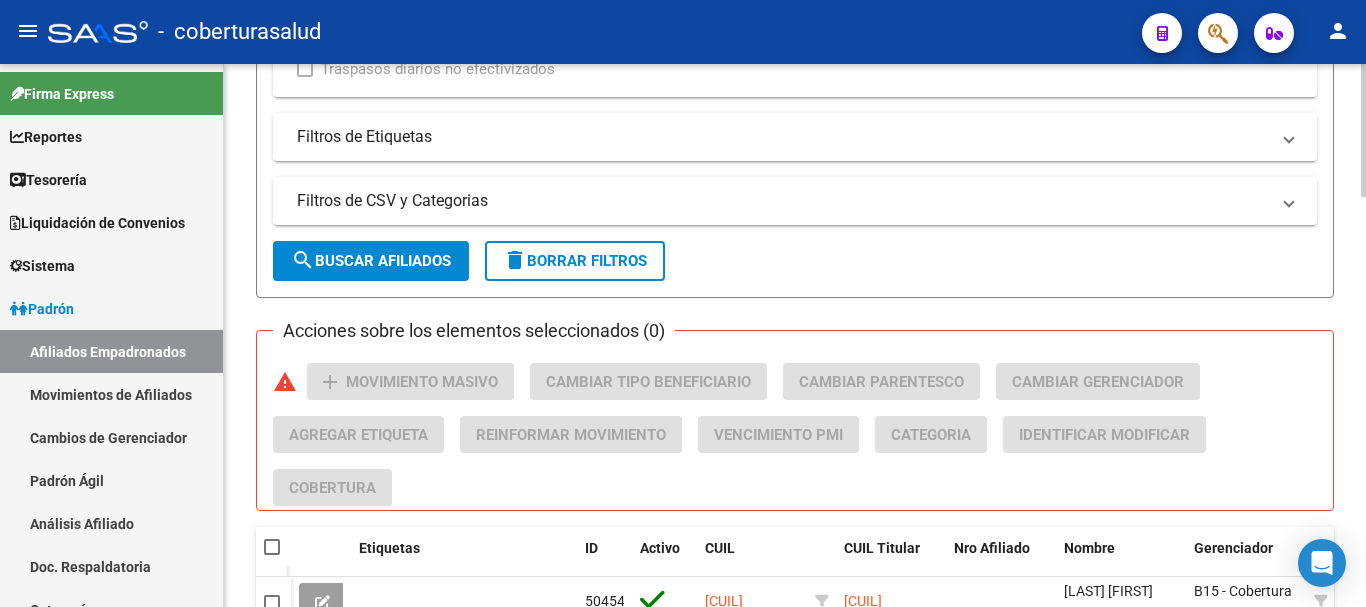 click on "search  Buscar Afiliados" 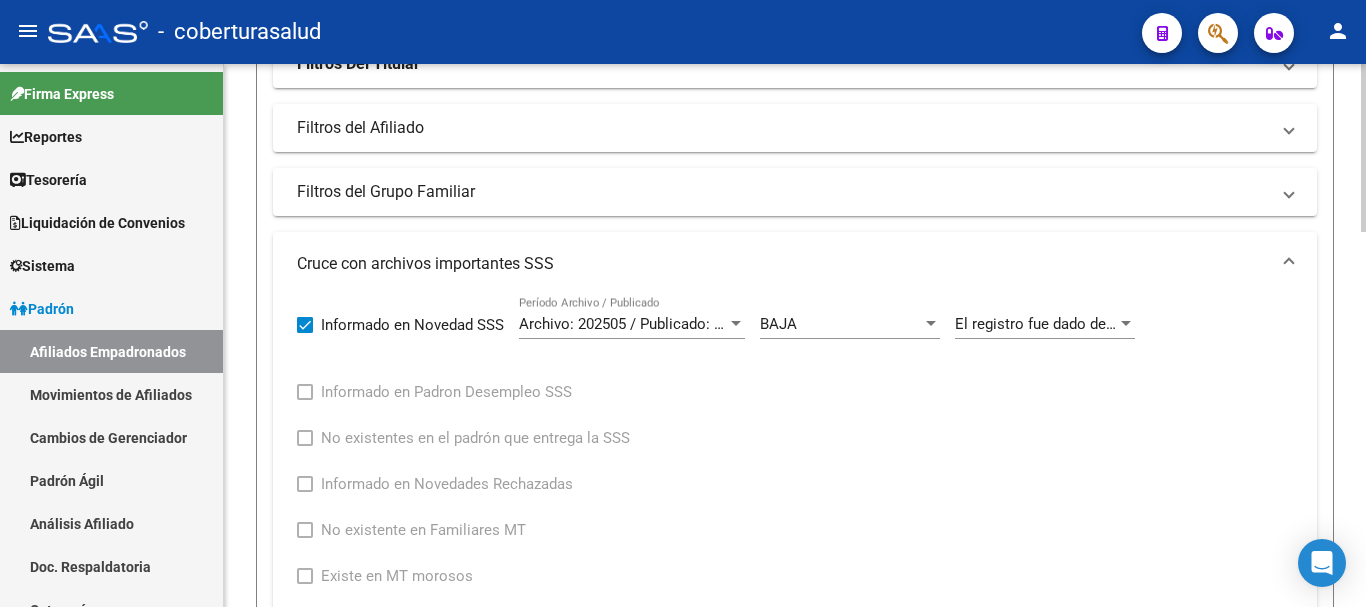 scroll, scrollTop: 513, scrollLeft: 0, axis: vertical 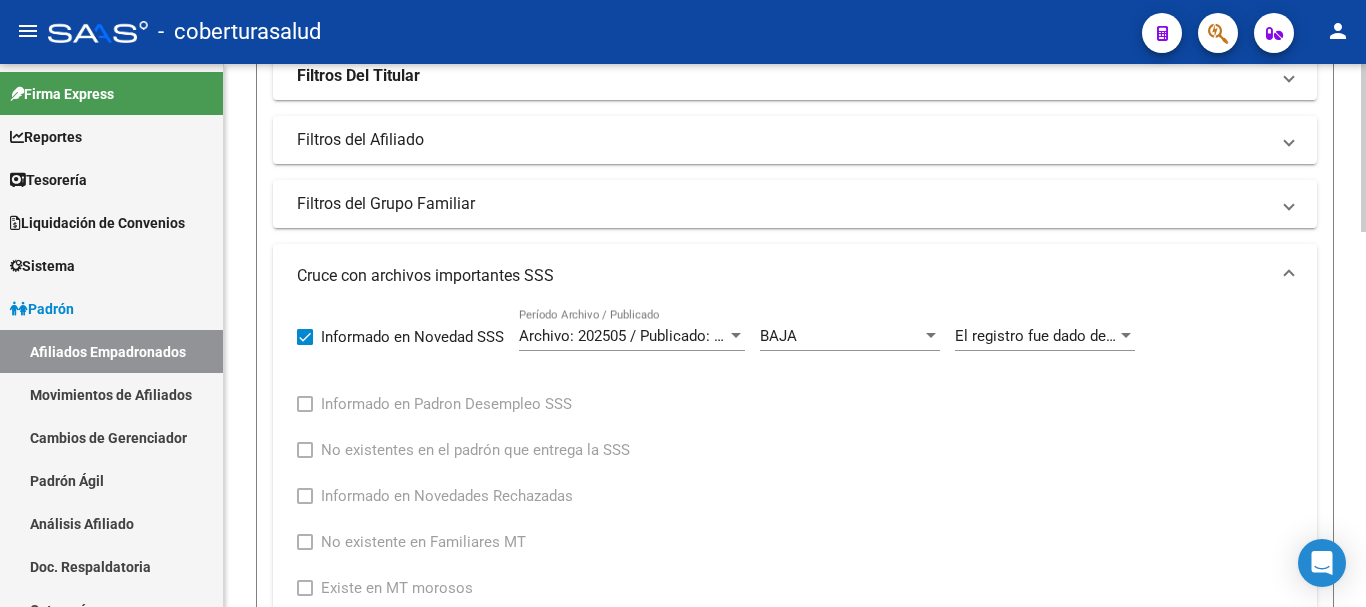 click on "Archivo: 202505 / Publicado: 202507" at bounding box center [640, 336] 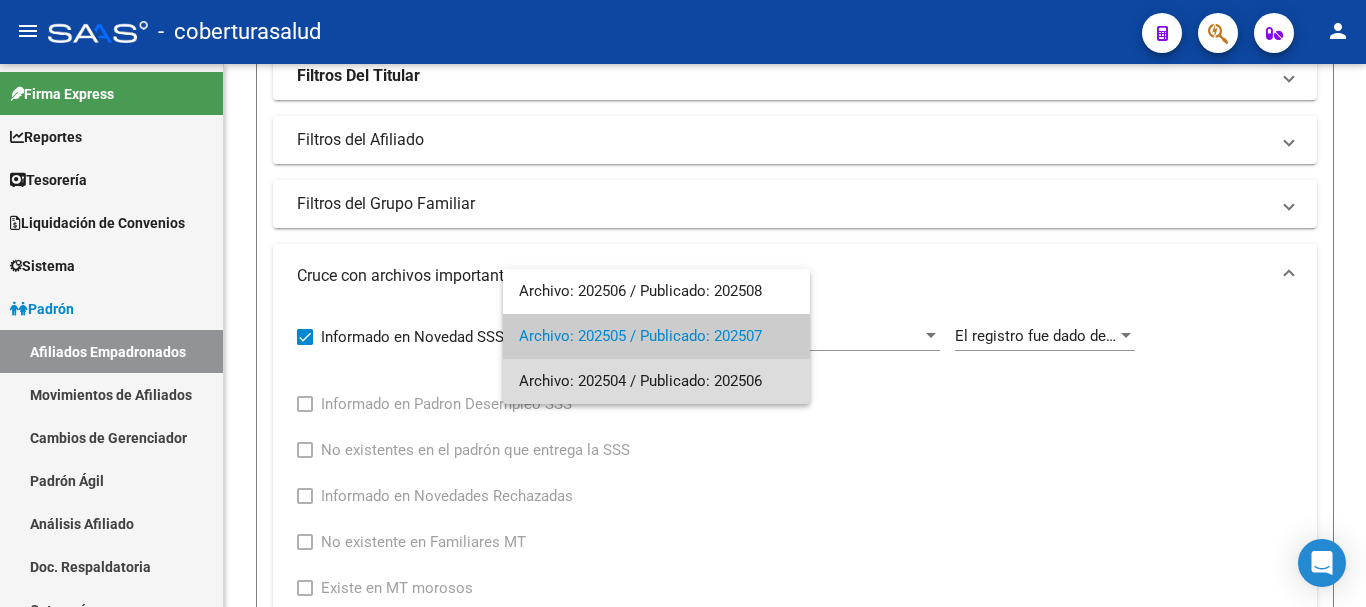 click on "Archivo: 202504 / Publicado: 202506" at bounding box center (656, 381) 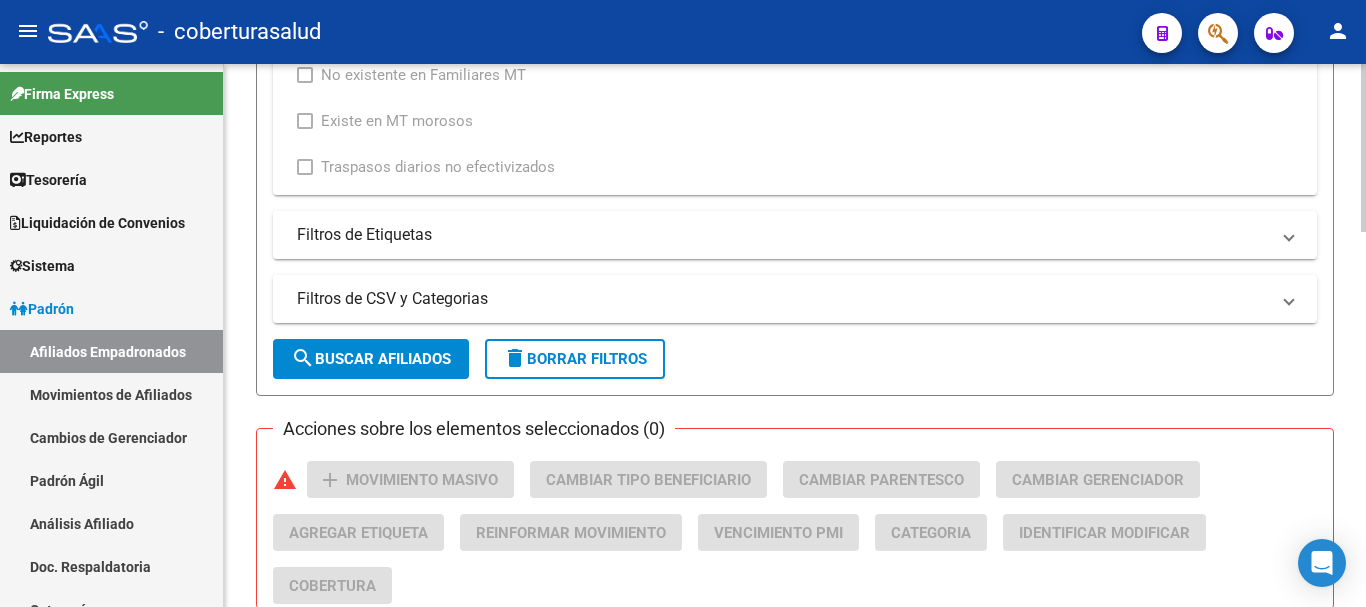 scroll, scrollTop: 1013, scrollLeft: 0, axis: vertical 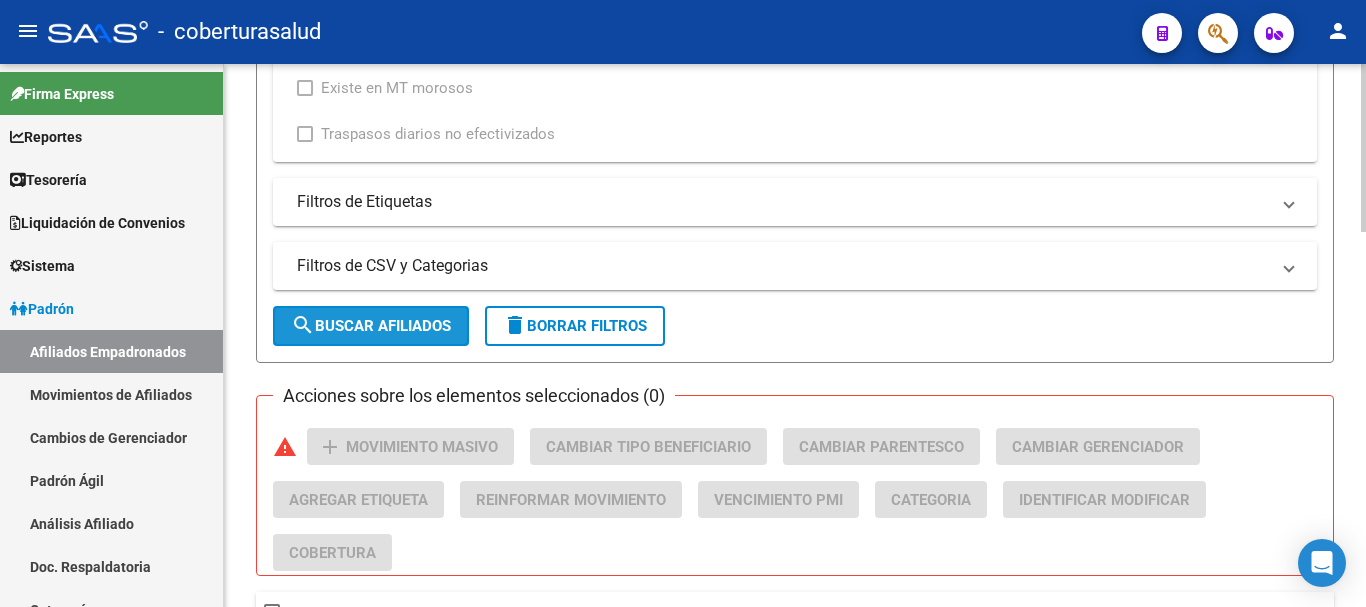 click on "search  Buscar Afiliados" 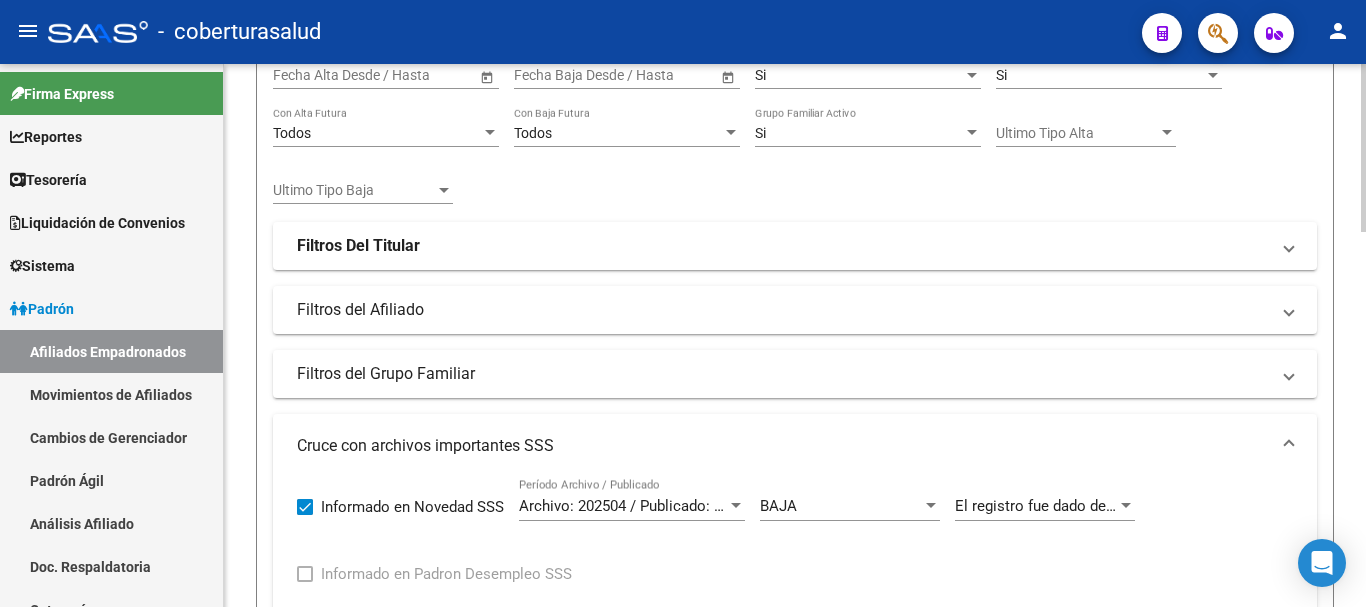 scroll, scrollTop: 513, scrollLeft: 0, axis: vertical 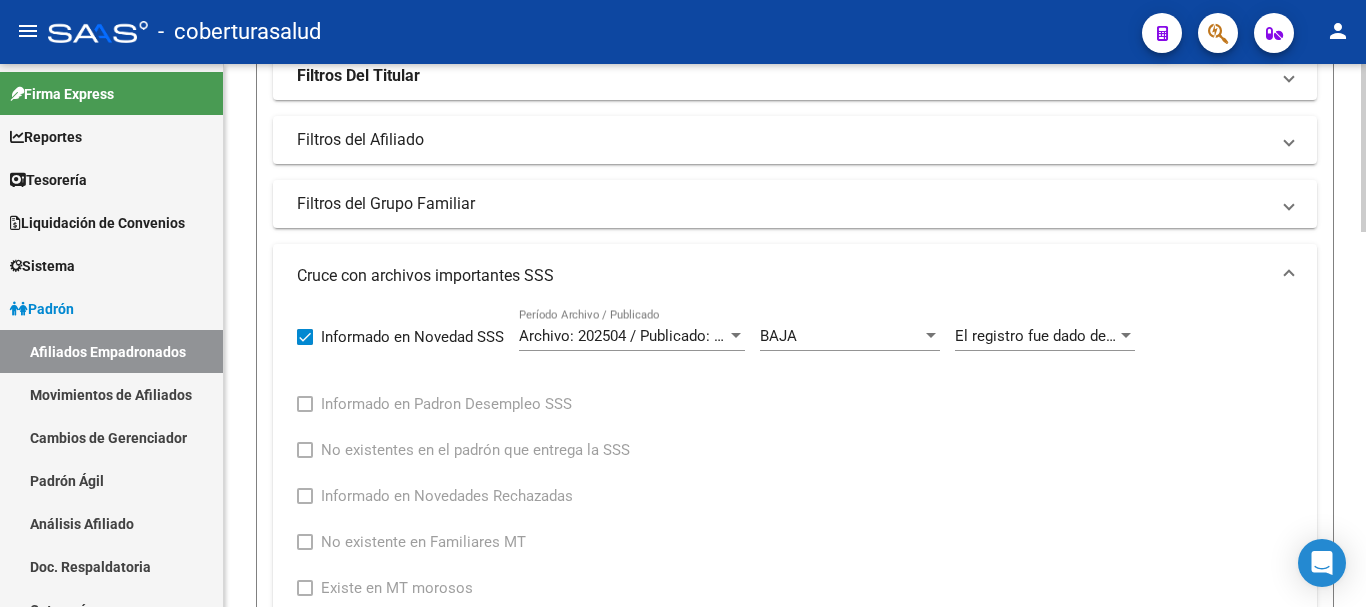 click on "Archivo: 202504 / Publicado: 202506" at bounding box center [640, 336] 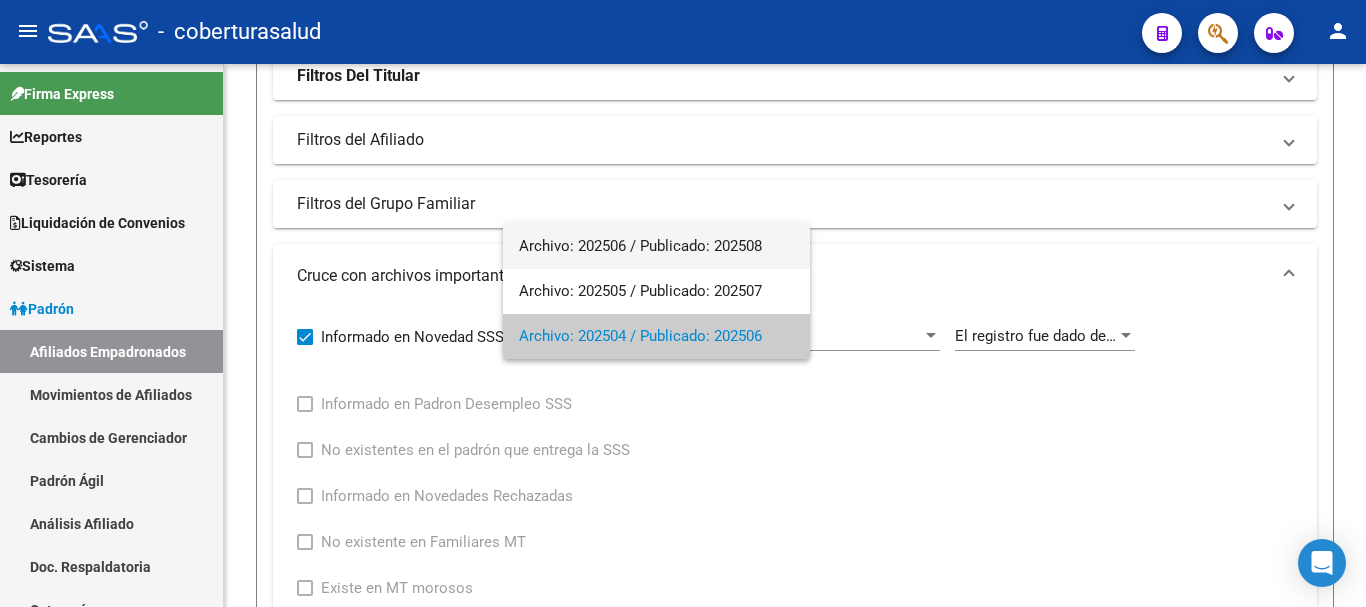 click on "Archivo: 202506 / Publicado: 202508" at bounding box center [656, 246] 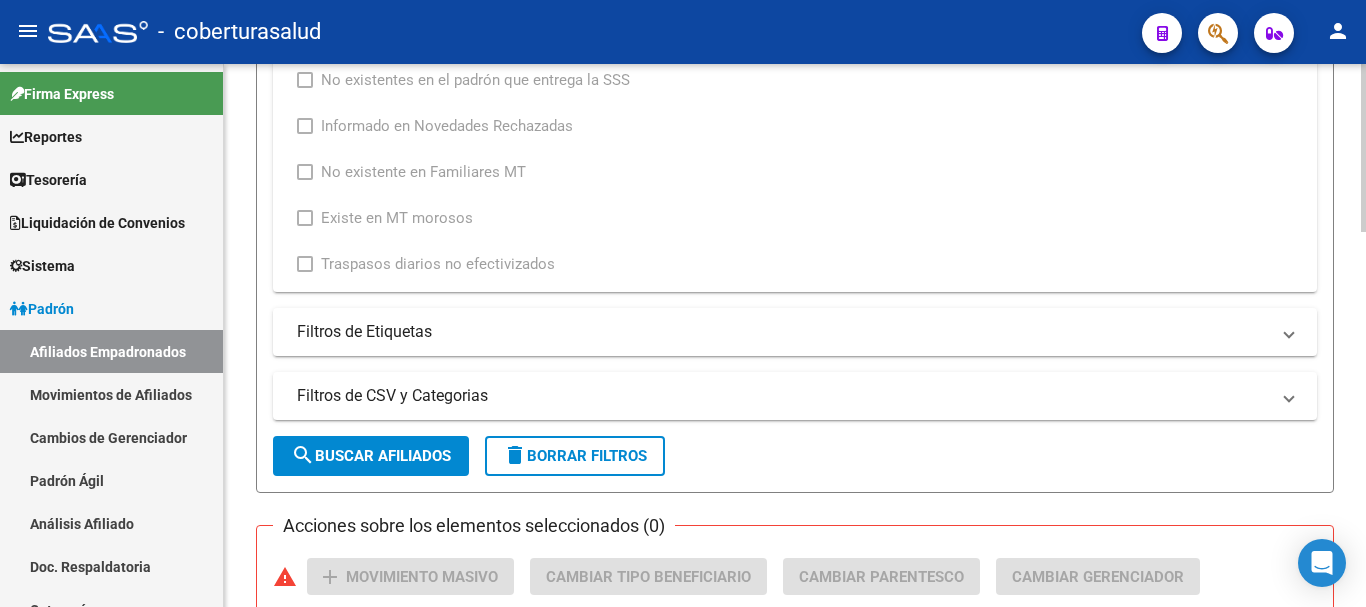 scroll, scrollTop: 1013, scrollLeft: 0, axis: vertical 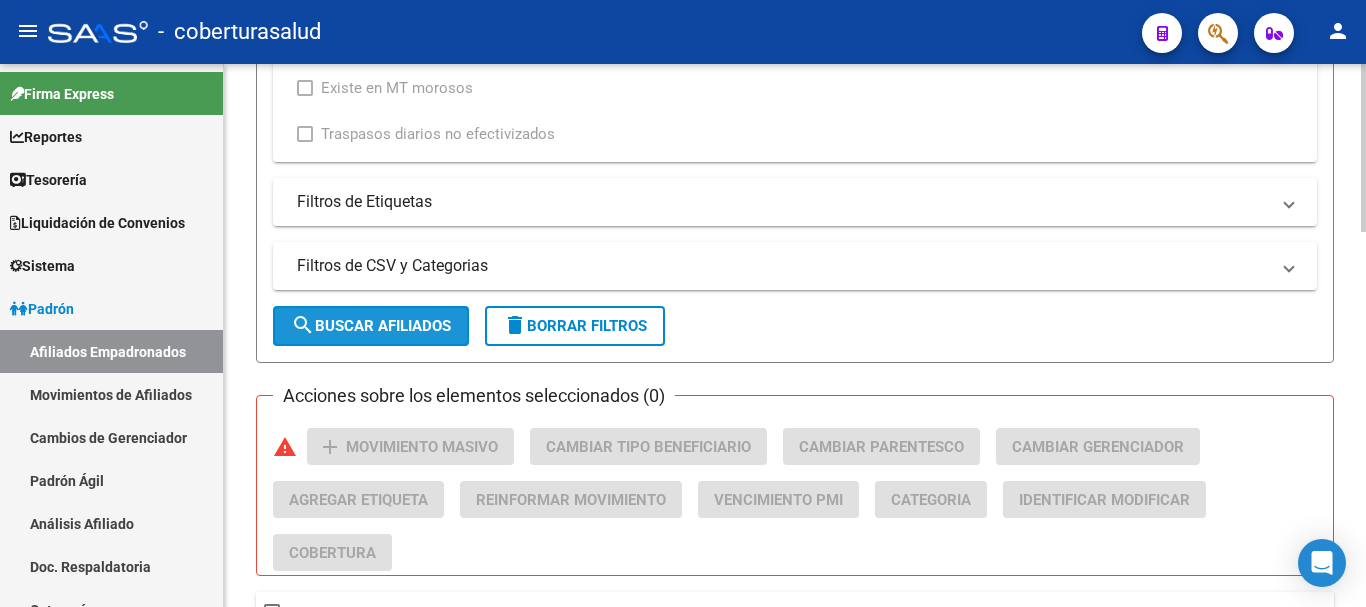 click on "search  Buscar Afiliados" 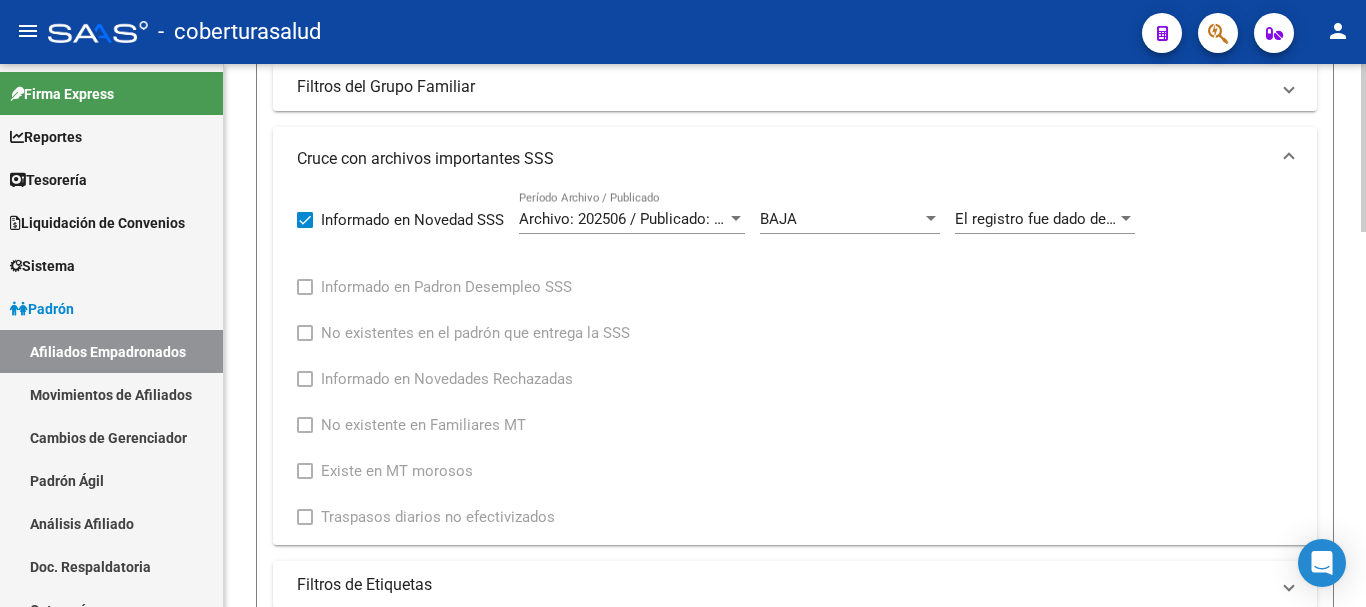scroll, scrollTop: 613, scrollLeft: 0, axis: vertical 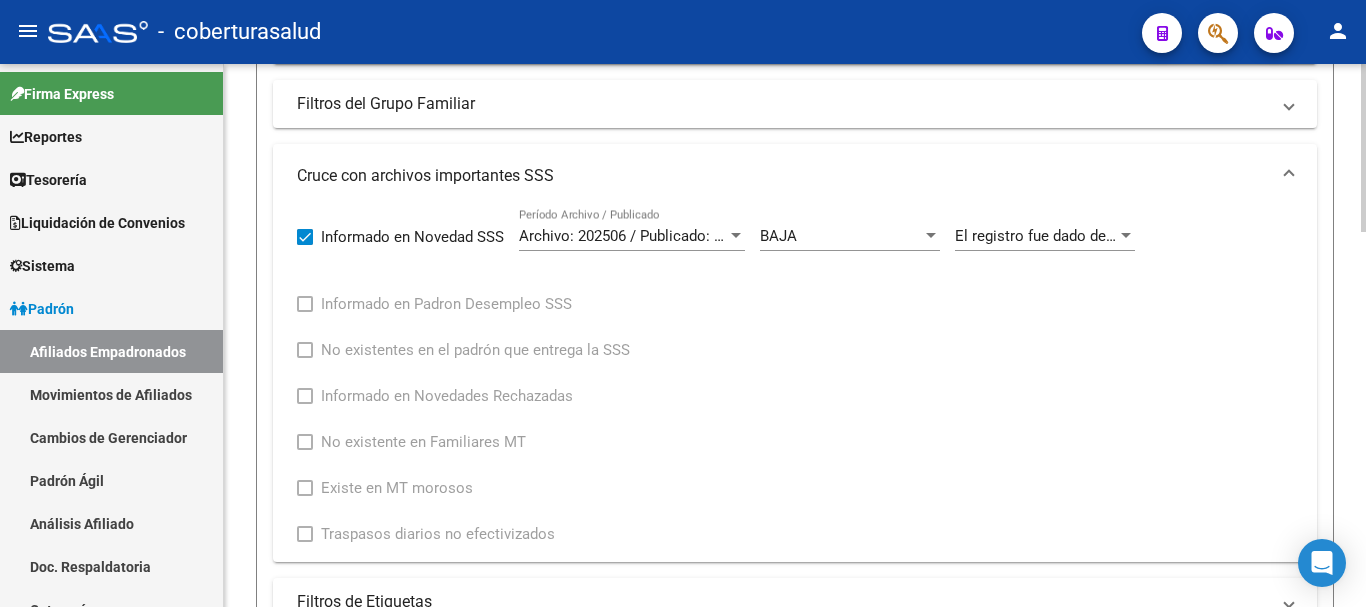 click on "El registro fue dado de baja como consecuencia del proceso de OPCIONES de Cambio." at bounding box center (1246, 236) 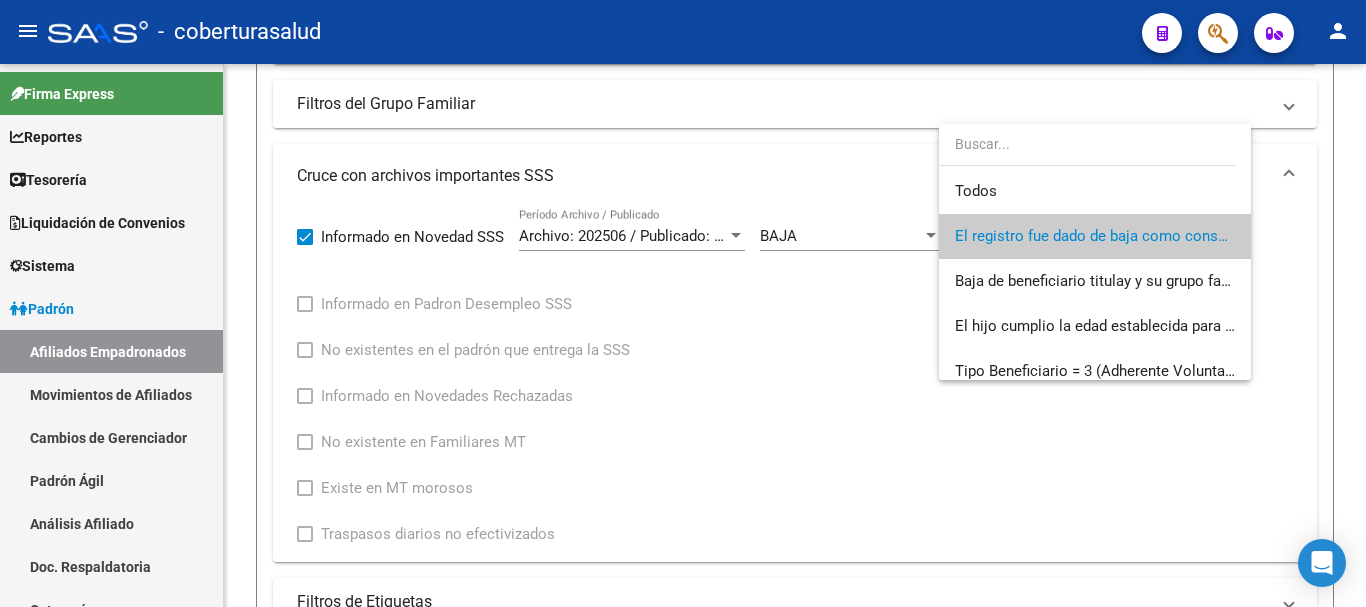 click at bounding box center (683, 303) 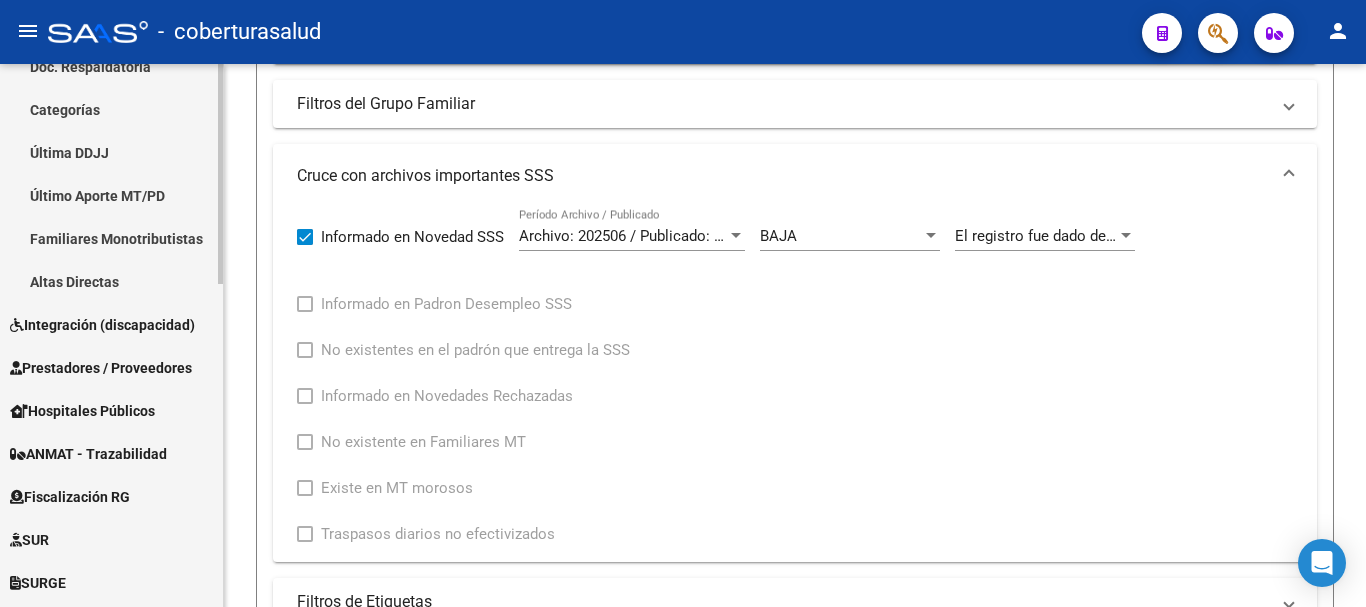 scroll, scrollTop: 798, scrollLeft: 0, axis: vertical 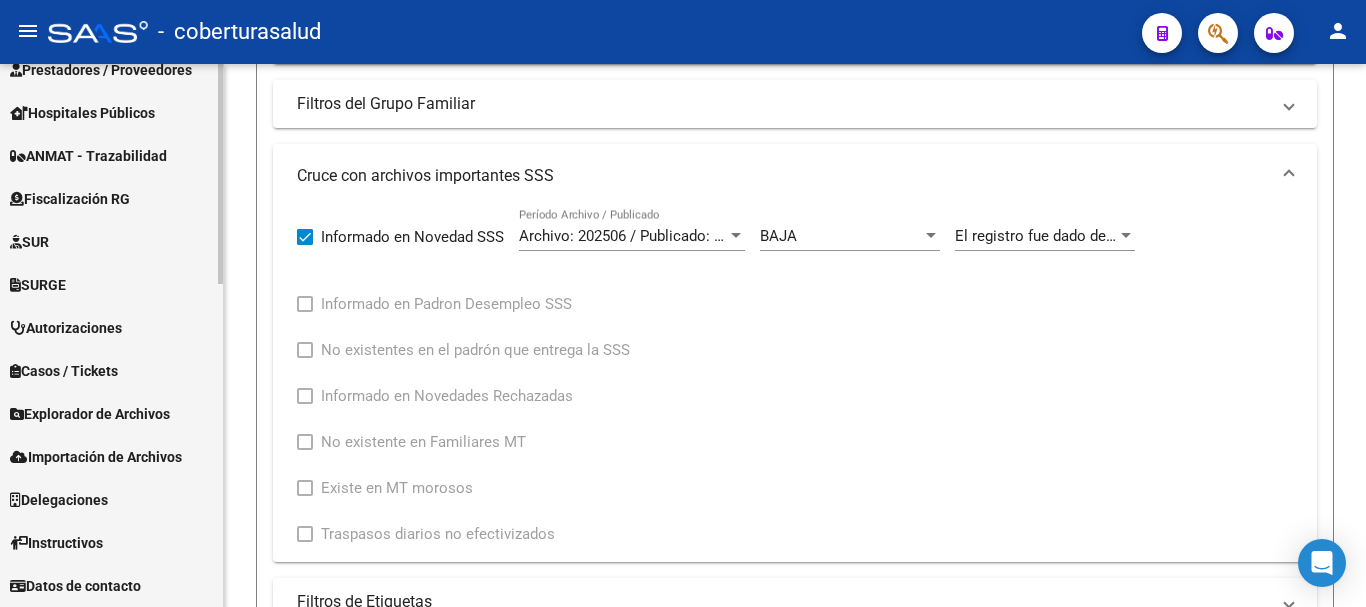 click on "Explorador de Archivos" at bounding box center [90, 414] 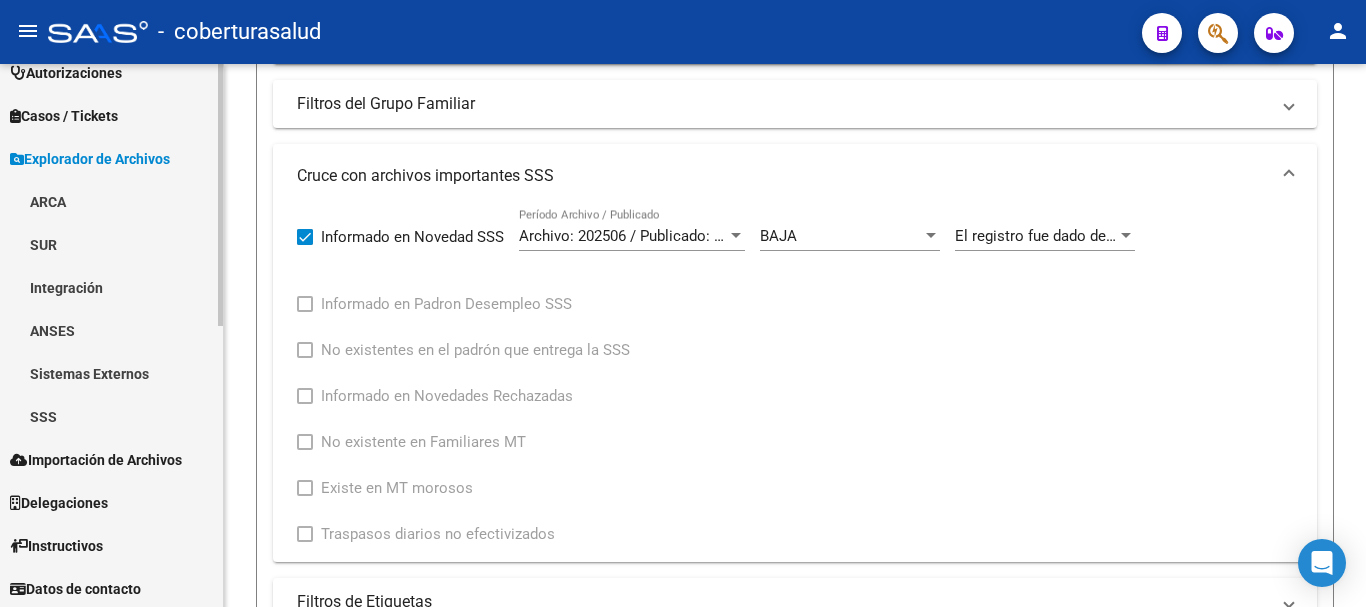scroll, scrollTop: 583, scrollLeft: 0, axis: vertical 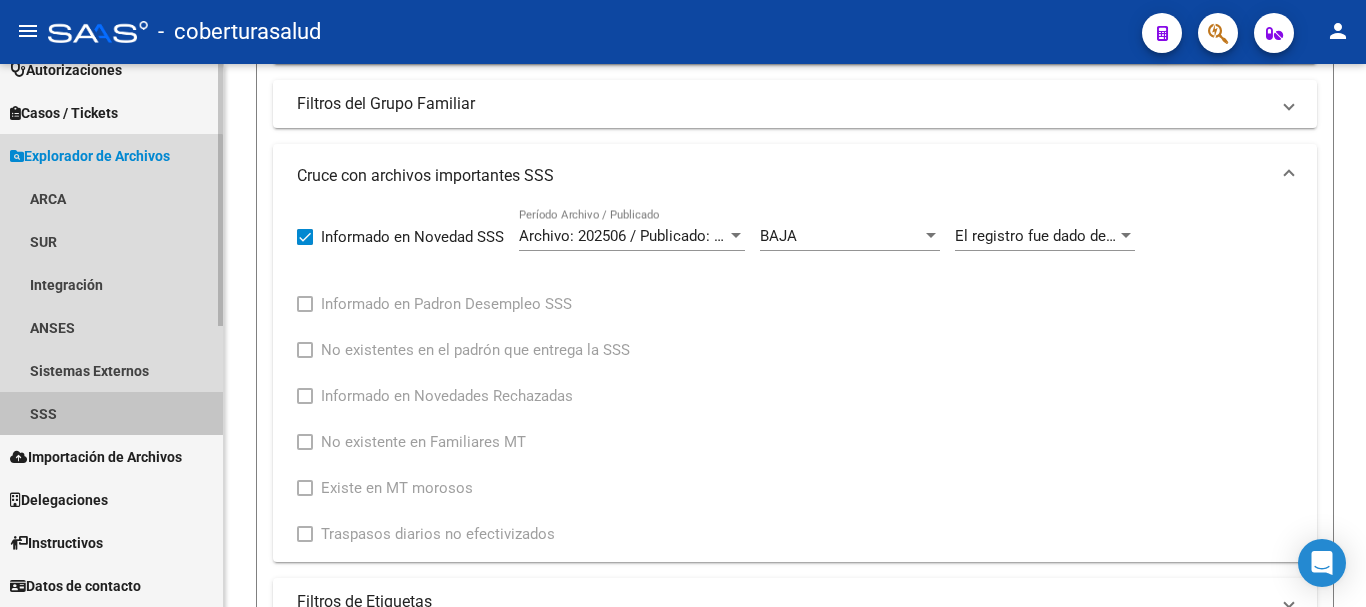 click on "SSS" at bounding box center (111, 413) 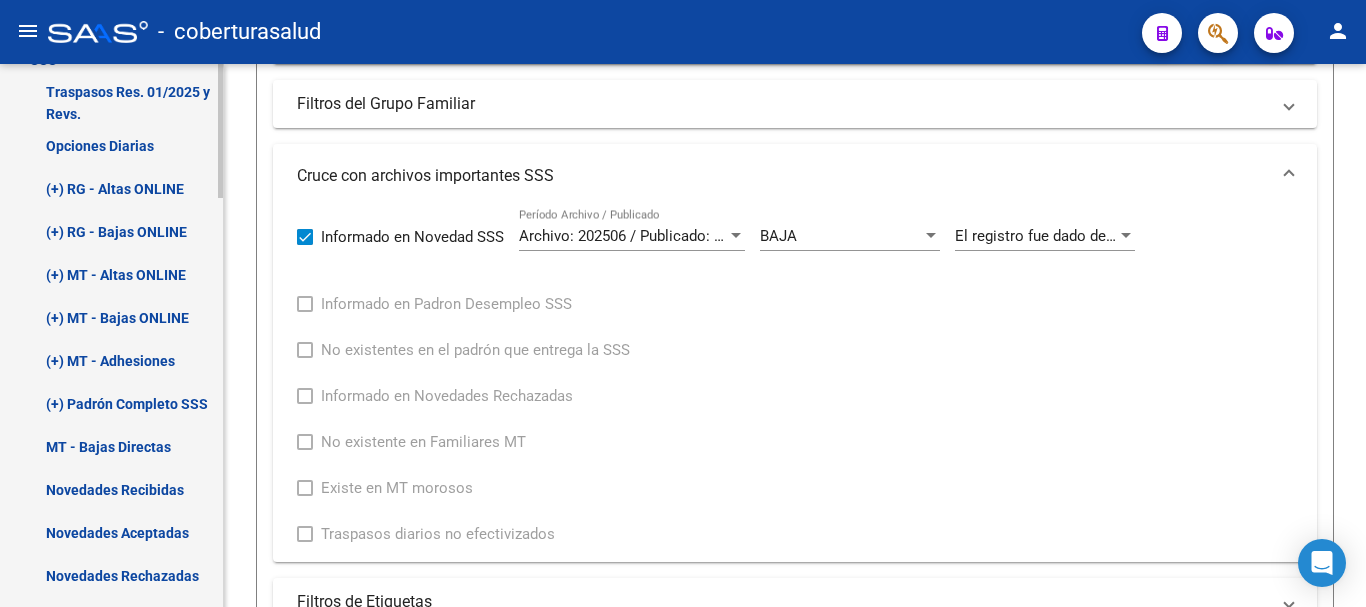 scroll, scrollTop: 983, scrollLeft: 0, axis: vertical 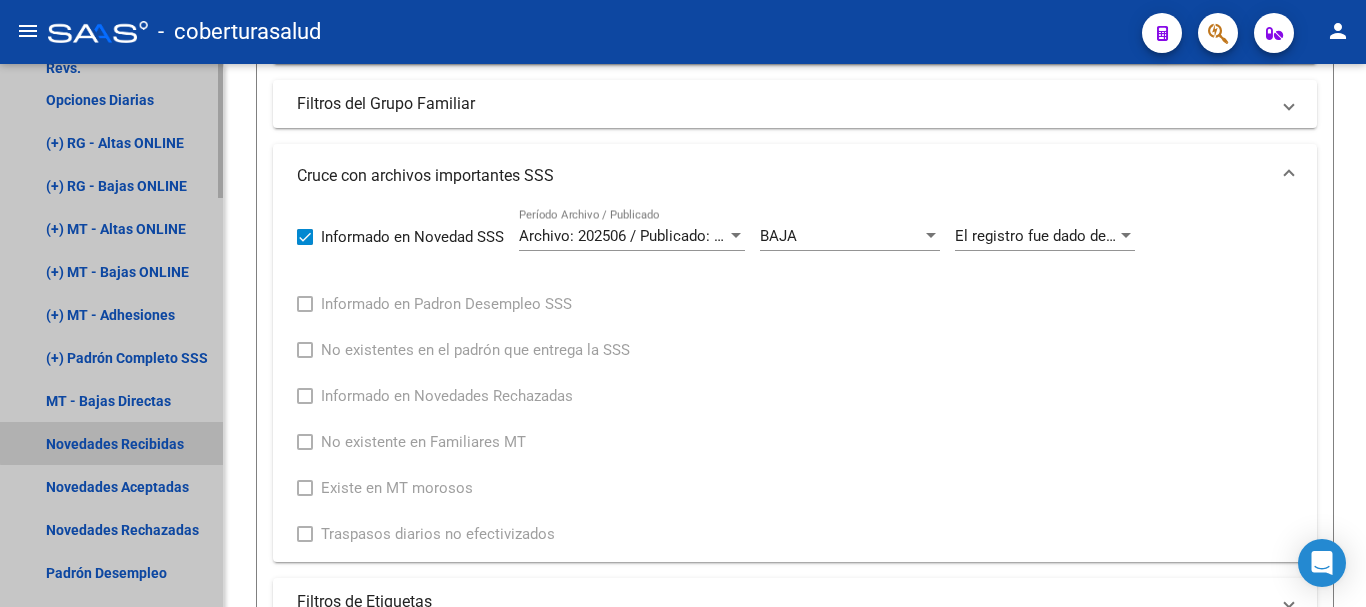 click on "Novedades Recibidas" at bounding box center [111, 443] 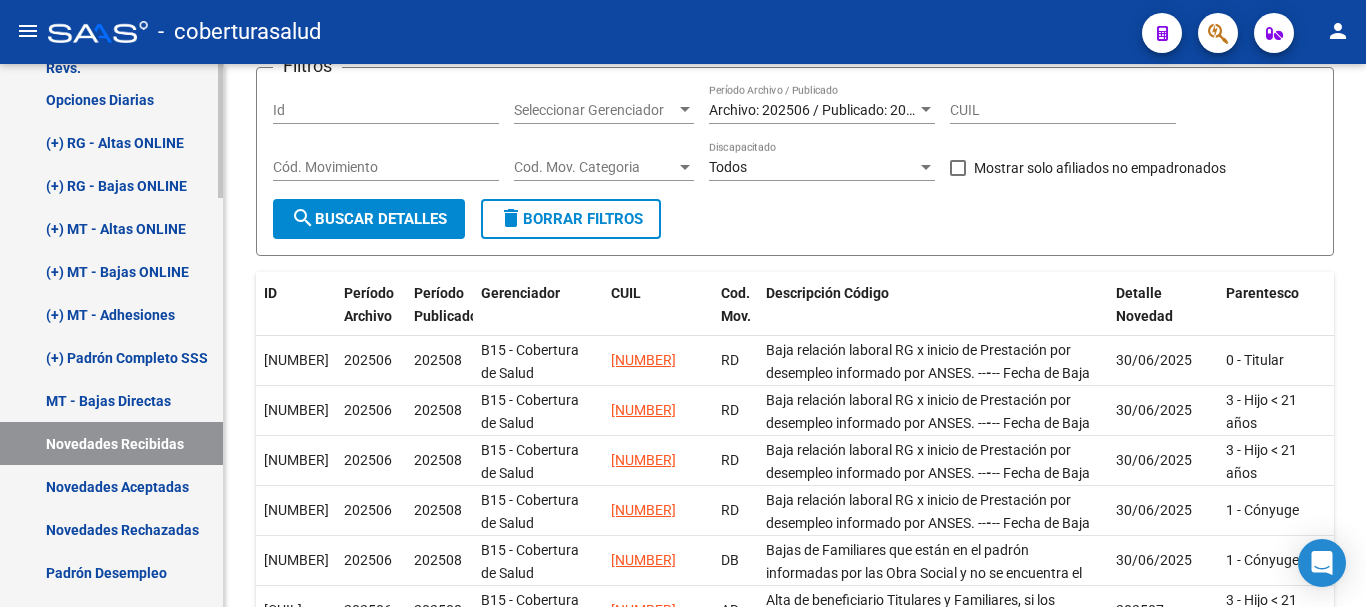scroll, scrollTop: 148, scrollLeft: 0, axis: vertical 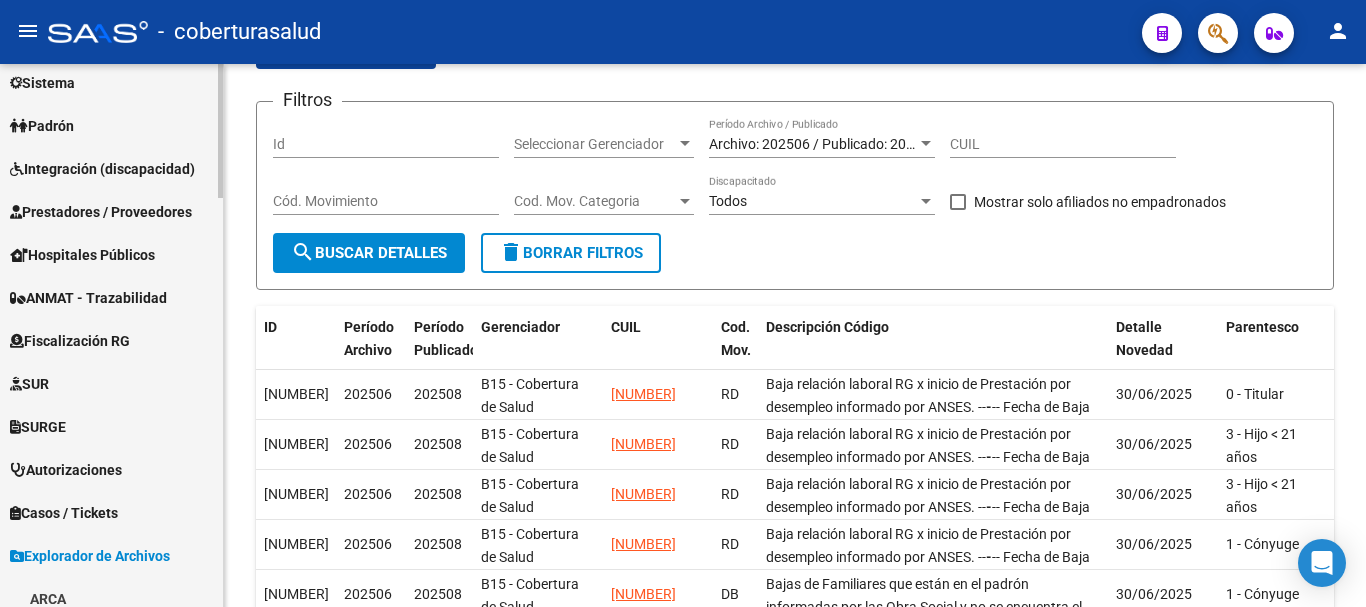 click on "Padrón" at bounding box center [111, 125] 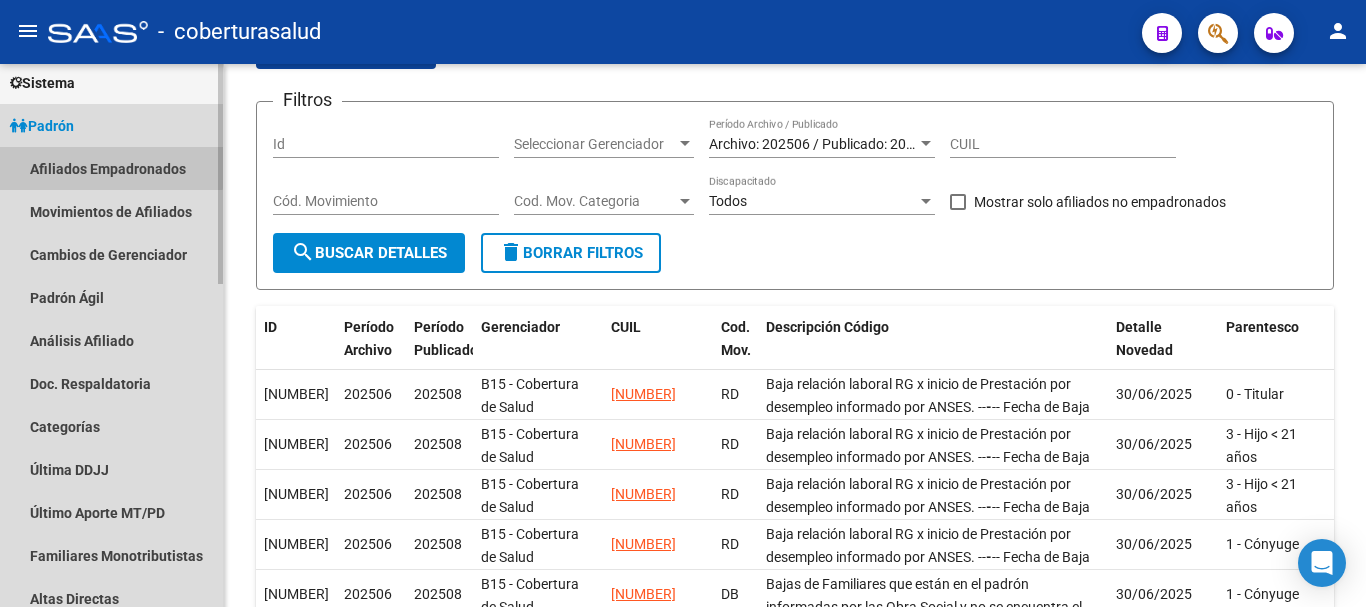 click on "Afiliados Empadronados" at bounding box center [111, 168] 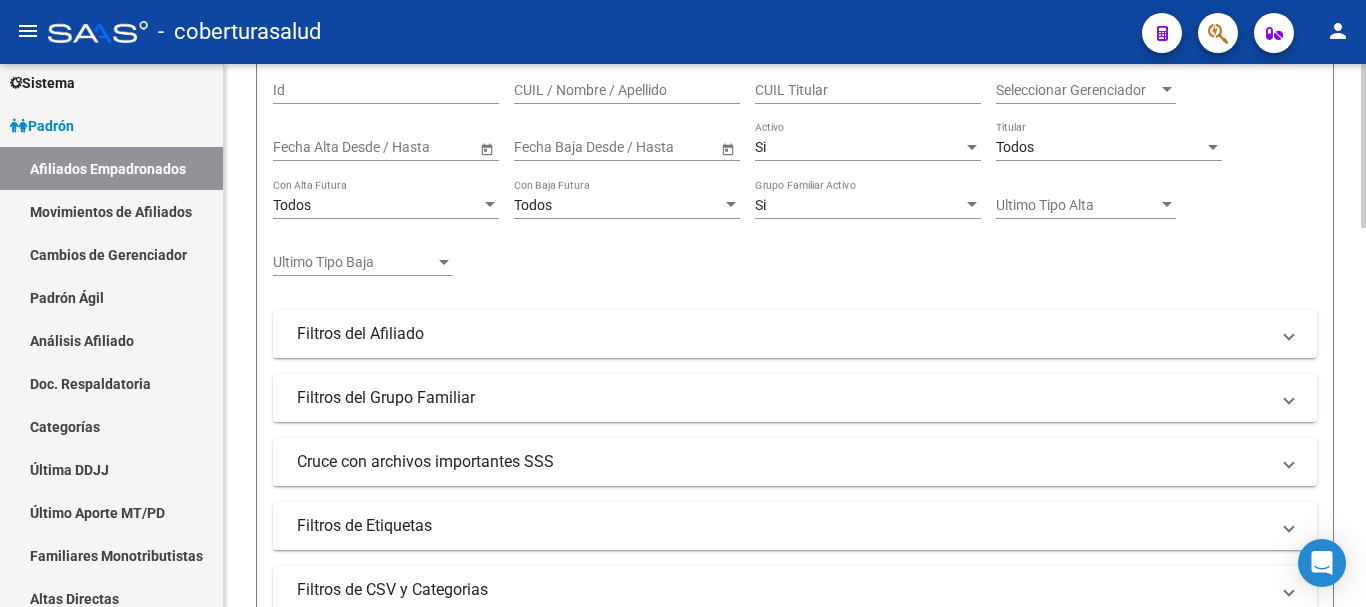 scroll, scrollTop: 300, scrollLeft: 0, axis: vertical 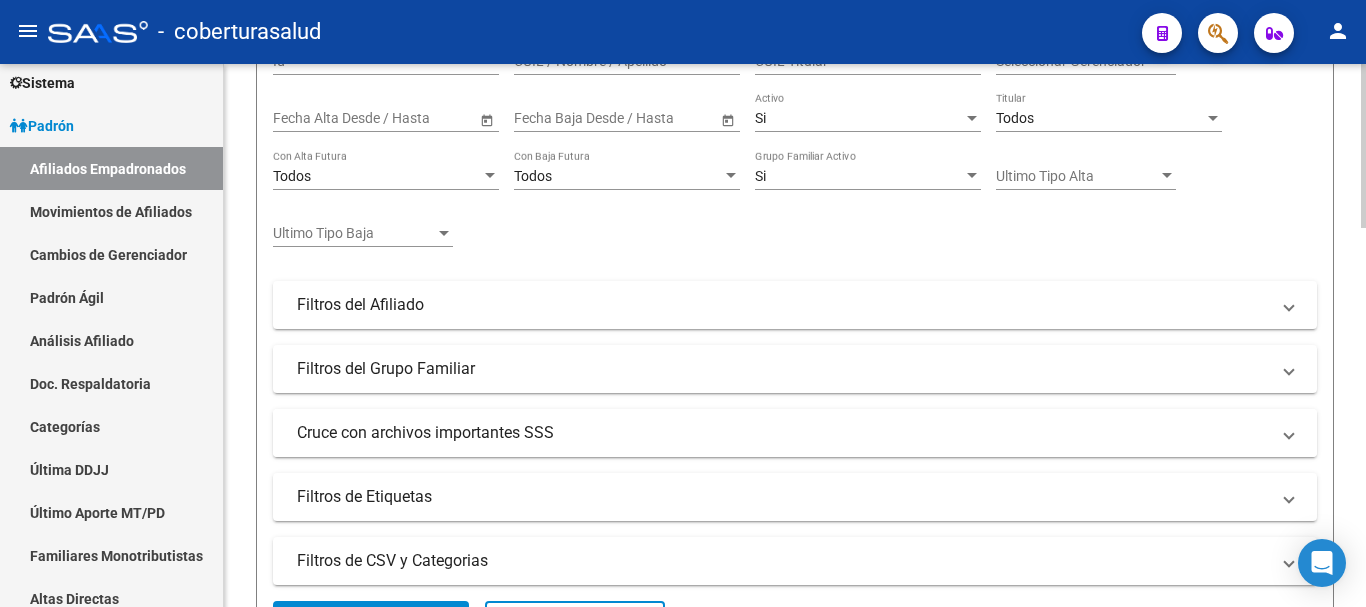 click on "Cruce con archivos importantes SSS" at bounding box center (783, 433) 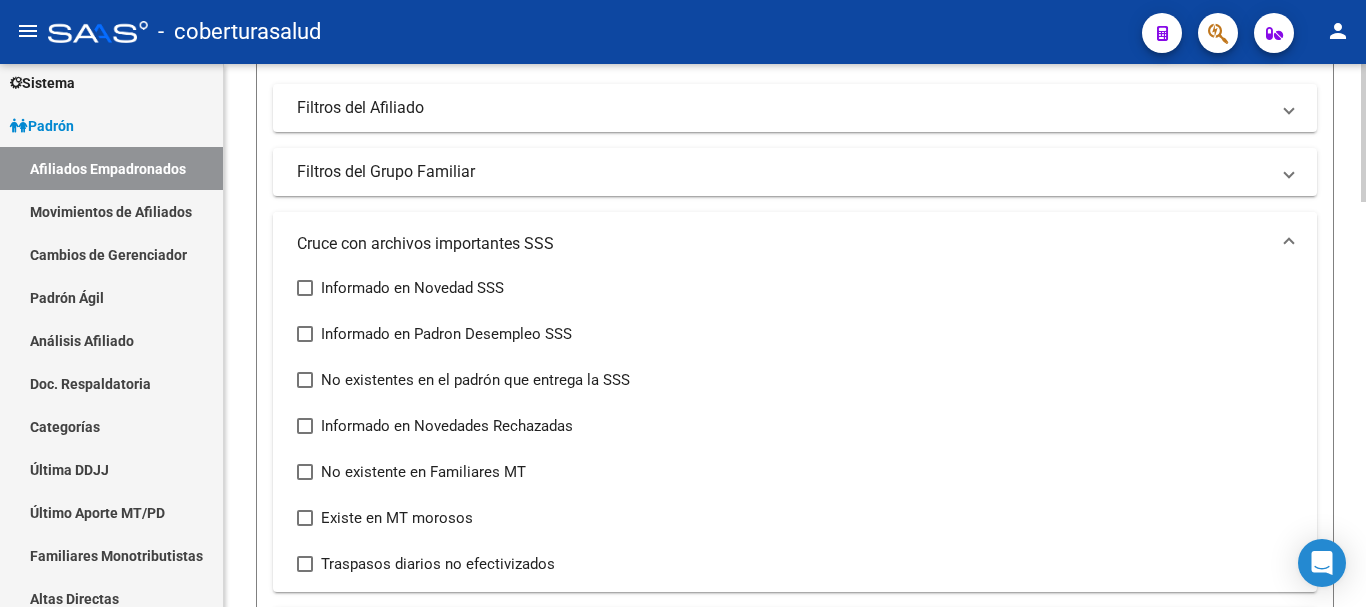scroll, scrollTop: 500, scrollLeft: 0, axis: vertical 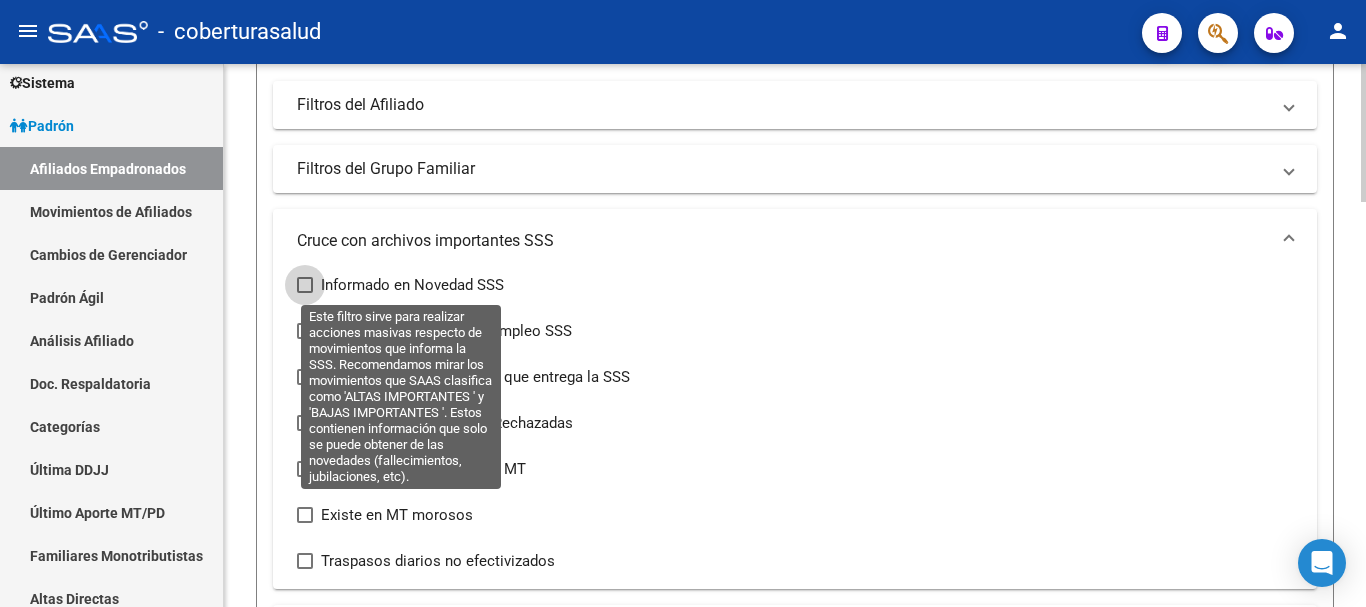 click at bounding box center [305, 285] 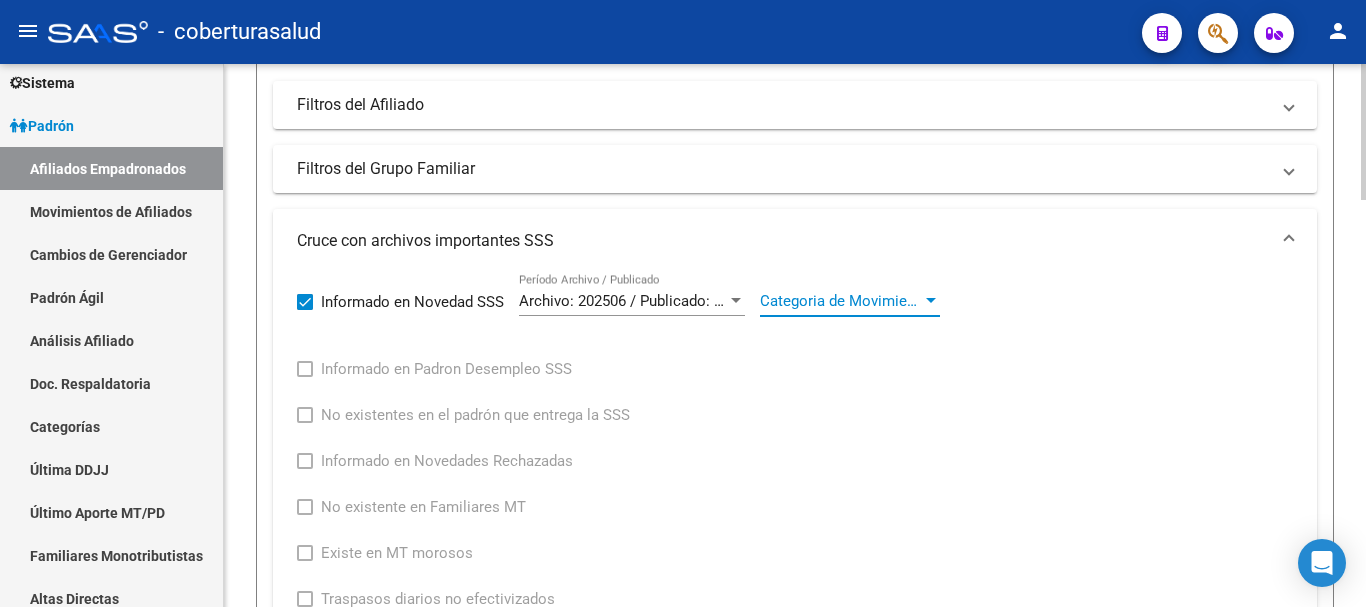 click on "Categoria de Movimiento" at bounding box center [841, 301] 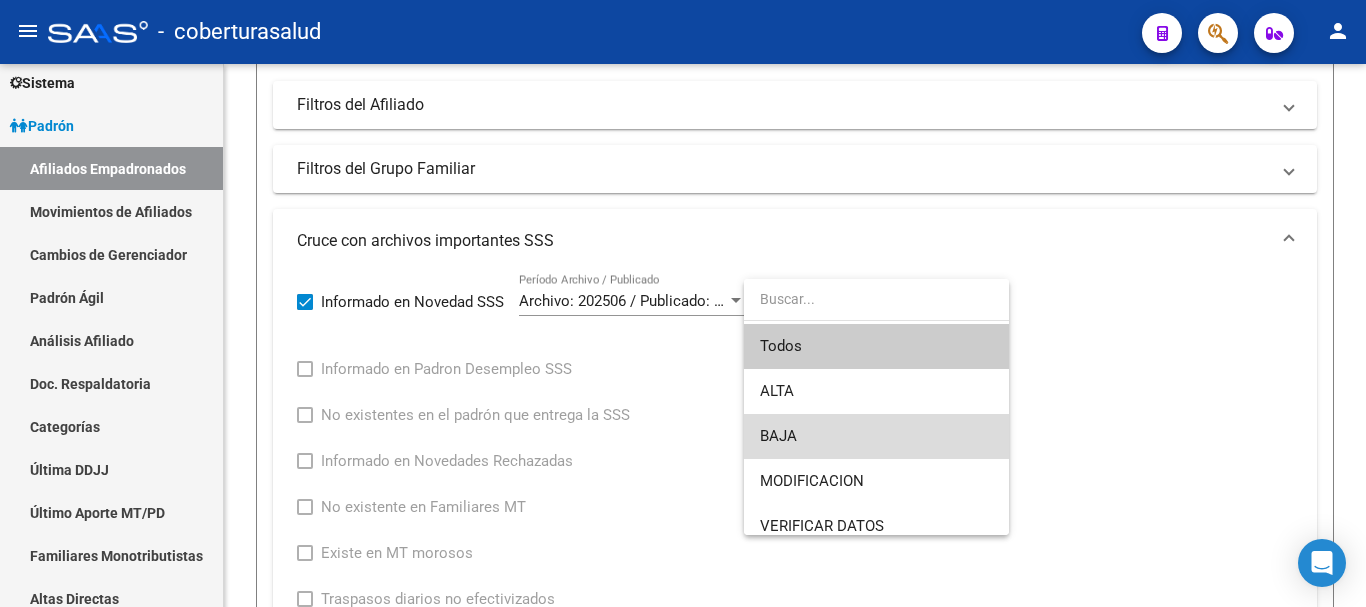 click on "BAJA" at bounding box center [876, 436] 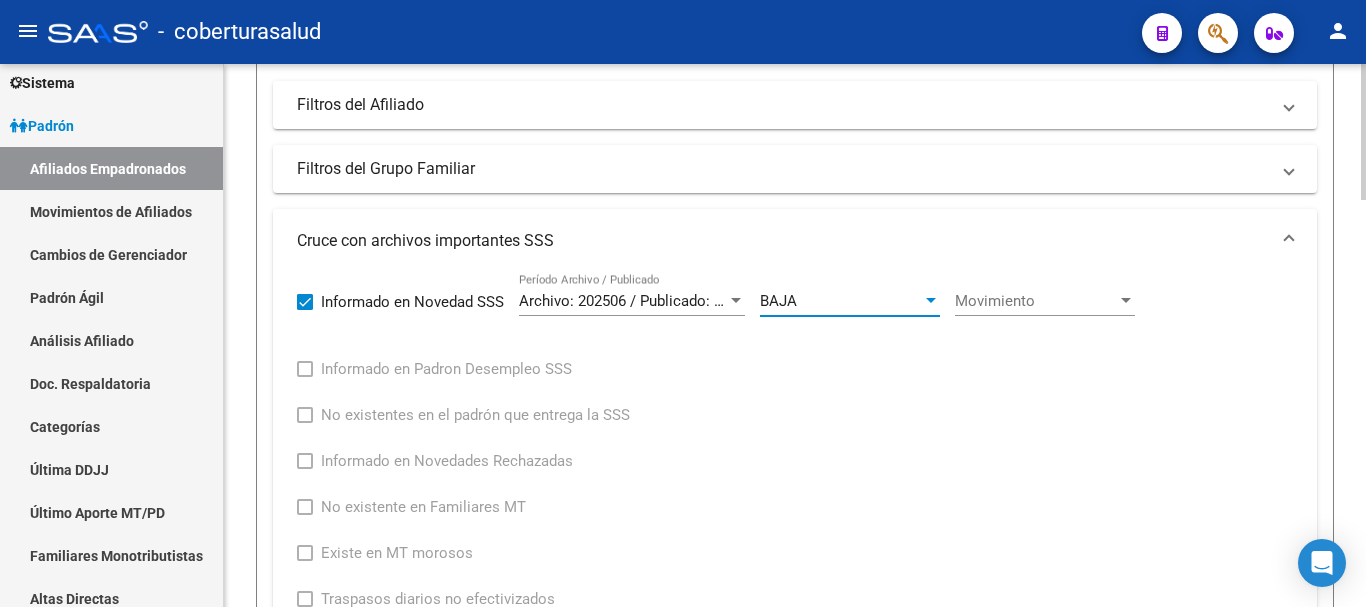 click on "Movimiento" at bounding box center (1036, 301) 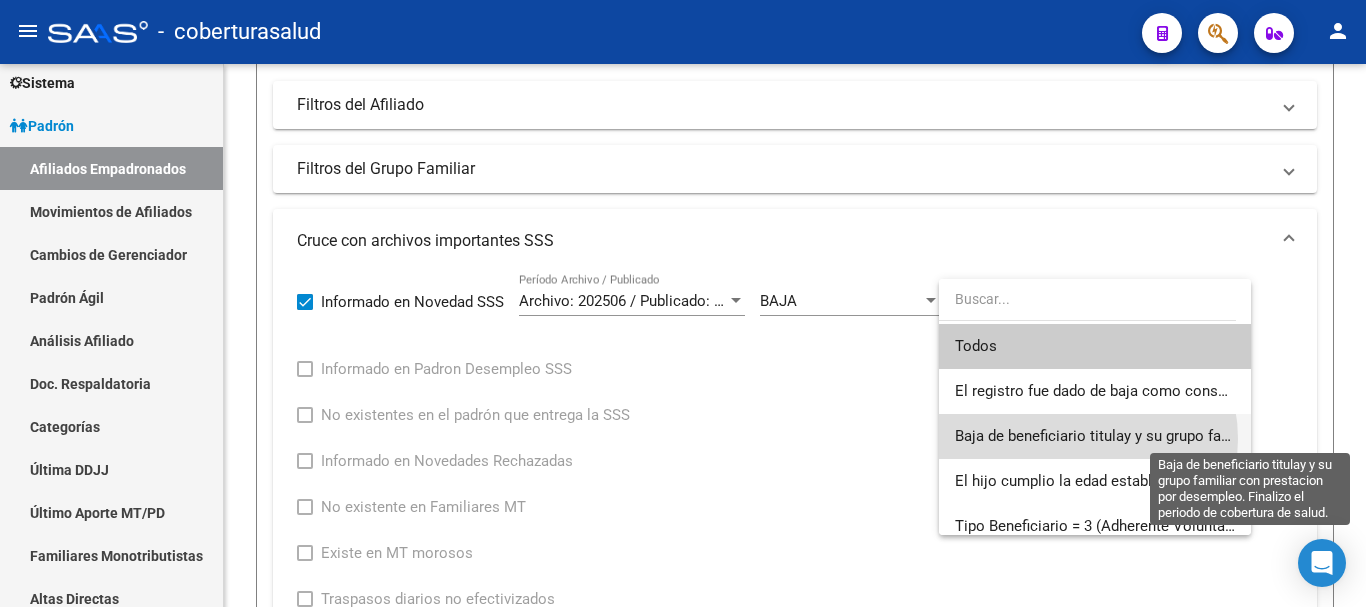 click on "Baja de beneficiario titulay y su grupo familiar con prestacion por desempleo. Finalizo el periodo de cobertura de salud." at bounding box center (1352, 436) 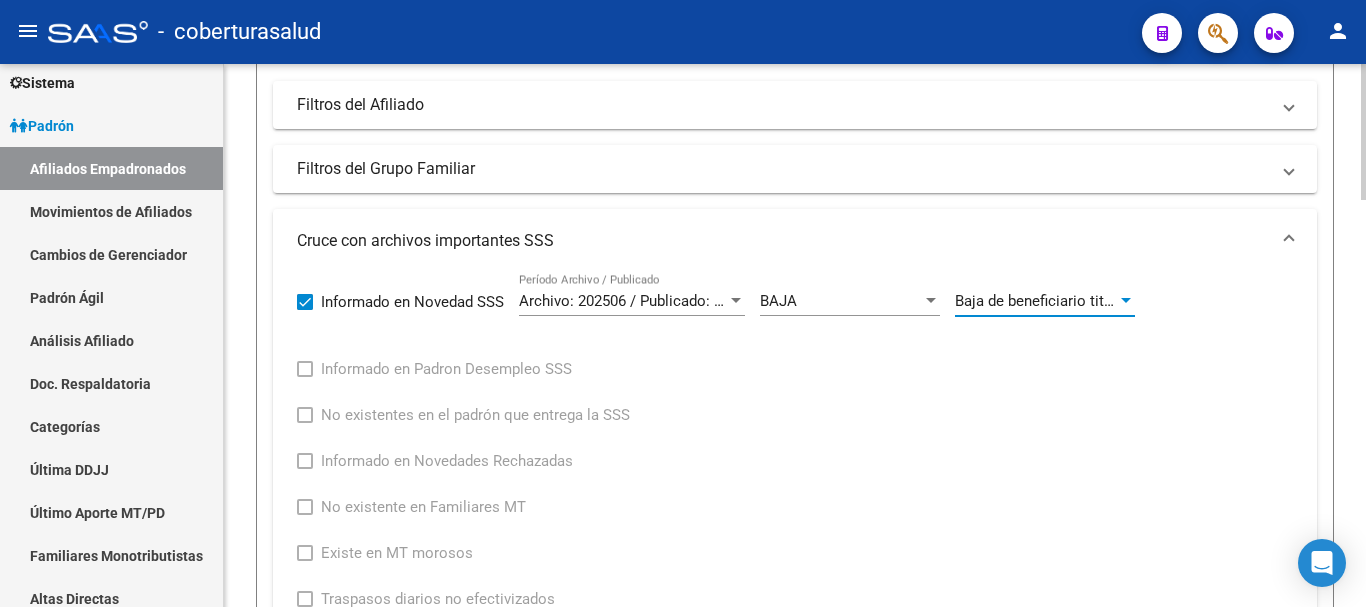 click on "Baja de beneficiario titulay y su grupo familiar con prestacion por desempleo. Finalizo el periodo de cobertura de salud." at bounding box center [1352, 301] 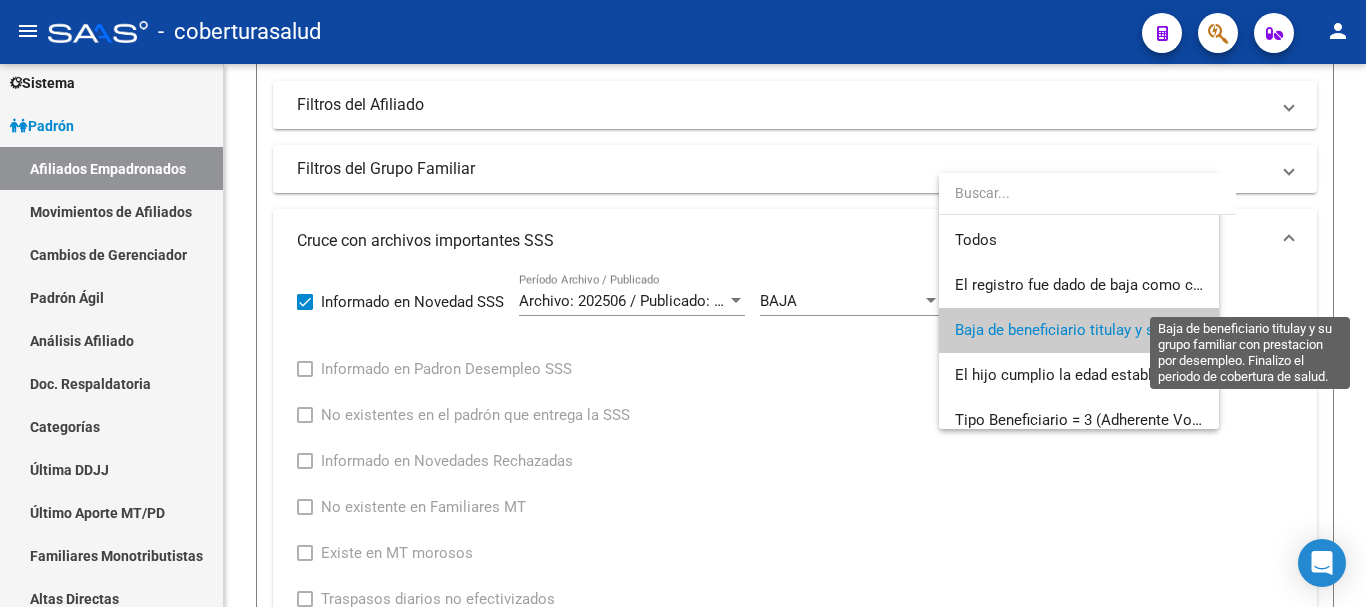 scroll, scrollTop: 30, scrollLeft: 0, axis: vertical 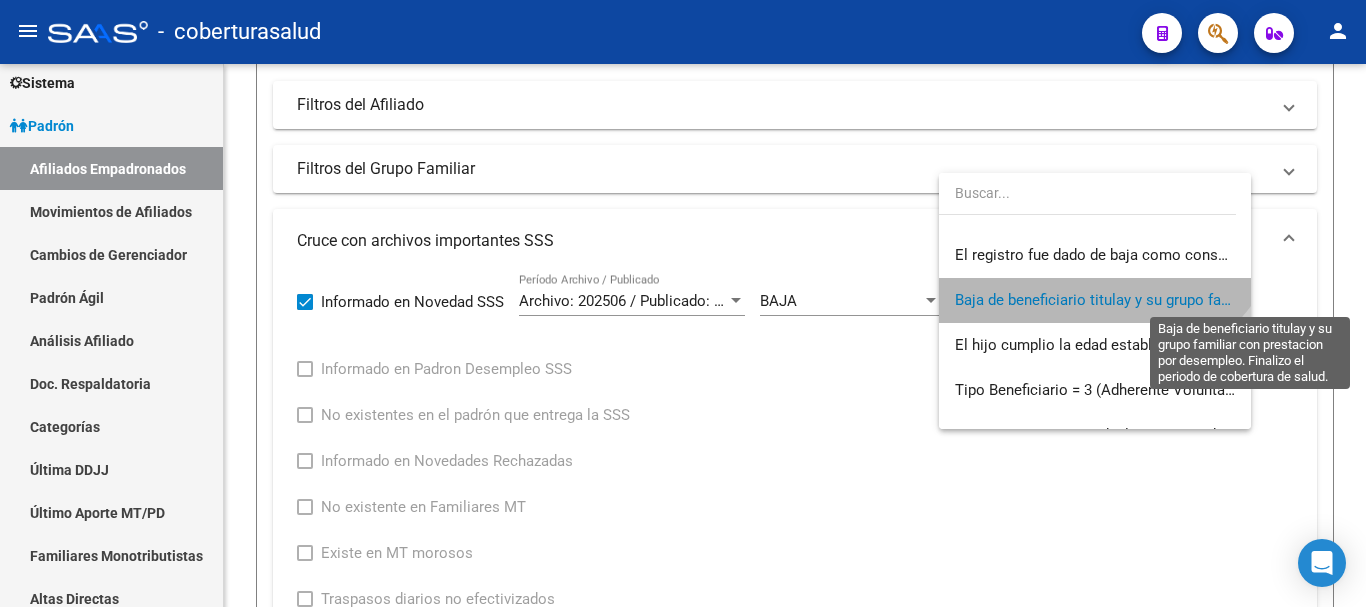 click on "Baja de beneficiario titulay y su grupo familiar con prestacion por desempleo. Finalizo el periodo de cobertura de salud." at bounding box center (1352, 300) 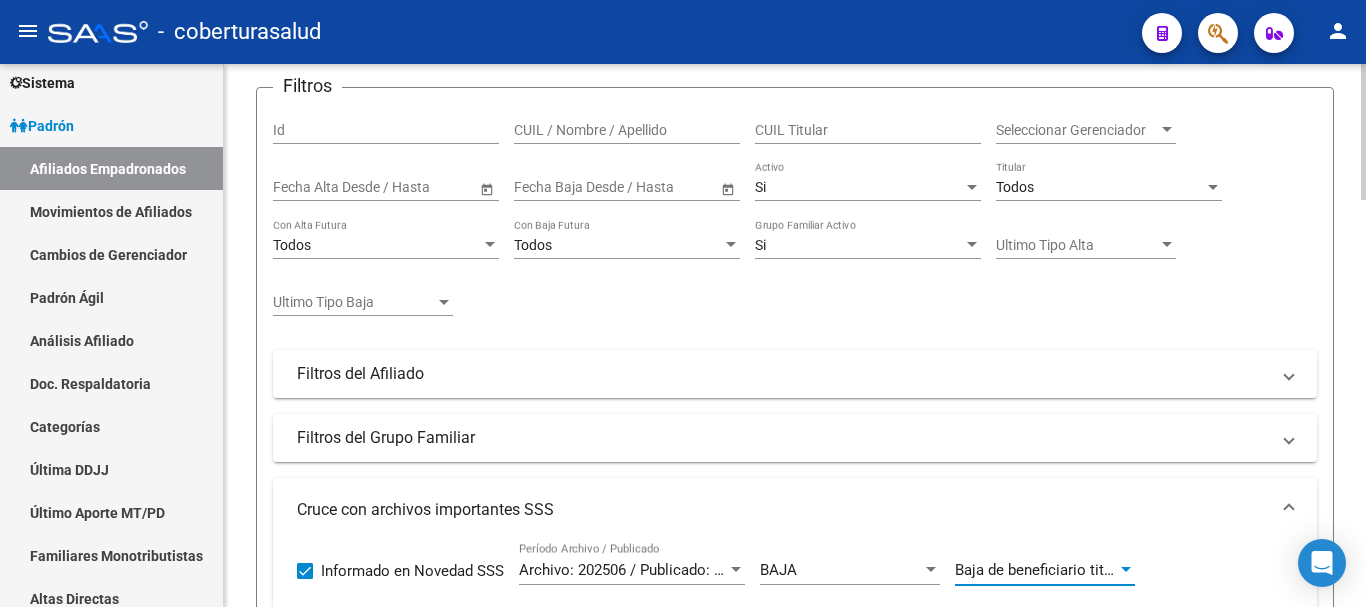 scroll, scrollTop: 200, scrollLeft: 0, axis: vertical 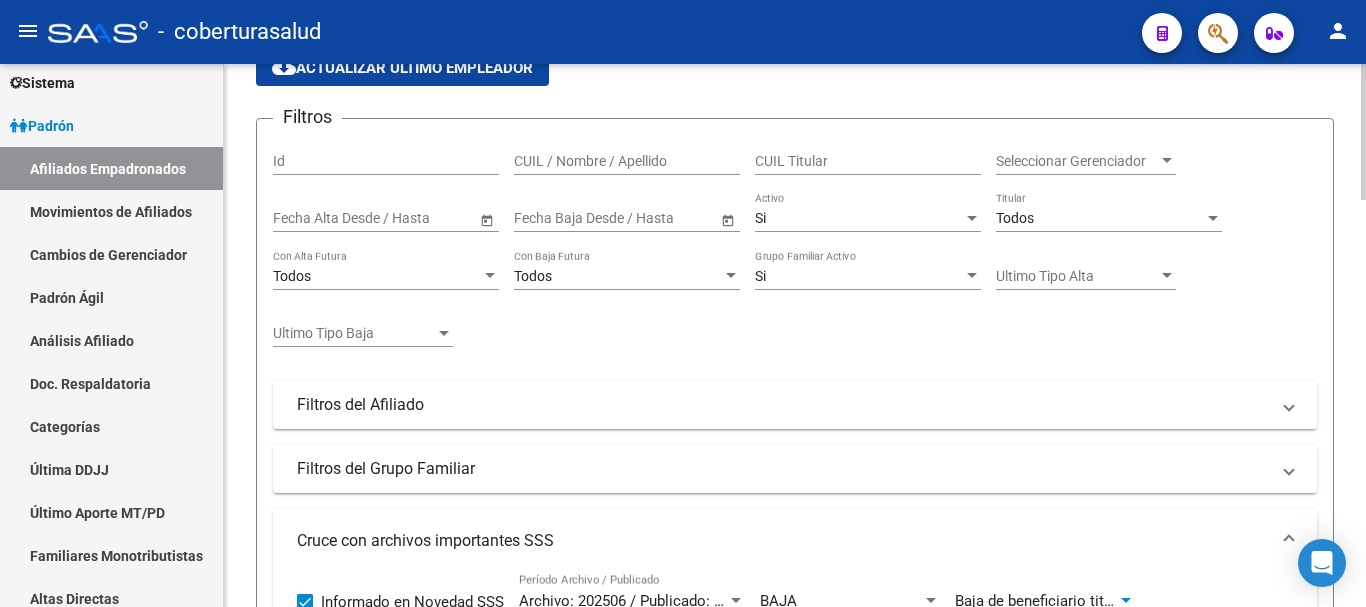 click on "Todos" at bounding box center [1100, 218] 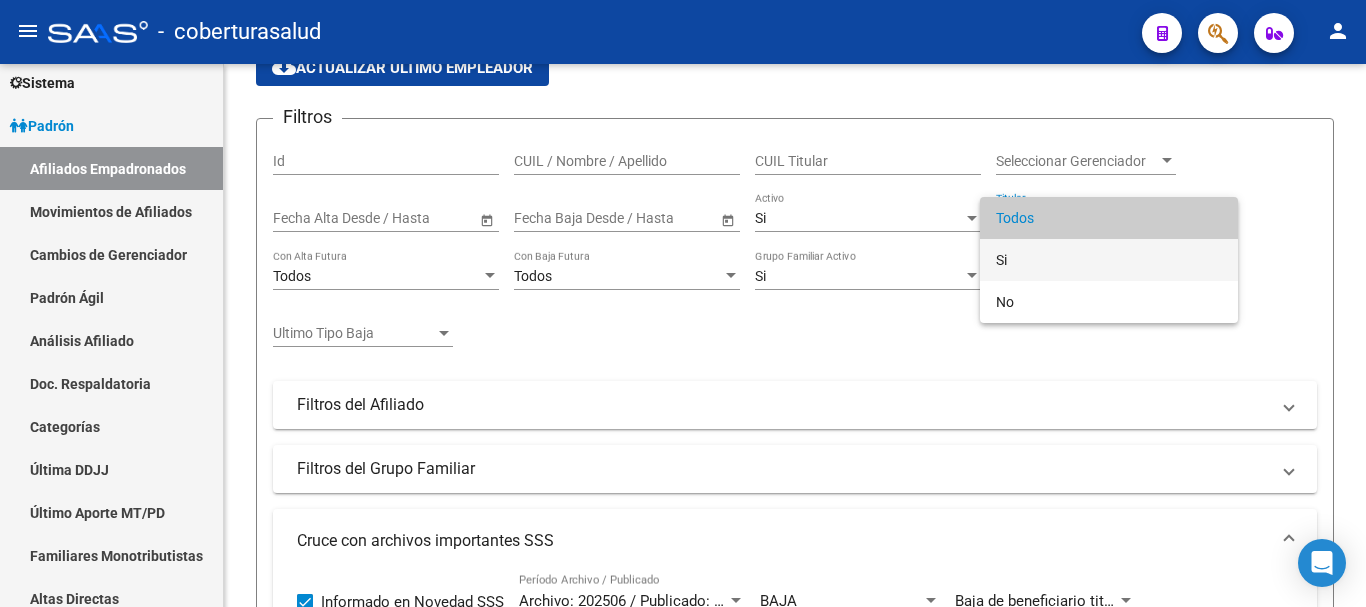 click on "Si" at bounding box center (1109, 260) 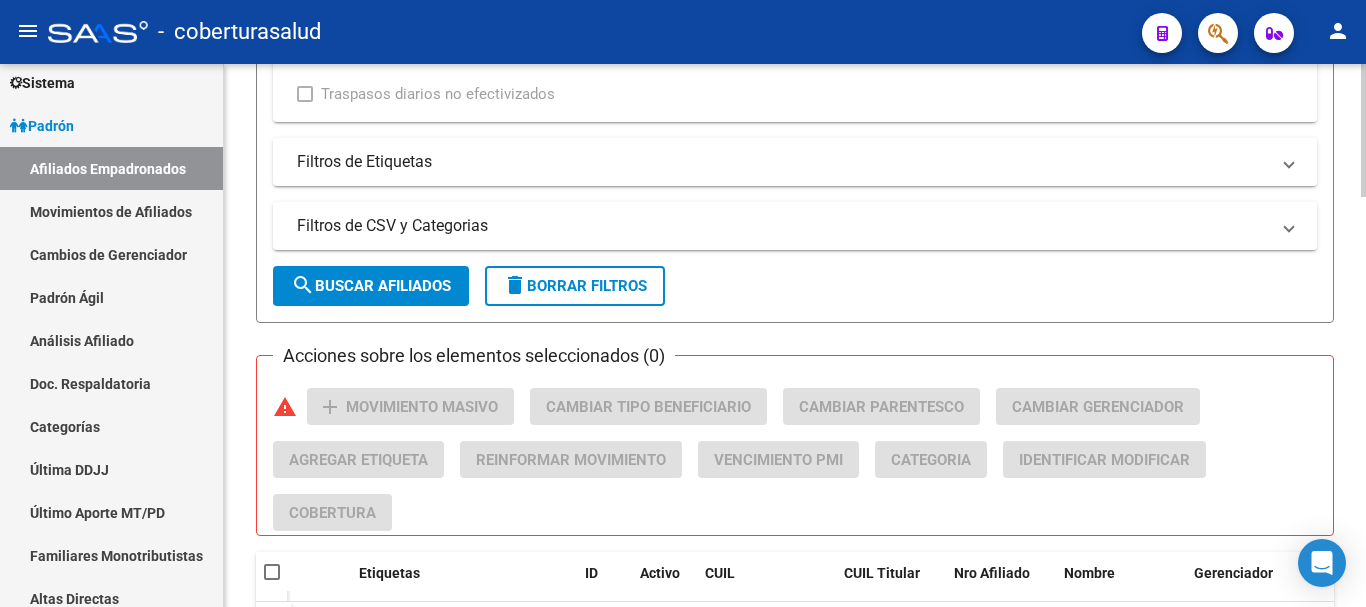 scroll, scrollTop: 1100, scrollLeft: 0, axis: vertical 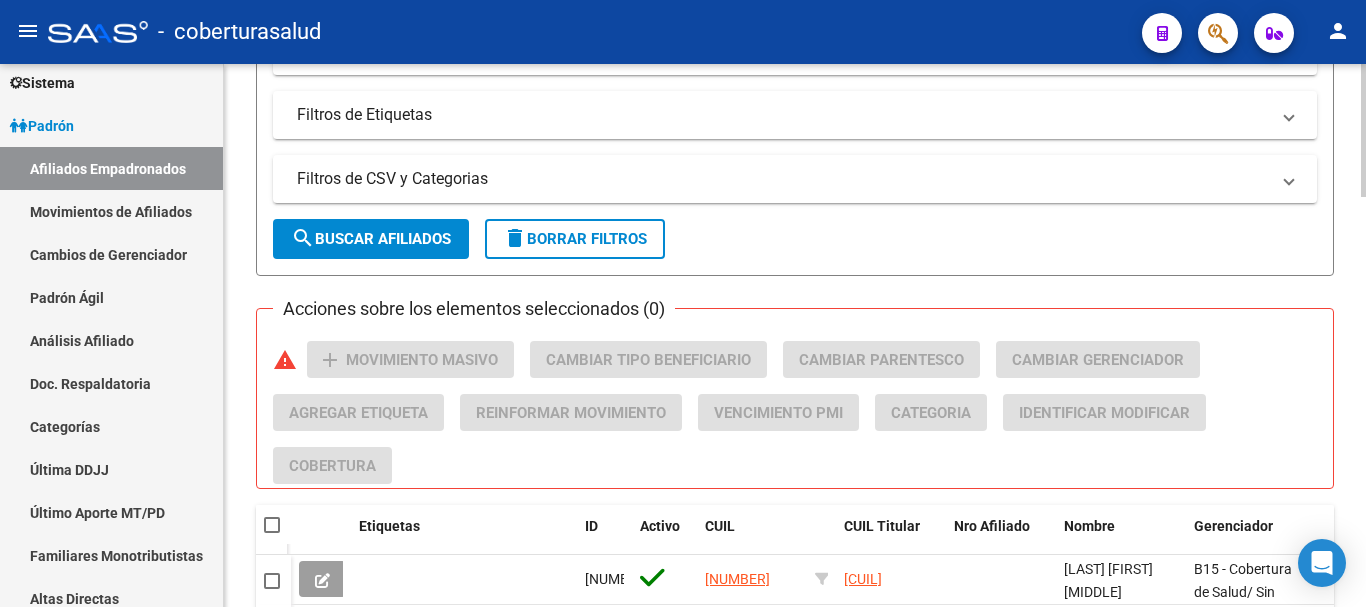 click on "search  Buscar Afiliados" 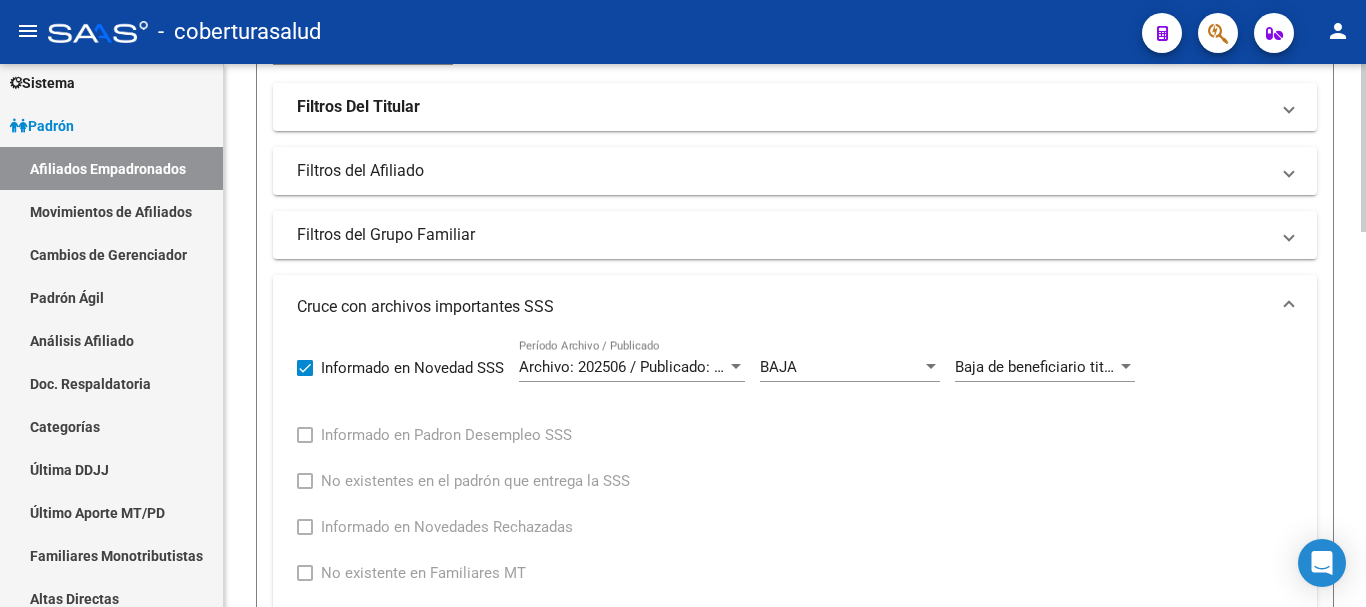 scroll, scrollTop: 513, scrollLeft: 0, axis: vertical 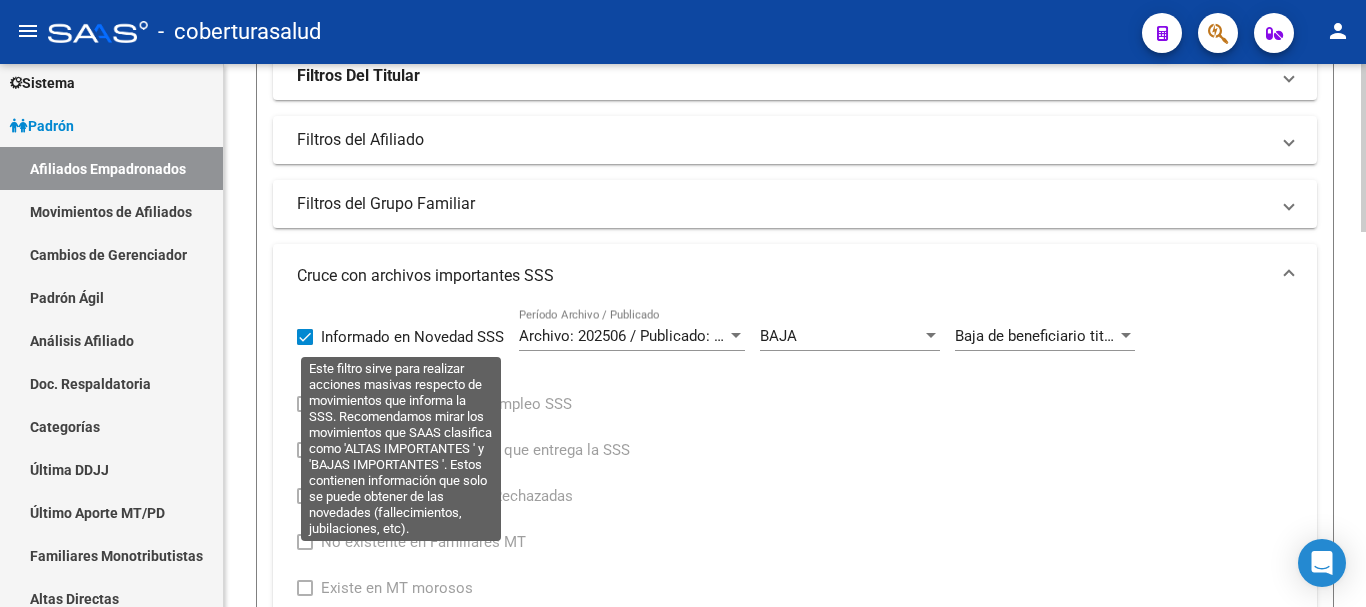 click at bounding box center [305, 337] 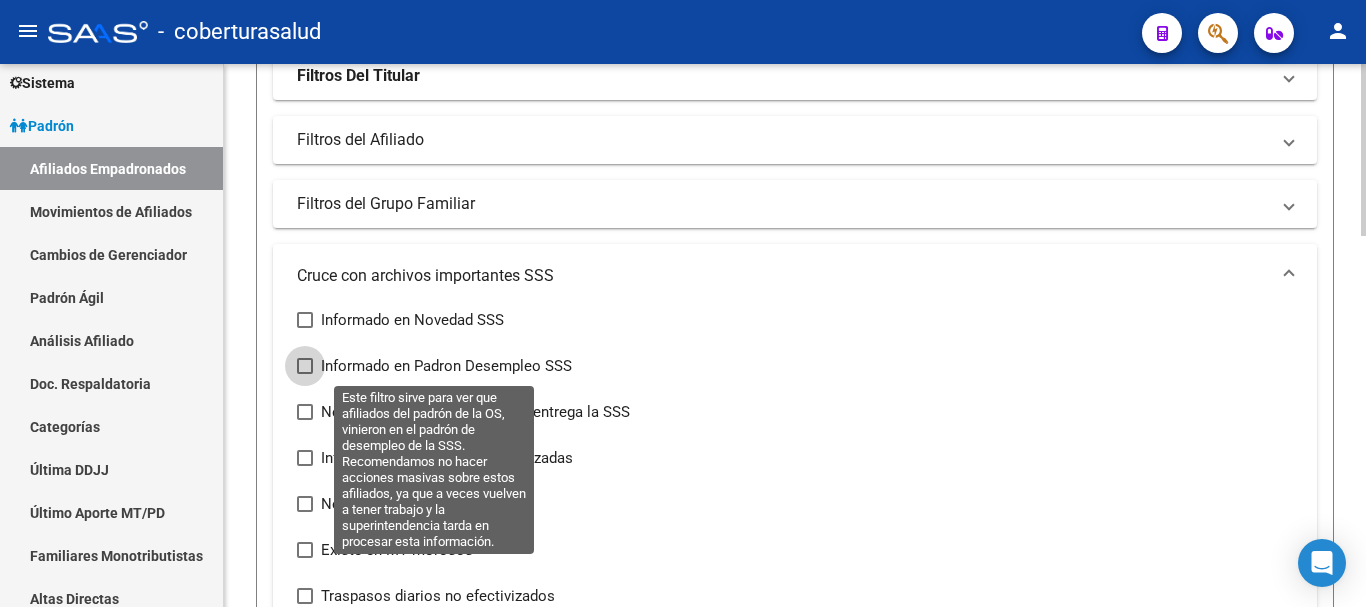 click at bounding box center (305, 366) 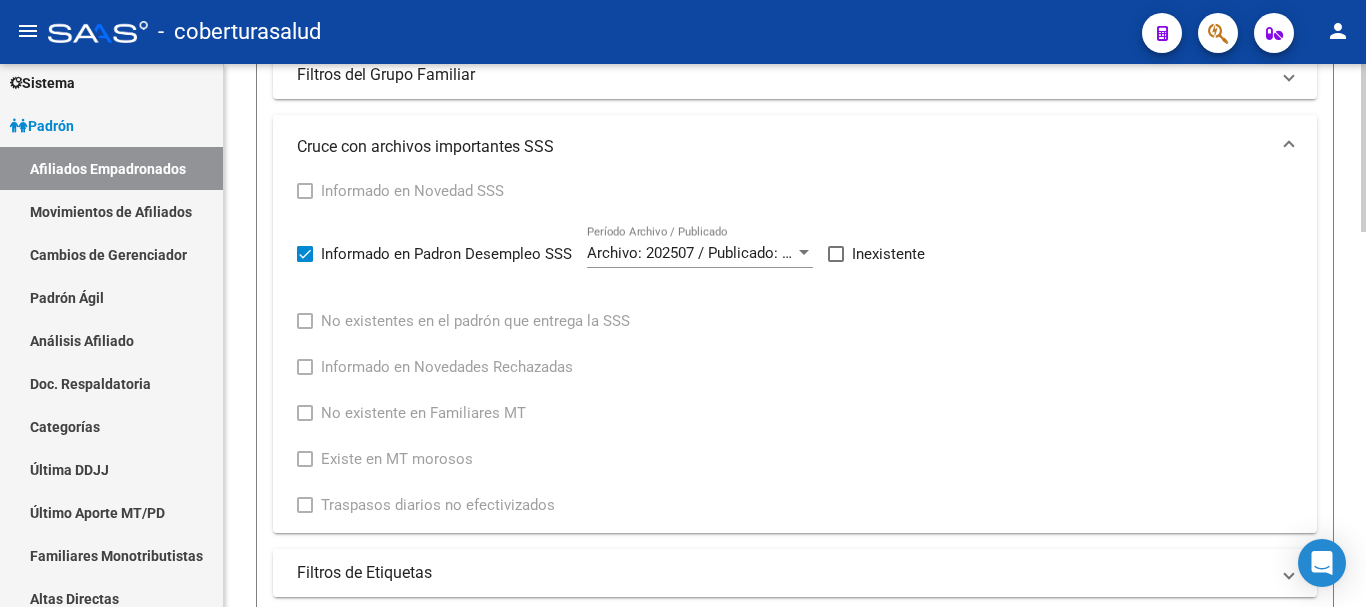 scroll, scrollTop: 813, scrollLeft: 0, axis: vertical 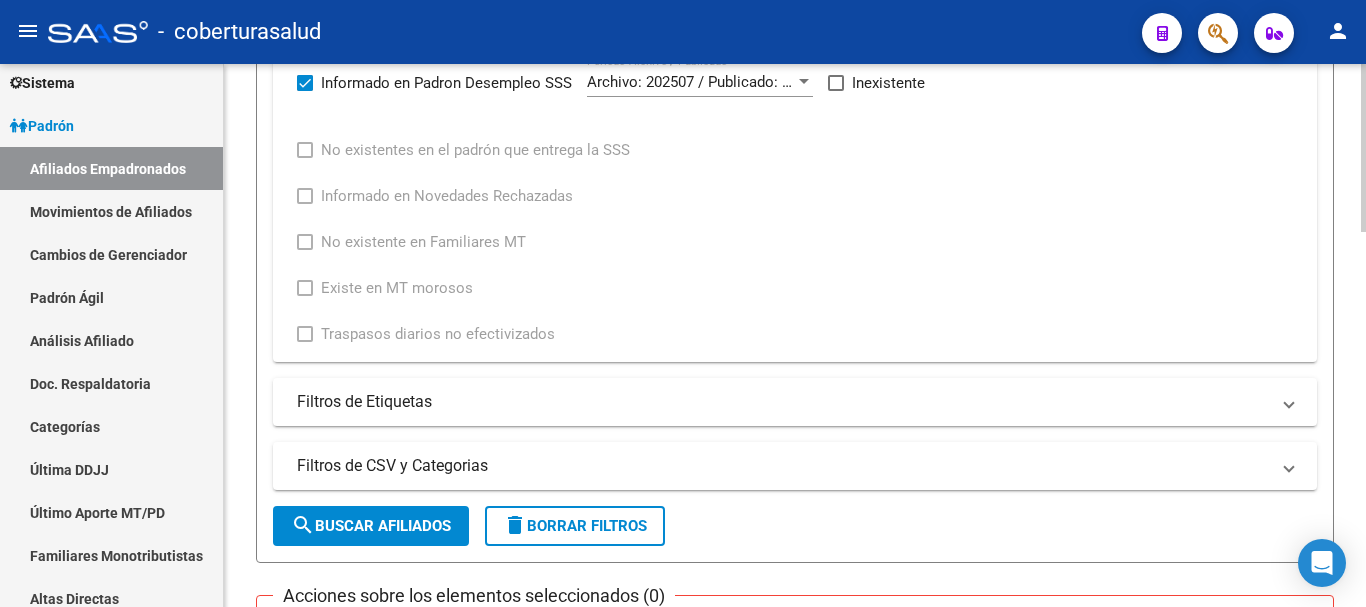 click on "search  Buscar Afiliados" 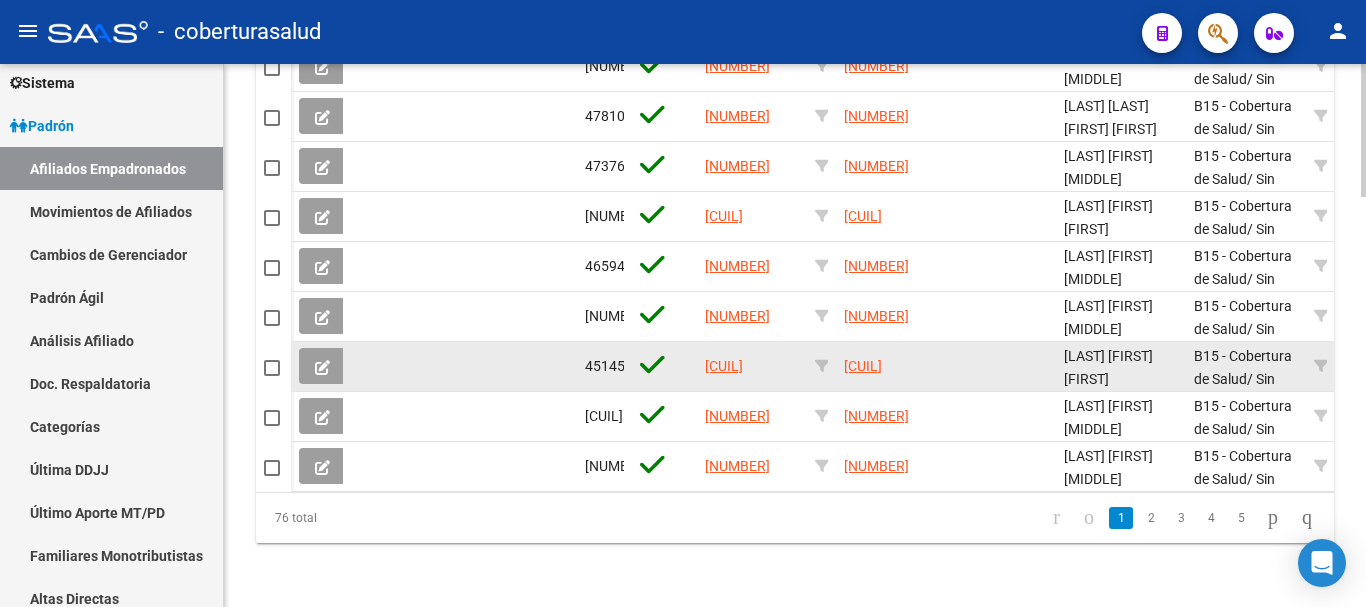 scroll, scrollTop: 1578, scrollLeft: 0, axis: vertical 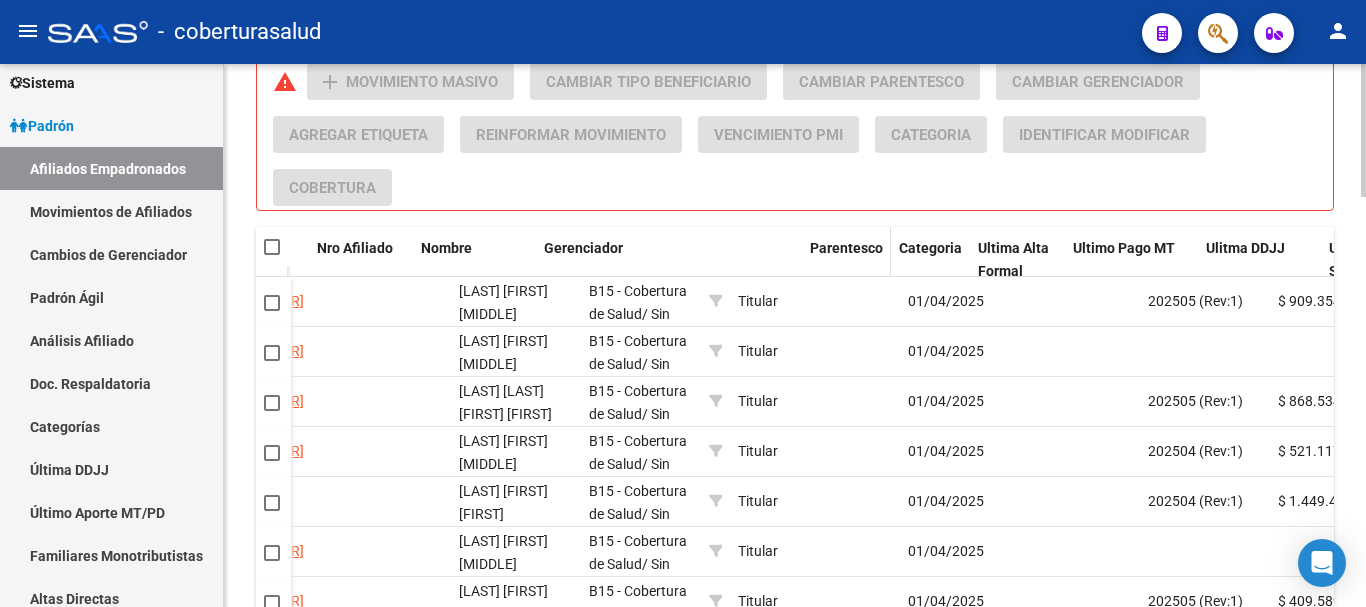 drag, startPoint x: 728, startPoint y: 261, endPoint x: 860, endPoint y: 248, distance: 132.63861 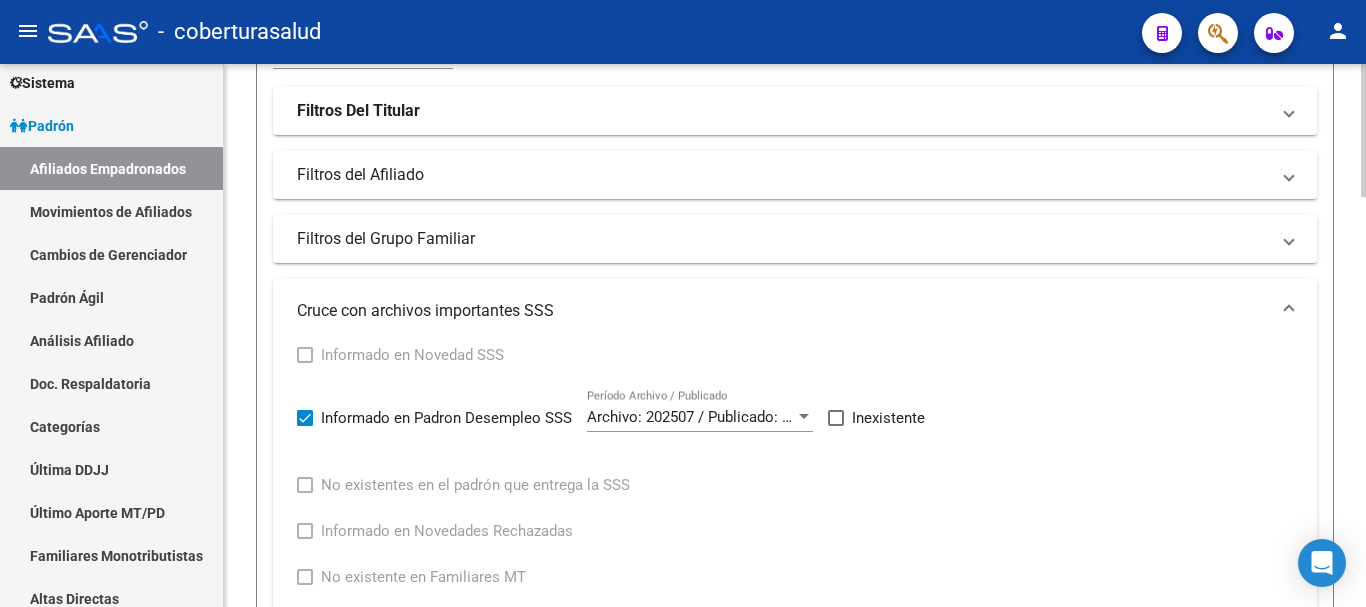 scroll, scrollTop: 578, scrollLeft: 0, axis: vertical 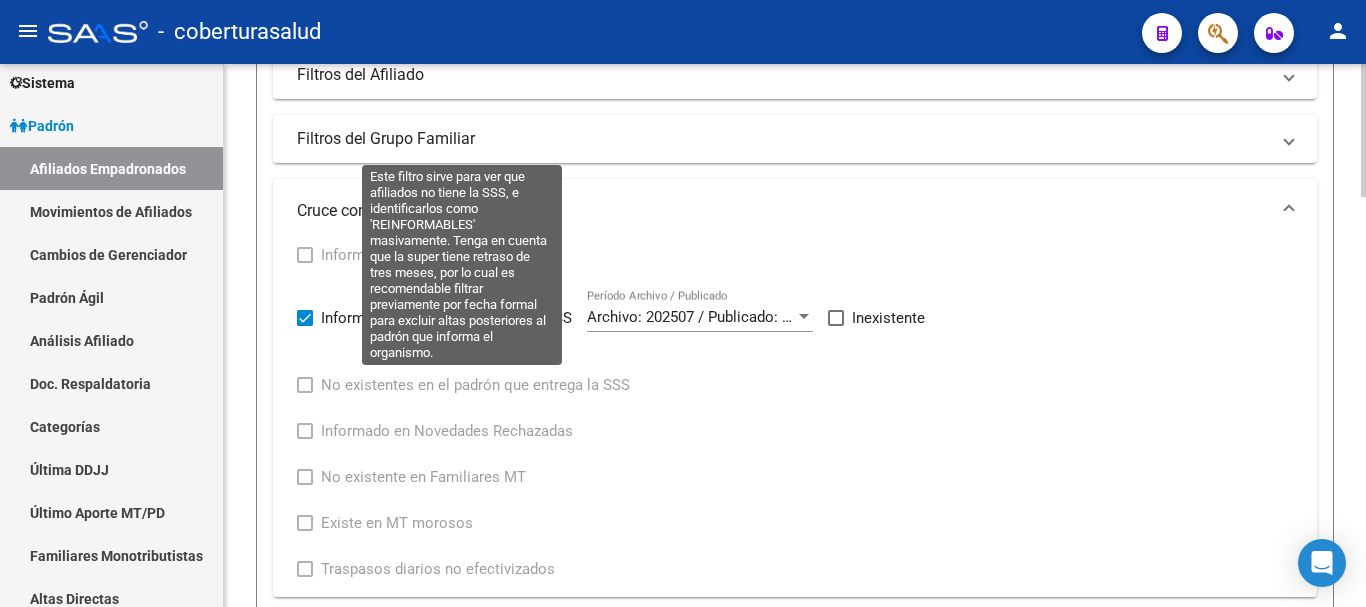 click at bounding box center (305, 385) 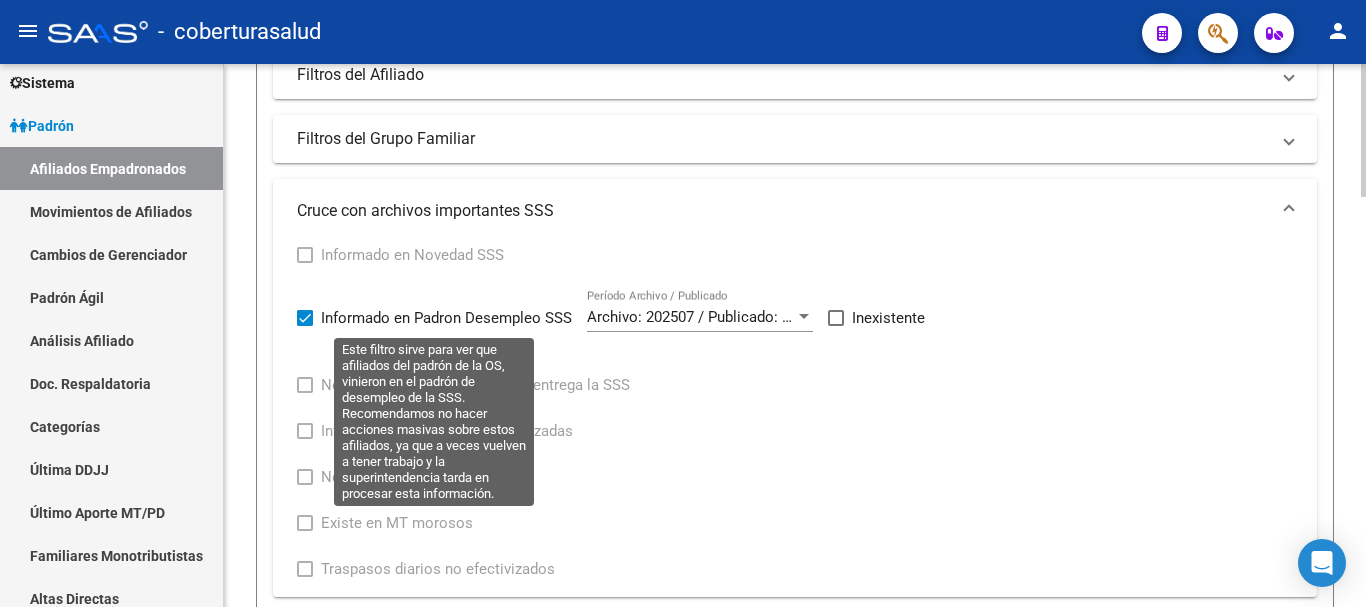 click at bounding box center [305, 318] 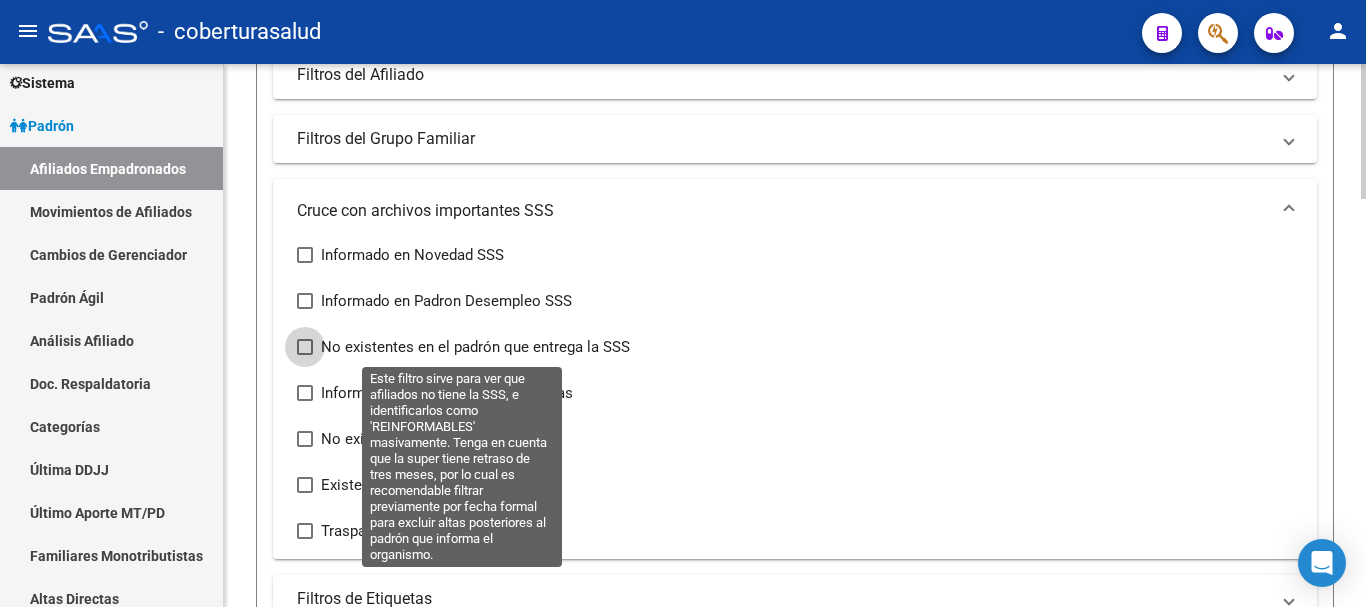 click at bounding box center (305, 347) 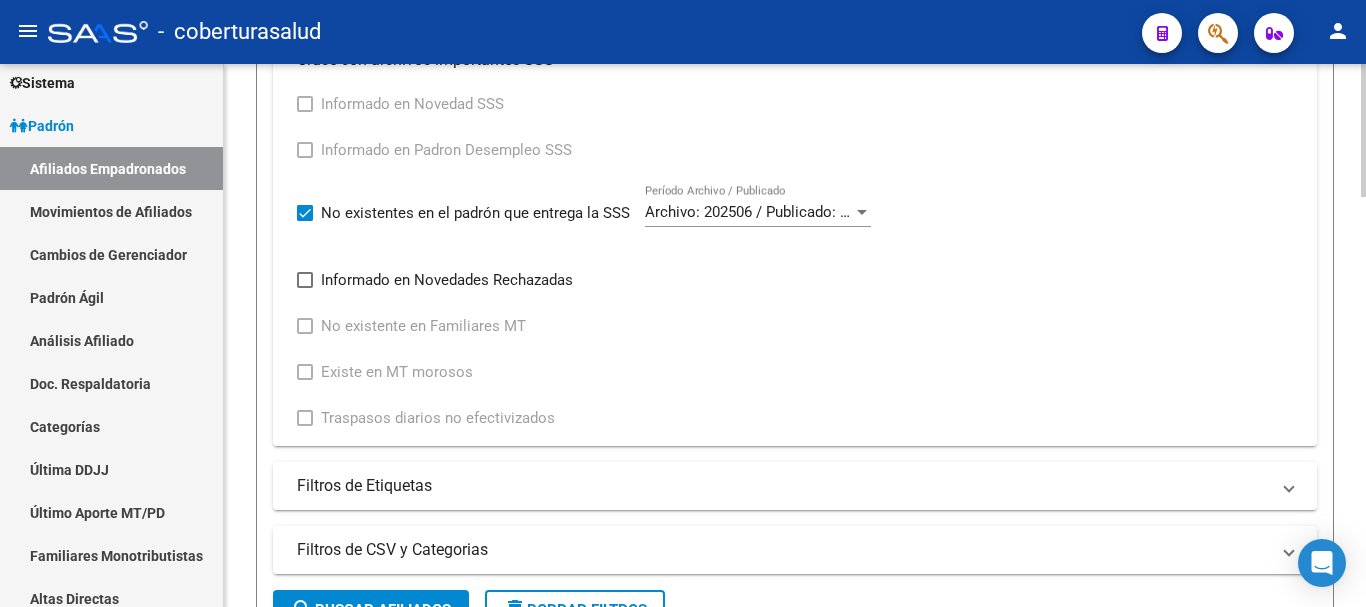 scroll, scrollTop: 678, scrollLeft: 0, axis: vertical 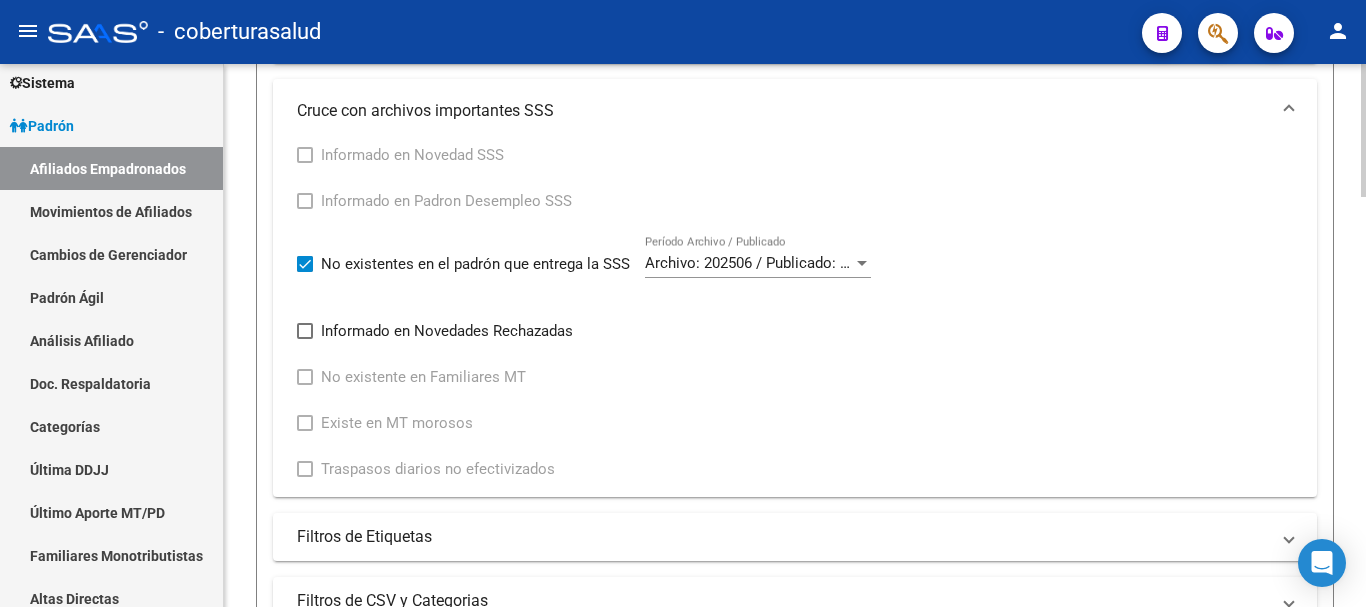 click at bounding box center [862, 263] 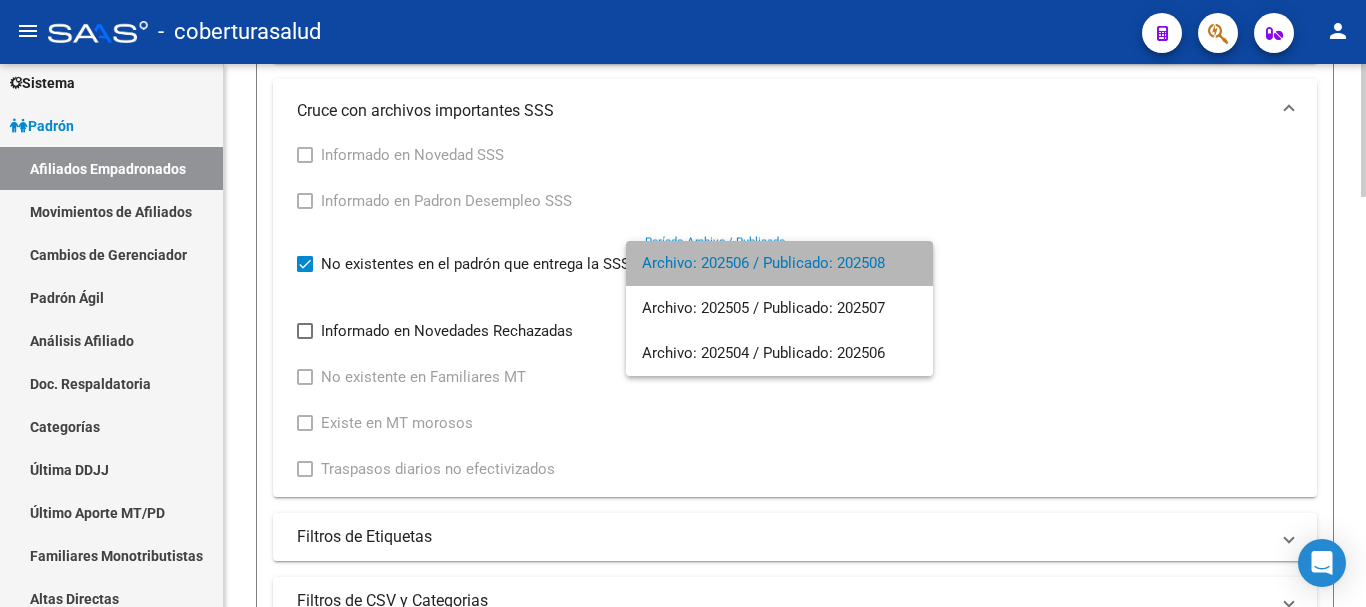 click on "Archivo: 202506 / Publicado: 202508" at bounding box center (779, 263) 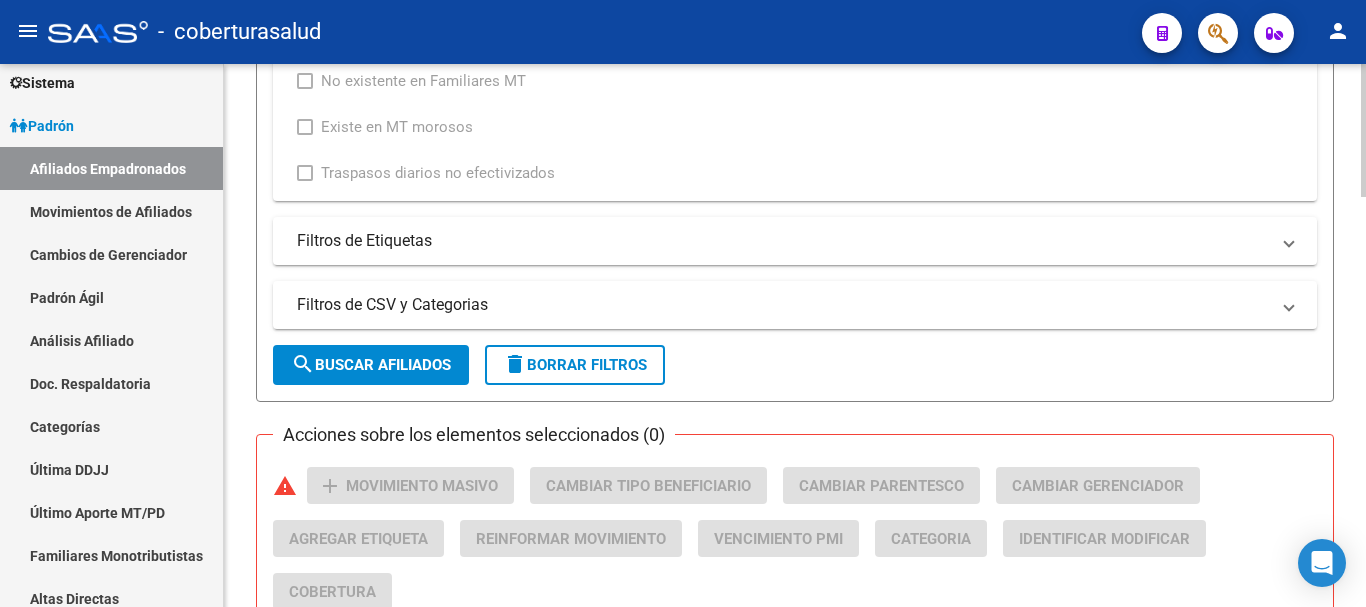 scroll, scrollTop: 978, scrollLeft: 0, axis: vertical 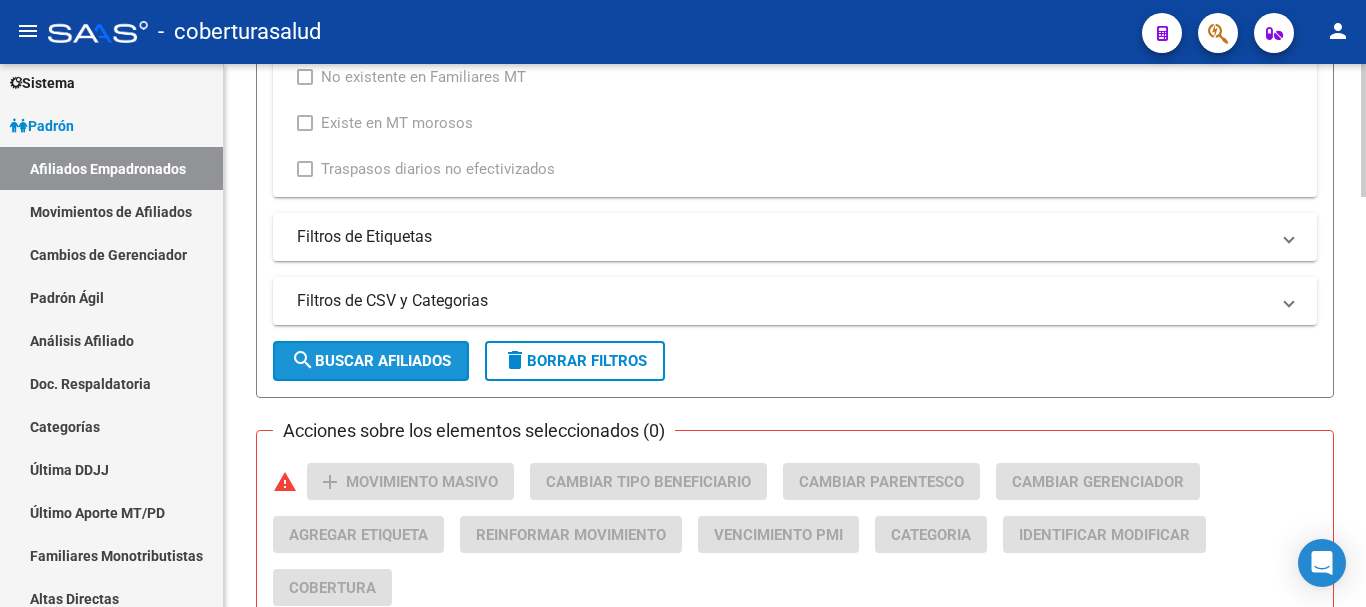 click on "search  Buscar Afiliados" 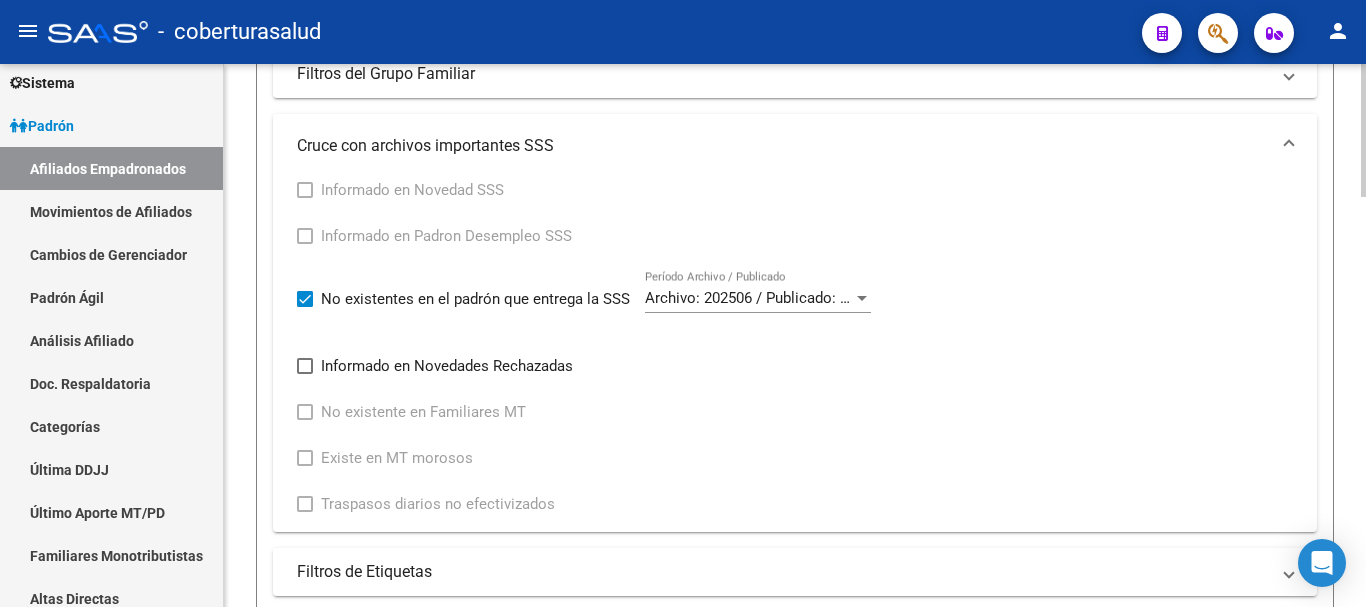 scroll, scrollTop: 578, scrollLeft: 0, axis: vertical 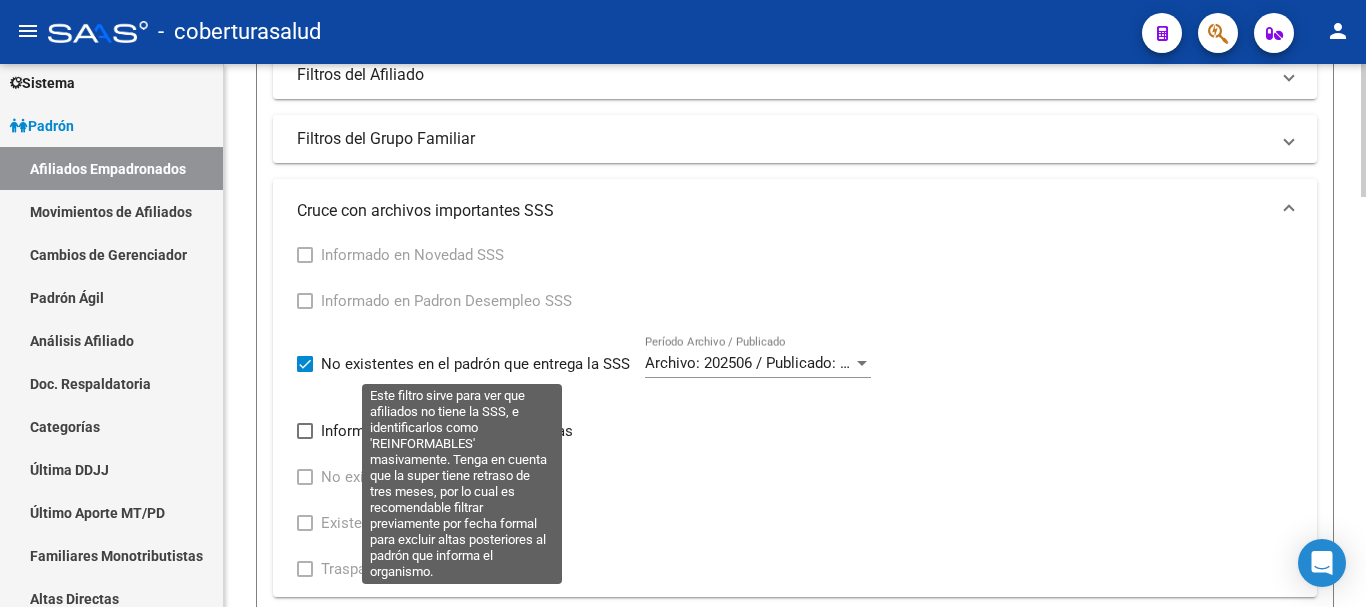 click on "No existentes en el padrón que entrega la SSS" at bounding box center [463, 364] 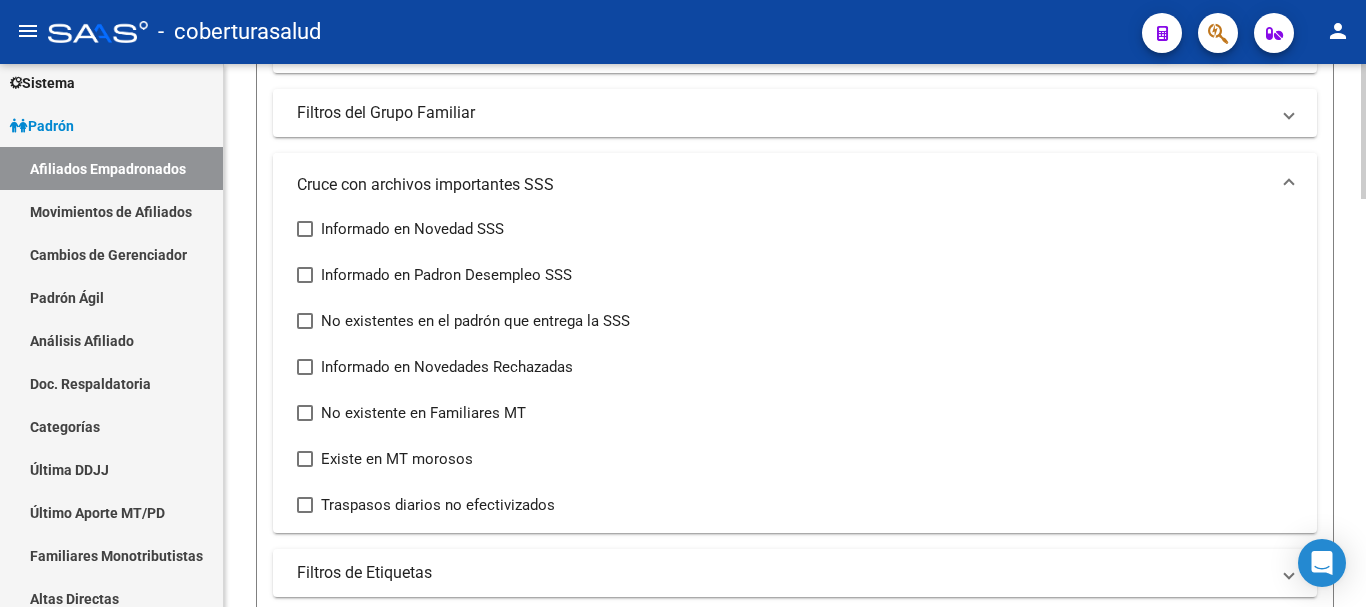 scroll, scrollTop: 678, scrollLeft: 0, axis: vertical 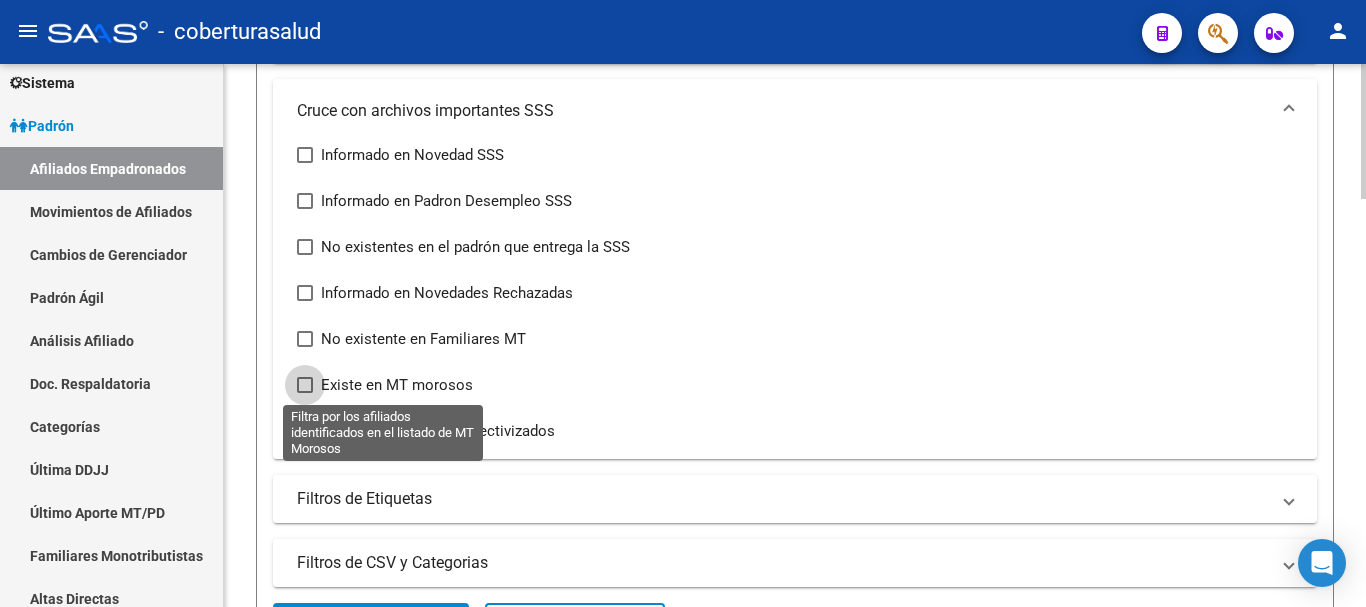 click at bounding box center (305, 385) 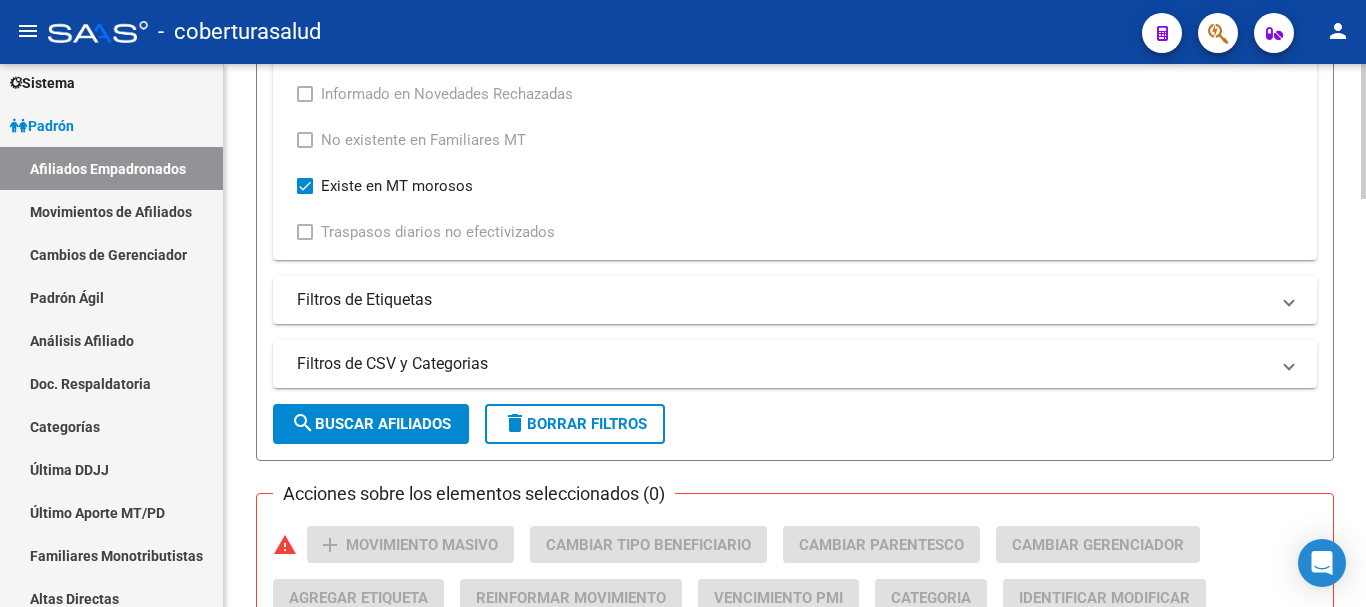 scroll, scrollTop: 878, scrollLeft: 0, axis: vertical 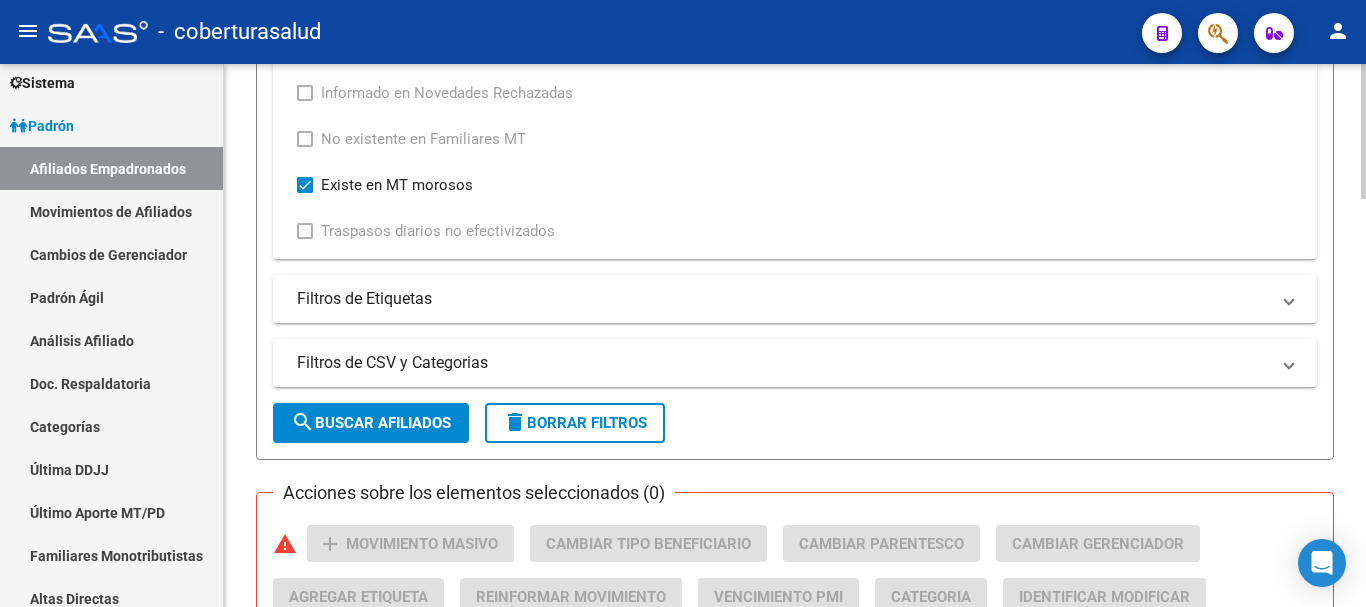 click on "search  Buscar Afiliados" 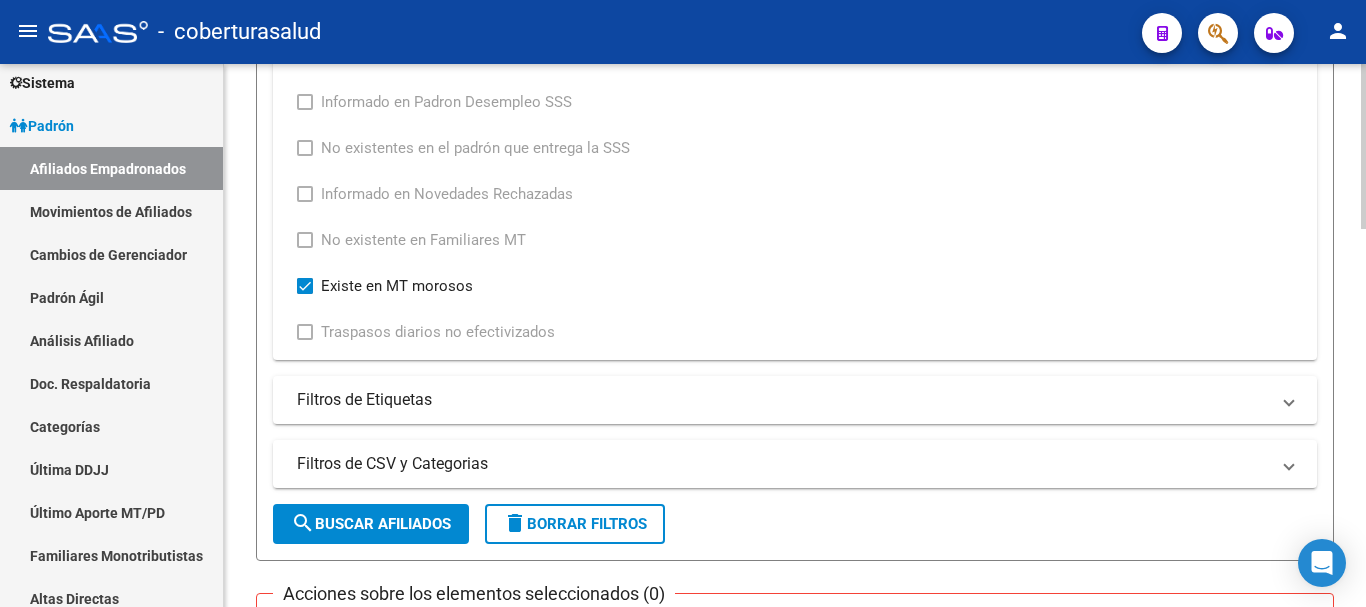scroll, scrollTop: 640, scrollLeft: 0, axis: vertical 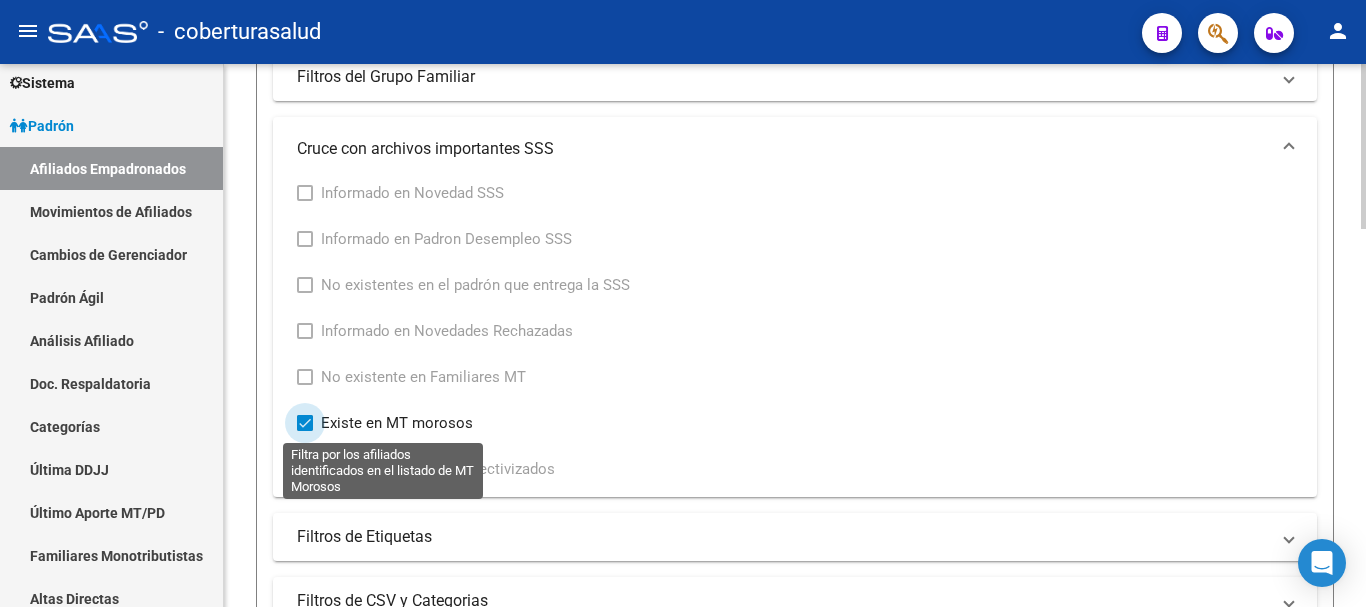 click at bounding box center [305, 423] 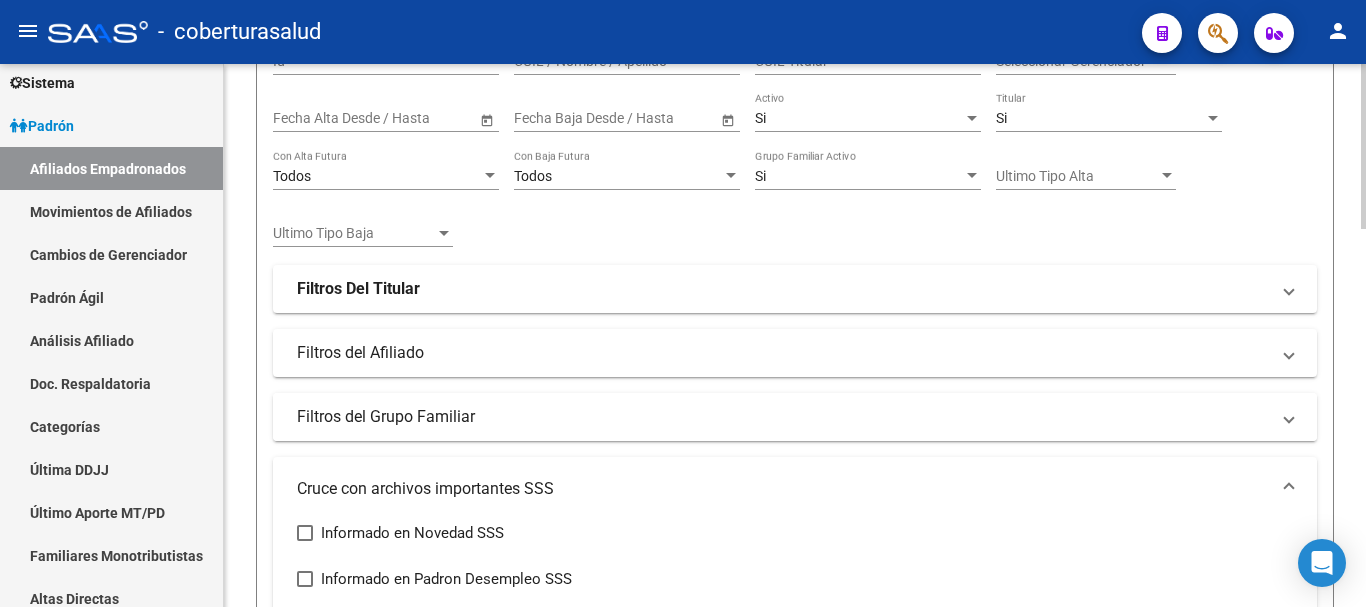 scroll, scrollTop: 400, scrollLeft: 0, axis: vertical 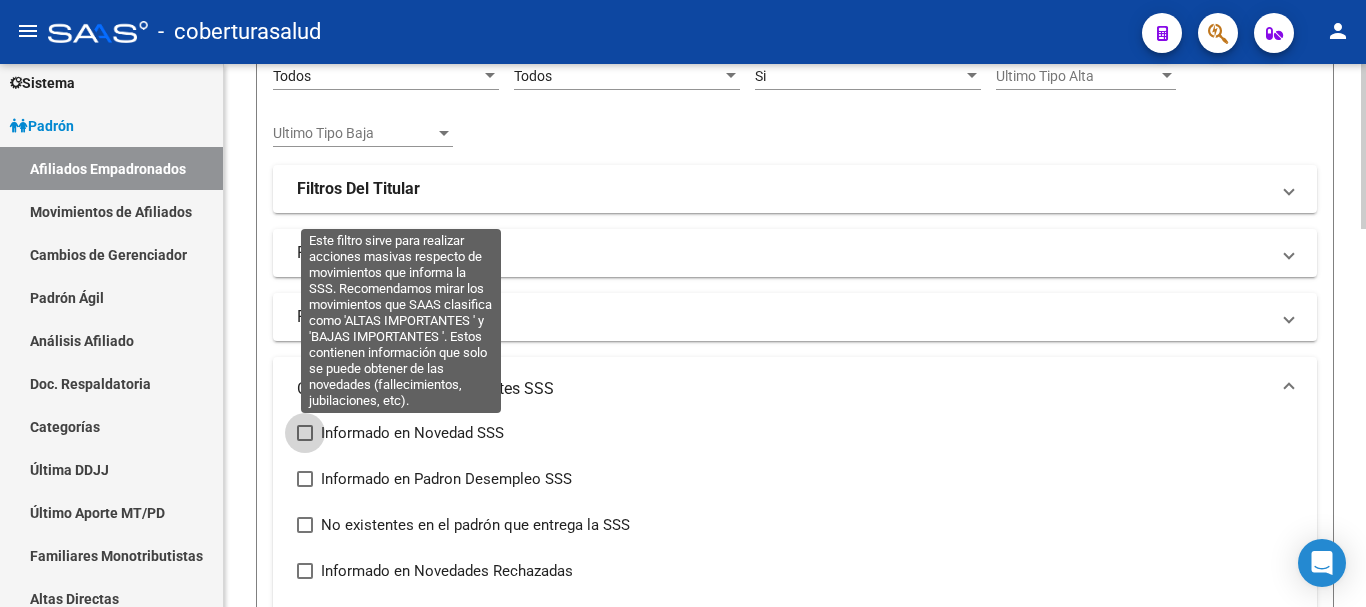 click on "Informado en Novedad SSS" at bounding box center [412, 433] 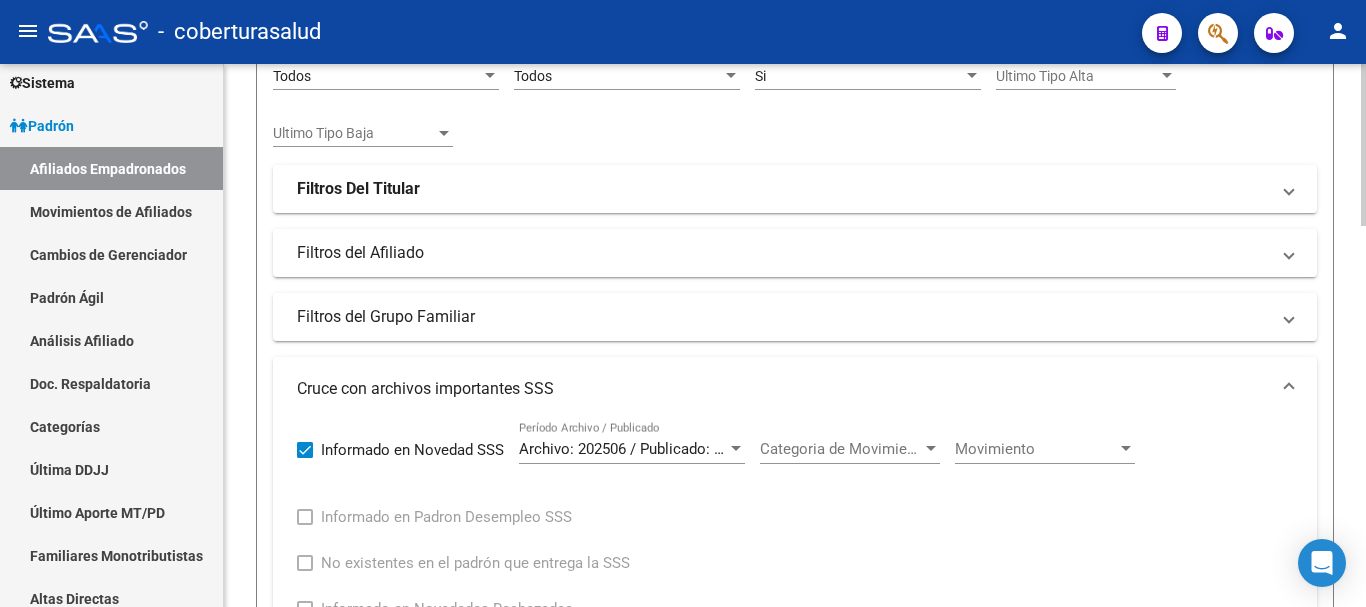 click on "Categoria de Movimiento" at bounding box center (841, 449) 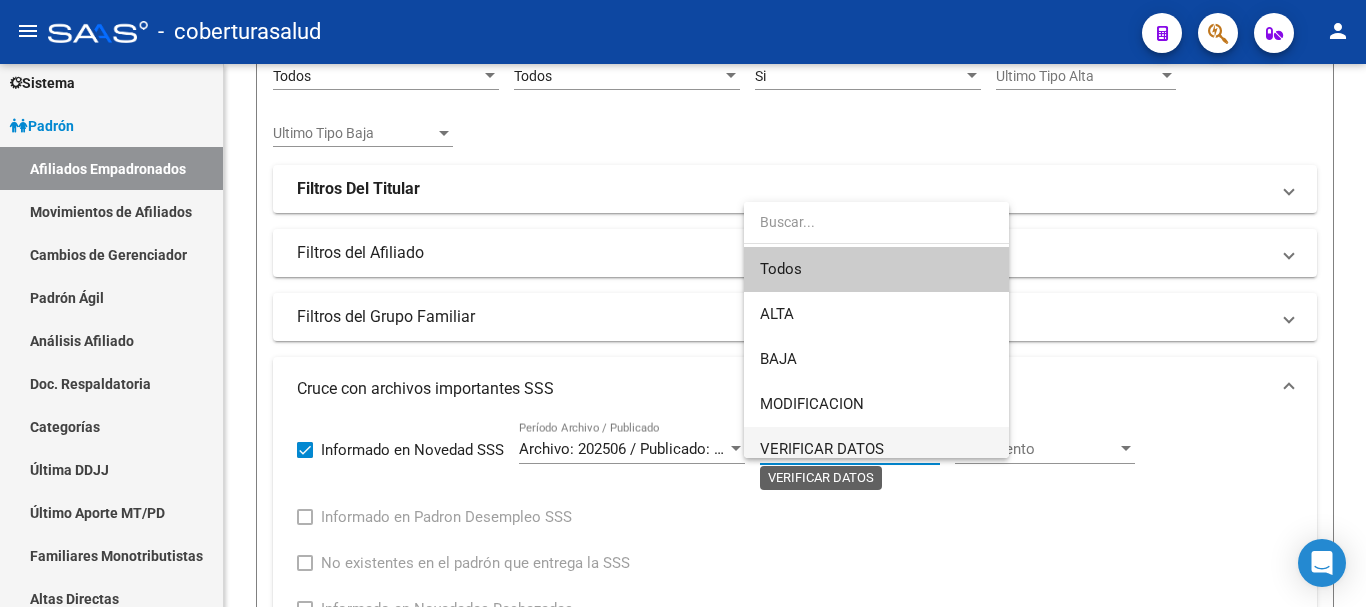 click on "VERIFICAR DATOS" at bounding box center [822, 449] 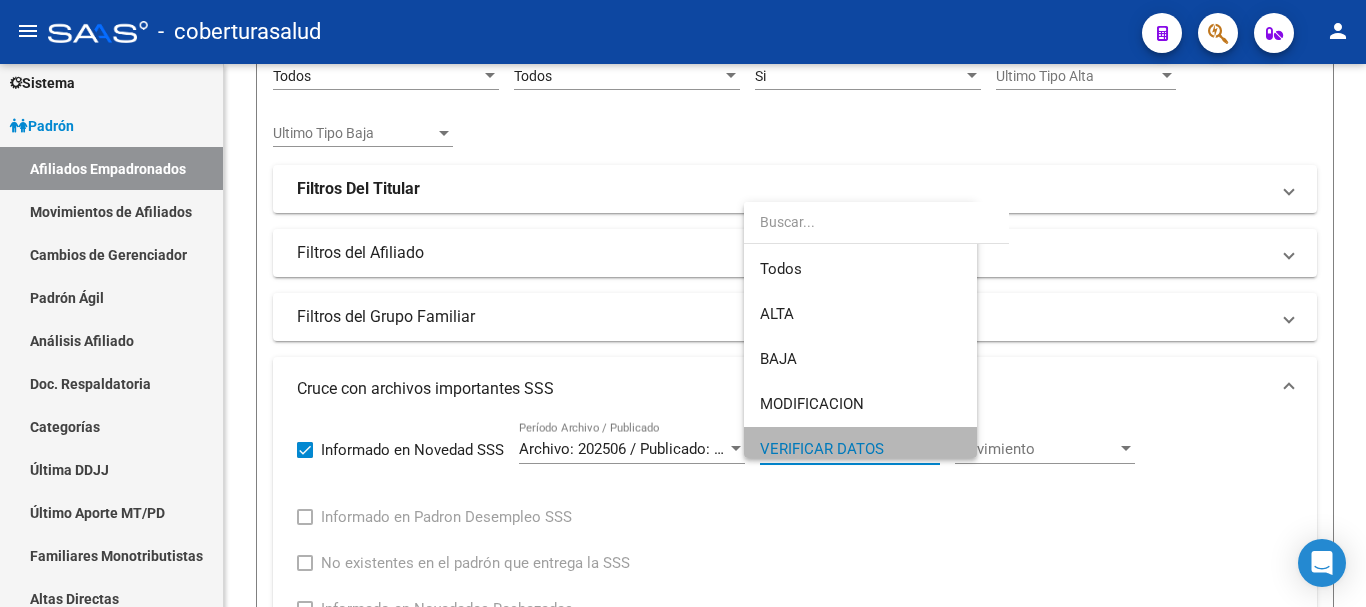 scroll, scrollTop: 11, scrollLeft: 0, axis: vertical 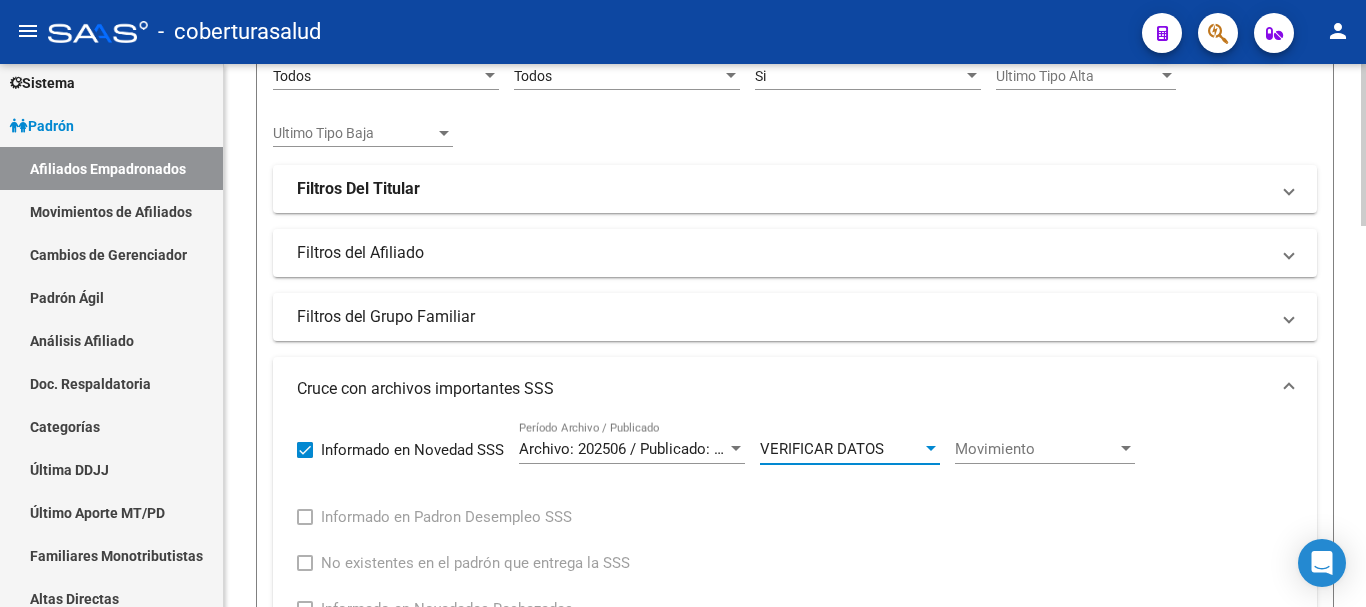 click on "Movimiento" at bounding box center [1036, 449] 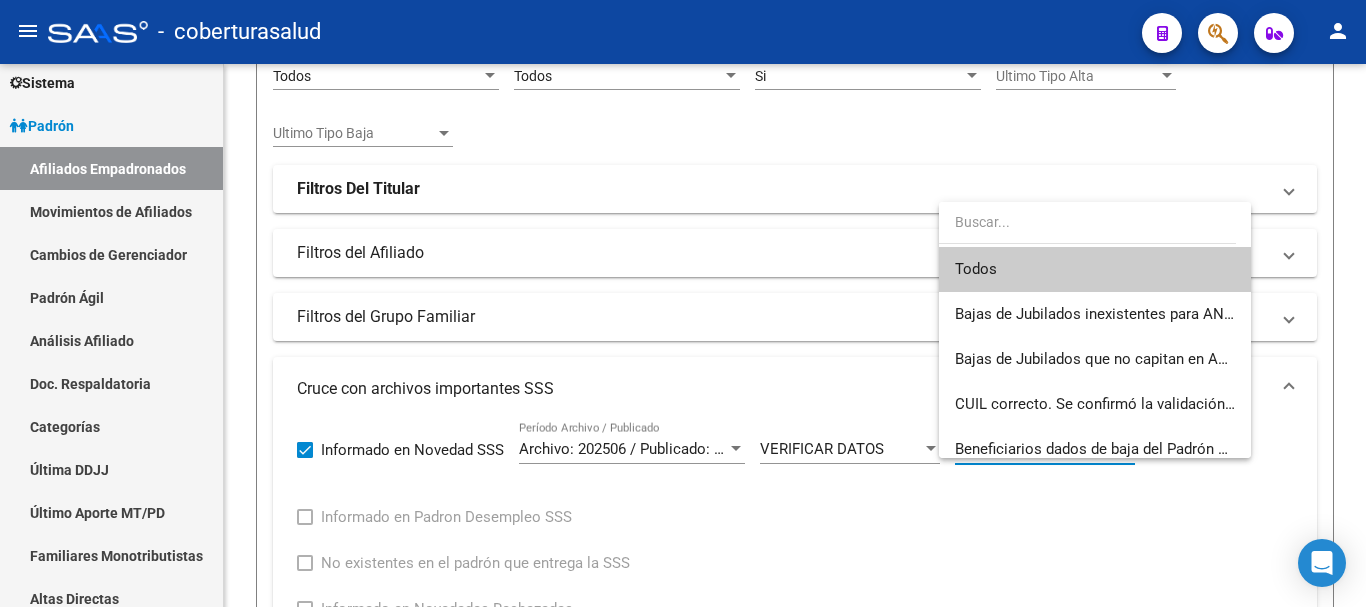 click at bounding box center (683, 303) 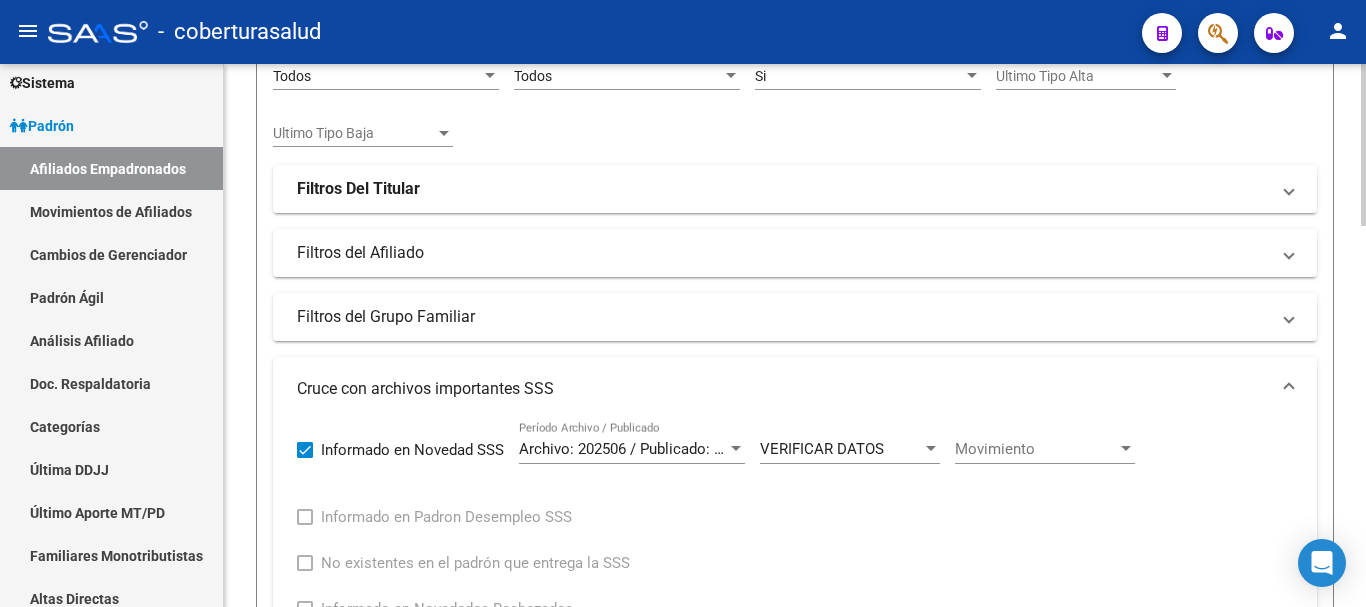 click on "VERIFICAR DATOS" at bounding box center [822, 449] 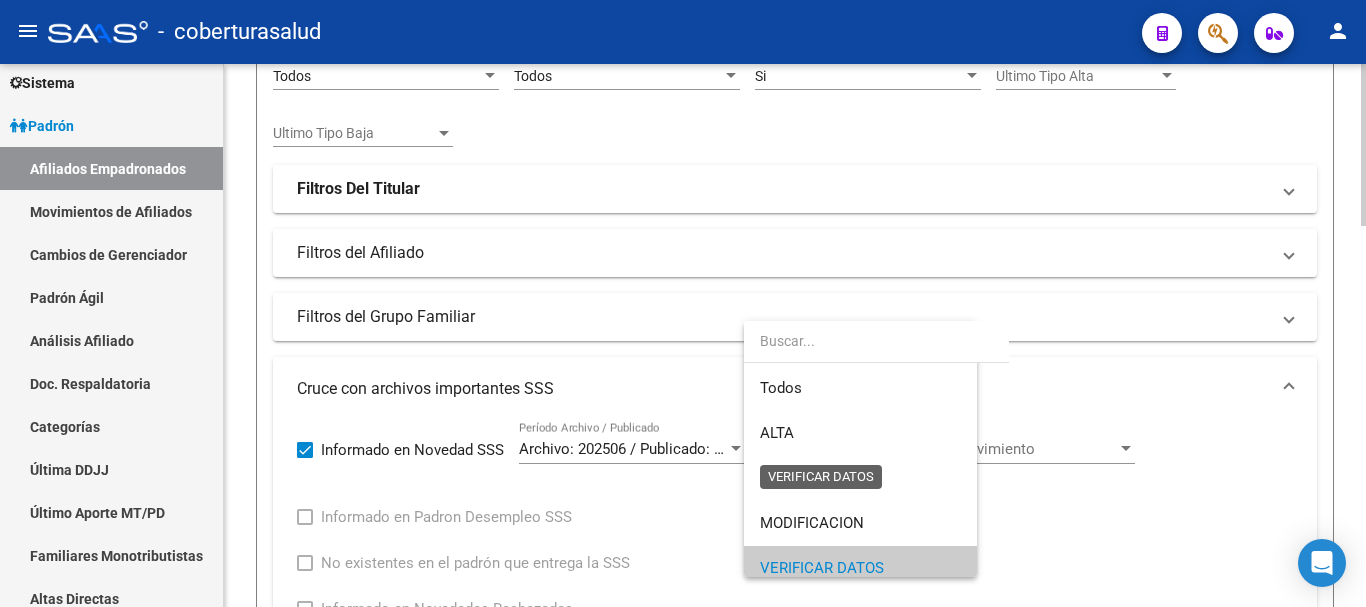 scroll, scrollTop: 120, scrollLeft: 0, axis: vertical 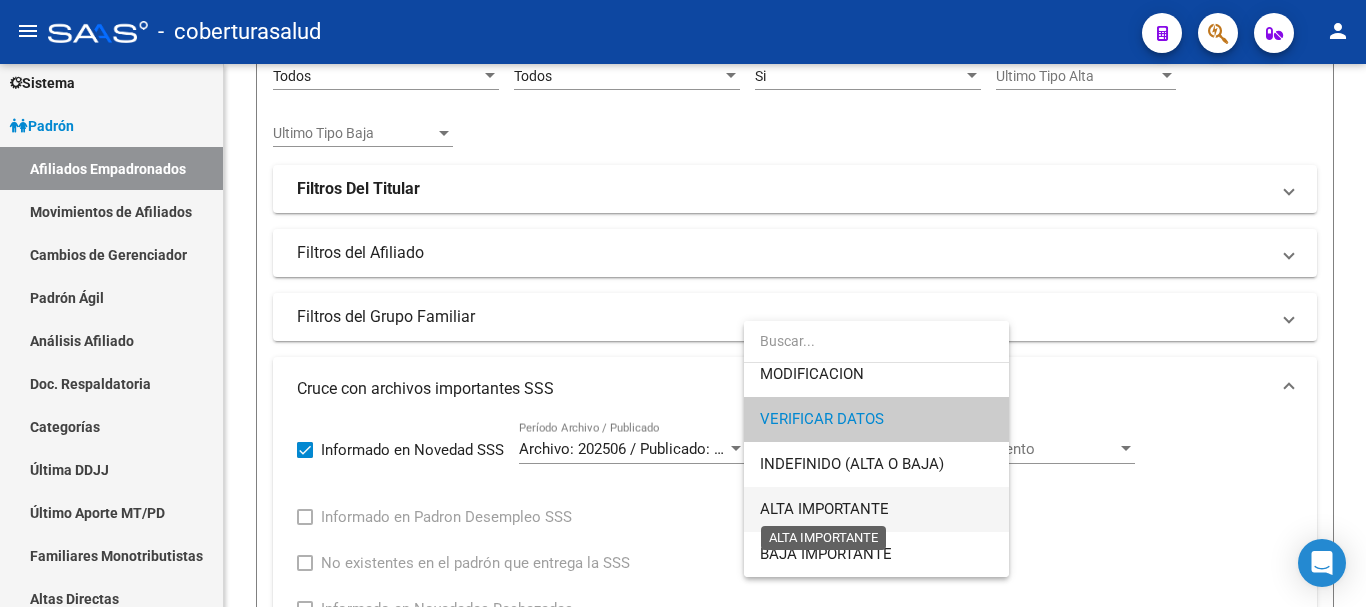 click on "ALTA IMPORTANTE" at bounding box center [824, 509] 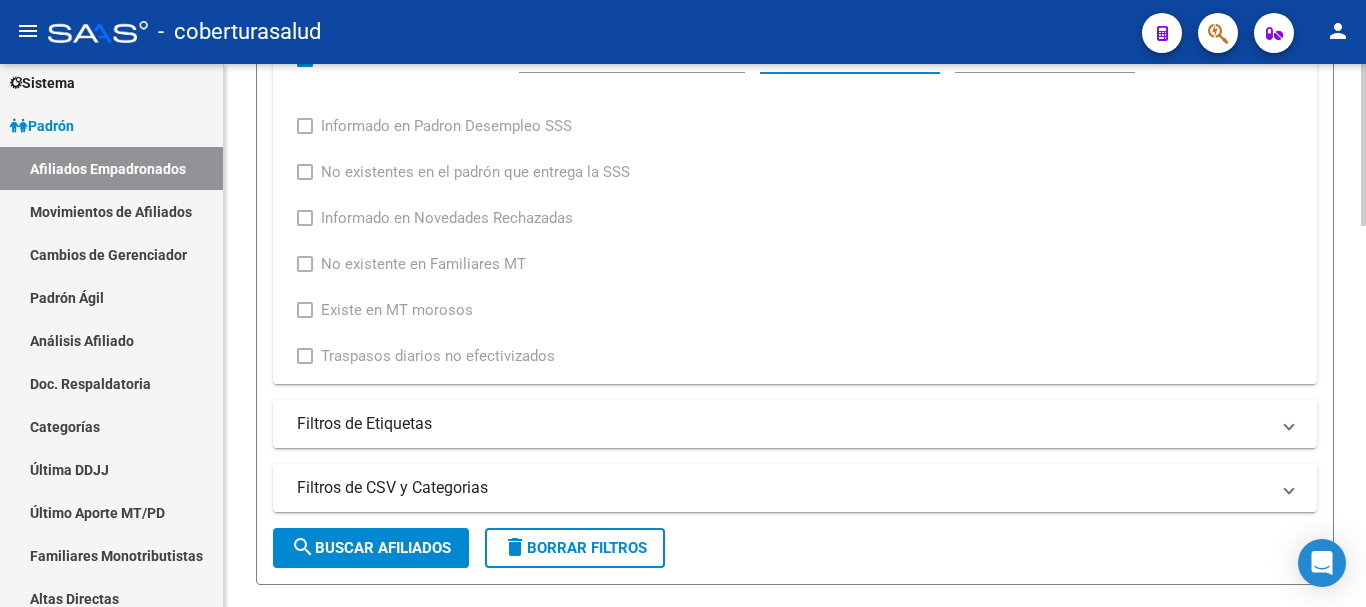 scroll, scrollTop: 800, scrollLeft: 0, axis: vertical 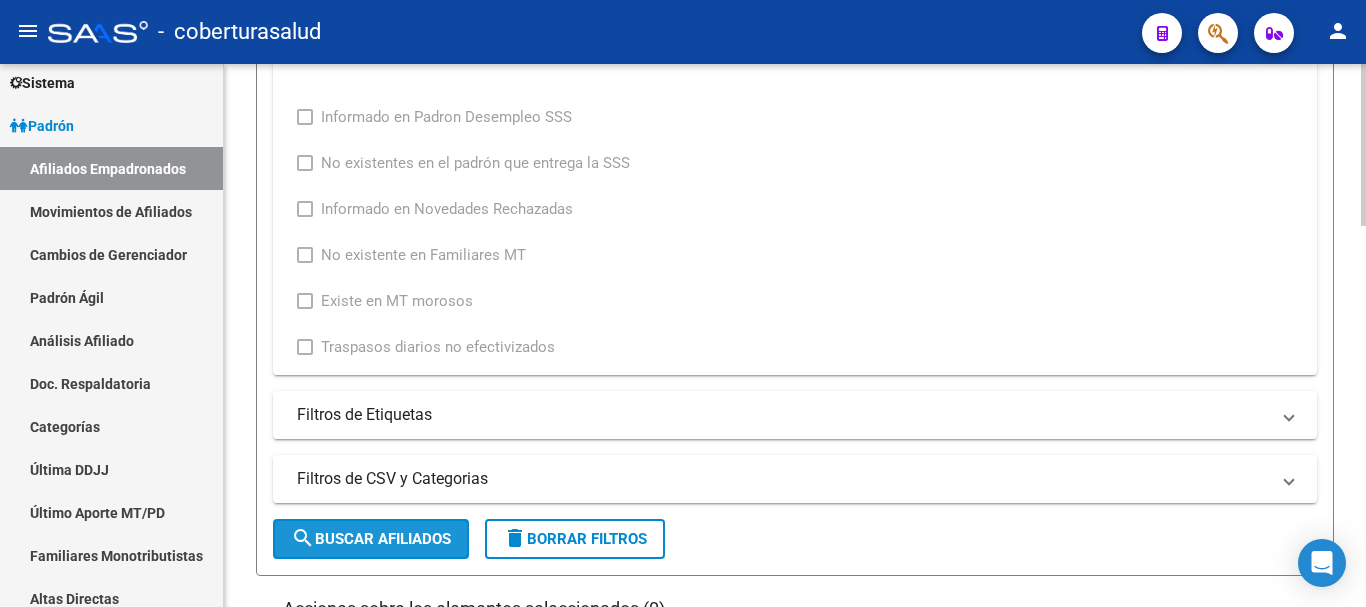 click on "search  Buscar Afiliados" 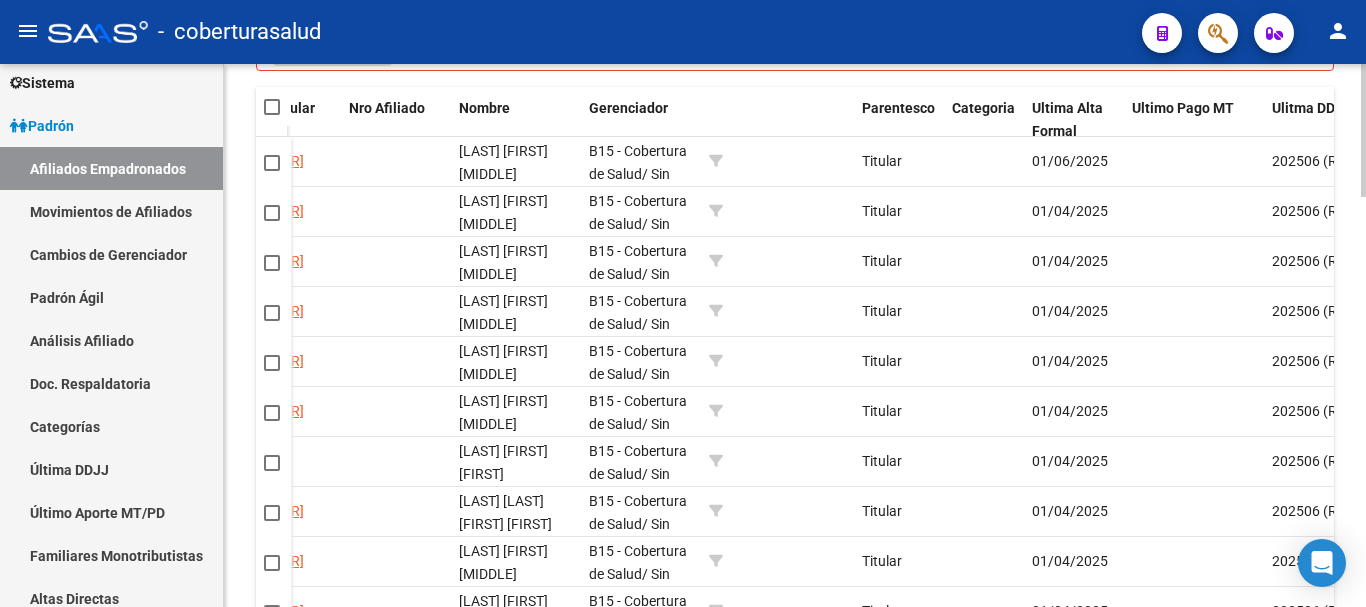 scroll, scrollTop: 1678, scrollLeft: 0, axis: vertical 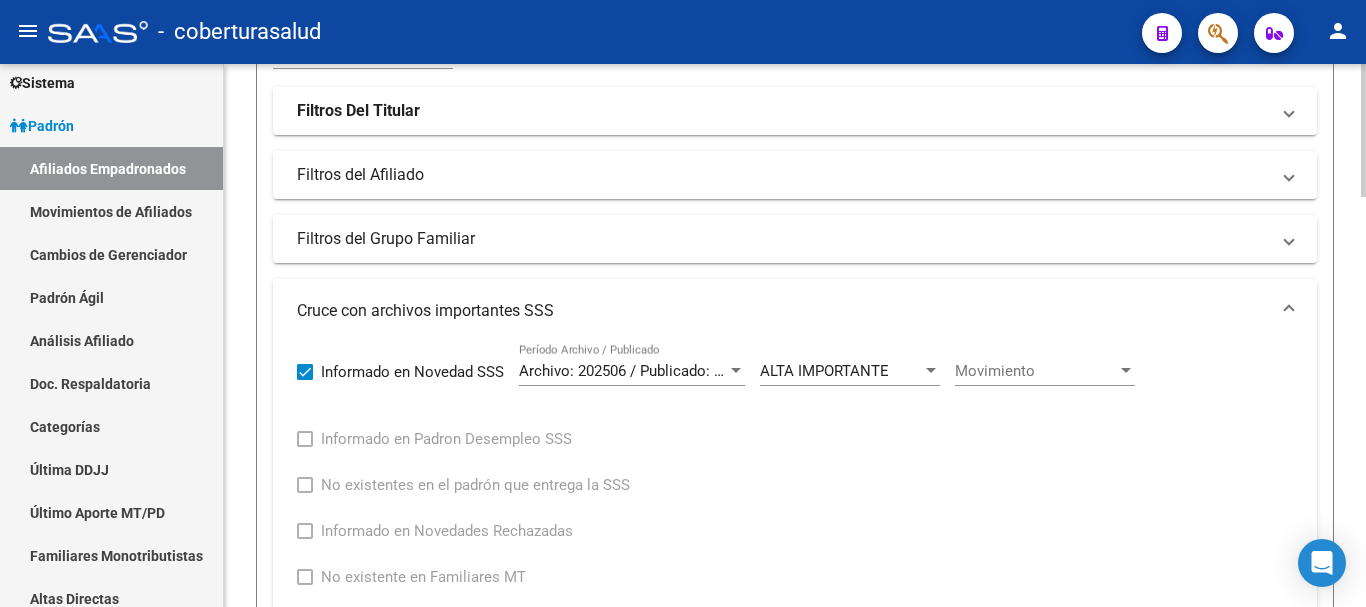 click on "ALTA IMPORTANTE" at bounding box center (841, 371) 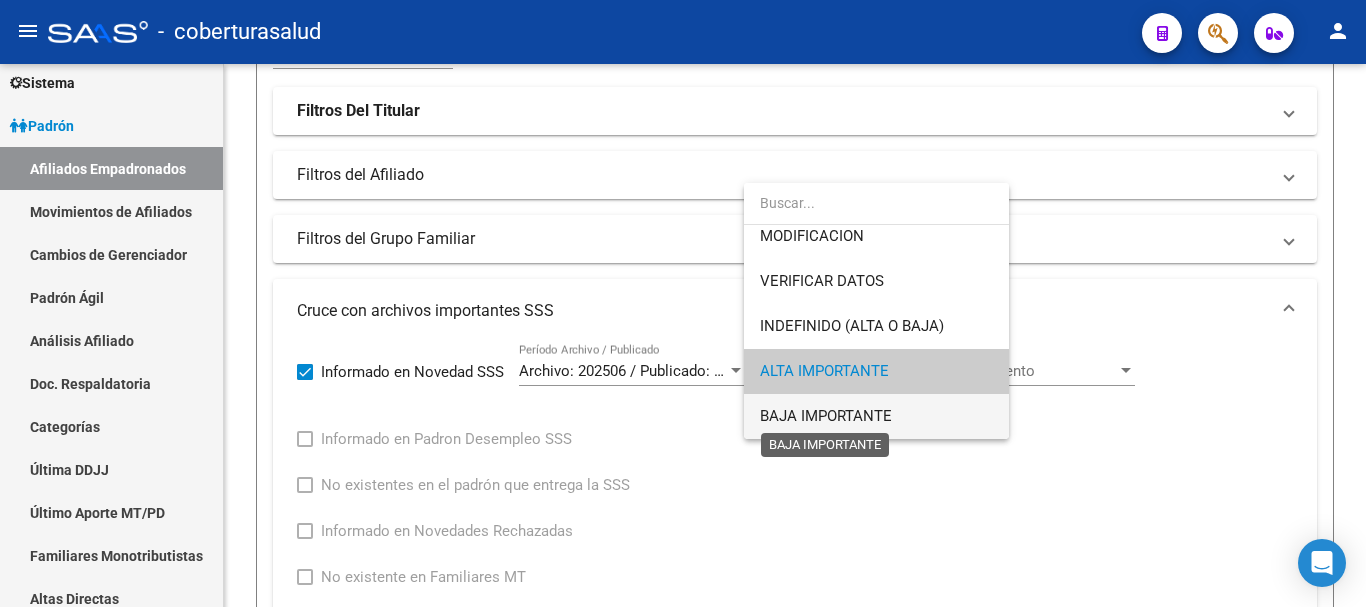 click on "BAJA IMPORTANTE" at bounding box center (826, 416) 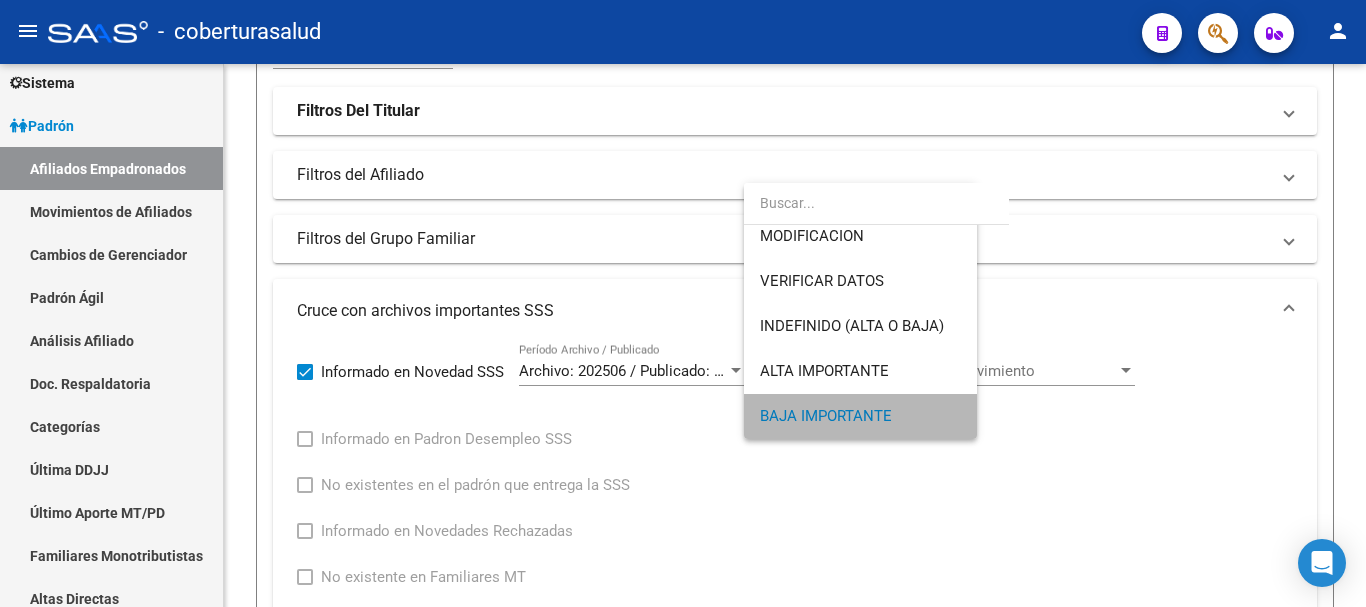 scroll, scrollTop: 146, scrollLeft: 0, axis: vertical 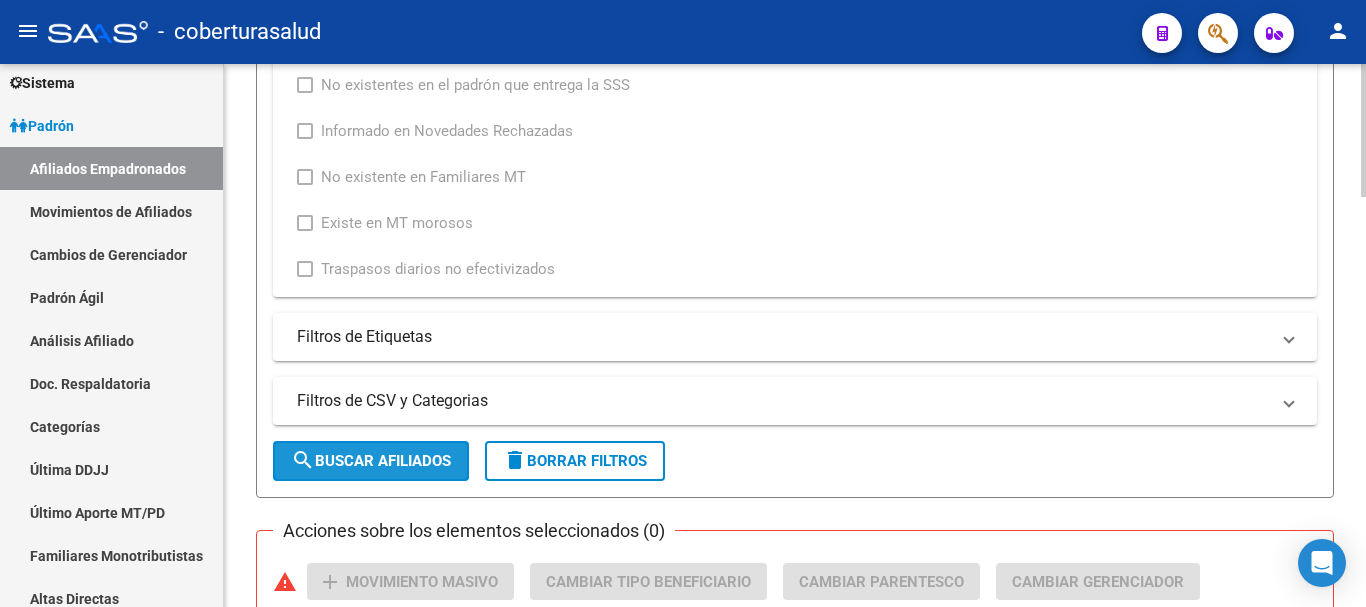 click on "search  Buscar Afiliados" 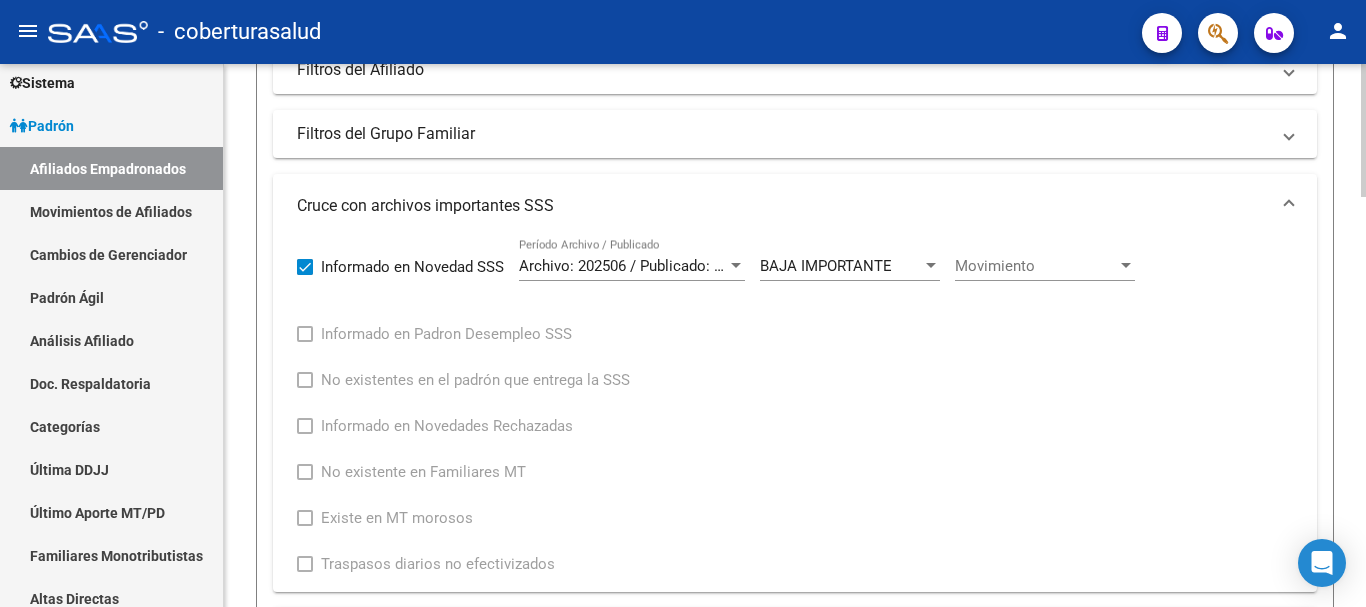 scroll, scrollTop: 578, scrollLeft: 0, axis: vertical 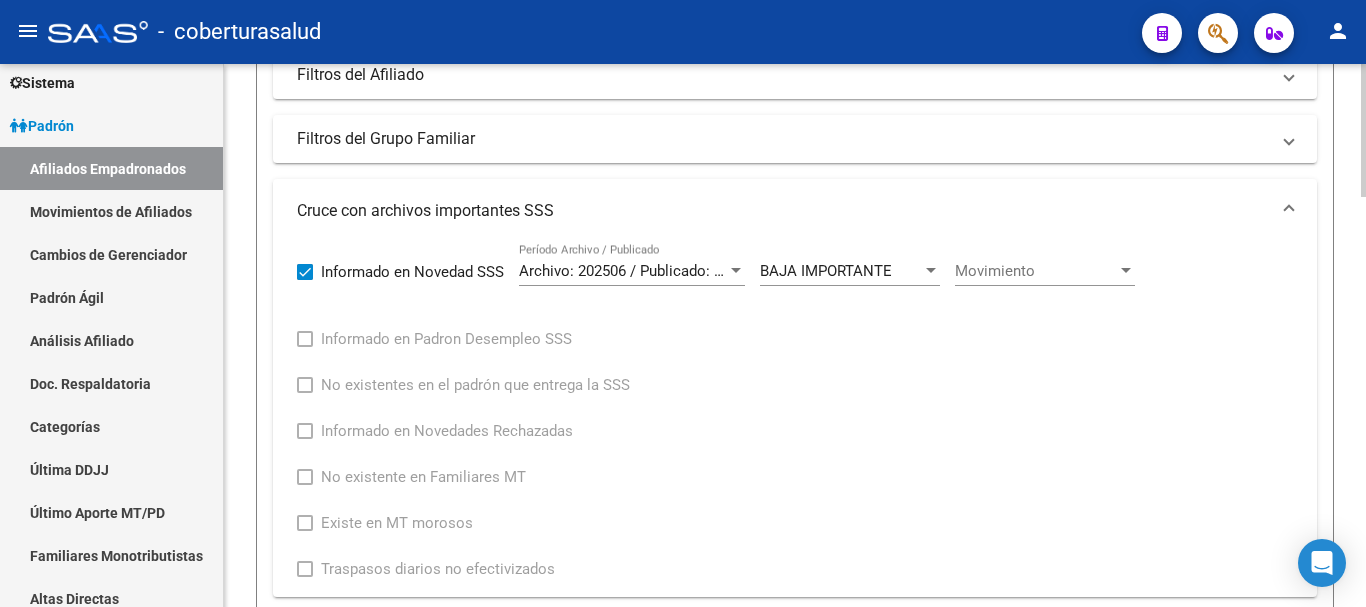 click on "Movimiento" at bounding box center [1036, 271] 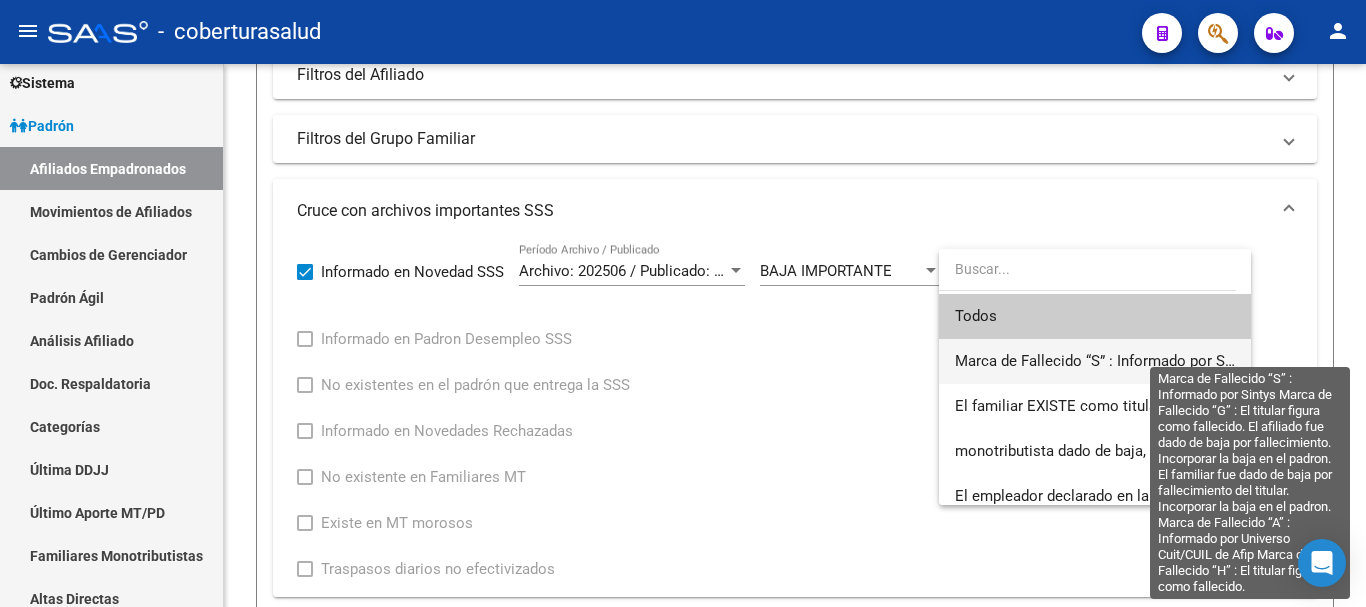 click on "Marca de Fallecido “S” : Informado por Sintys
Marca de Fallecido “G” : El titular figura como fallecido.
El afiliado fue dado de baja por fallecimiento. Incorporar la baja en el padron.
El familiar fue dado de baja por fallecimiento del titular. Incorporar la baja en el padron.
Marca de Fallecido “A” : Informado por Universo Cuit/CUIL de Afip
Marca de Fallecido “H” : El titular figura como fallecido." at bounding box center (2251, 361) 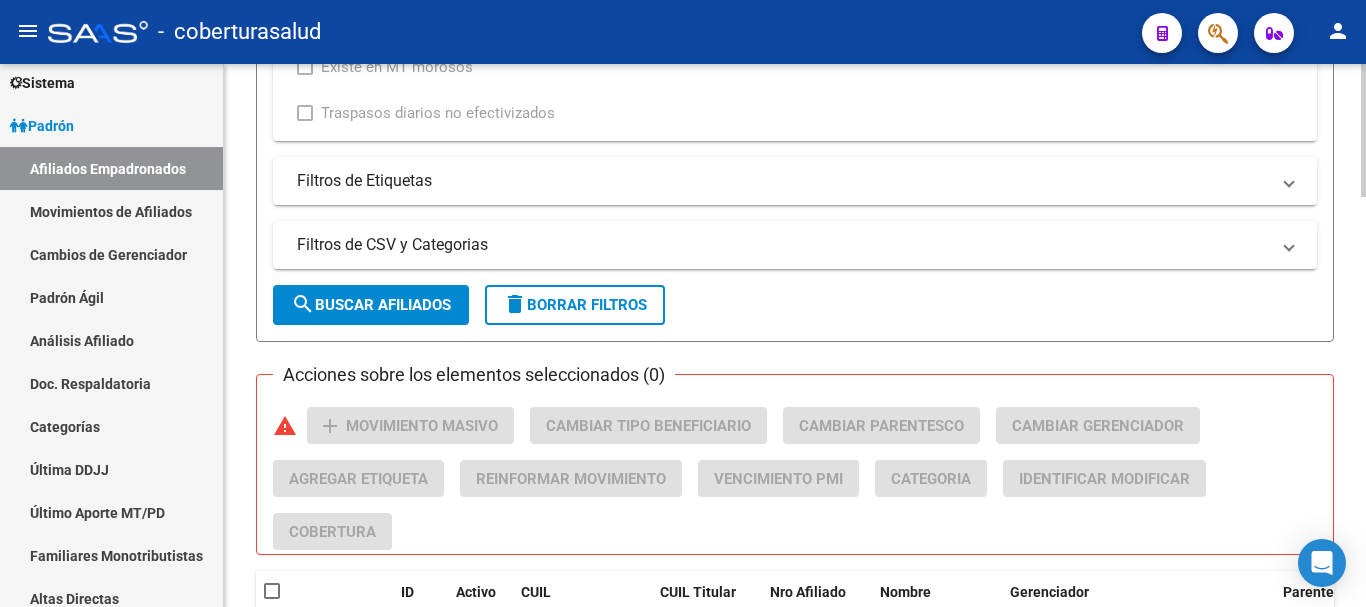 scroll, scrollTop: 1078, scrollLeft: 0, axis: vertical 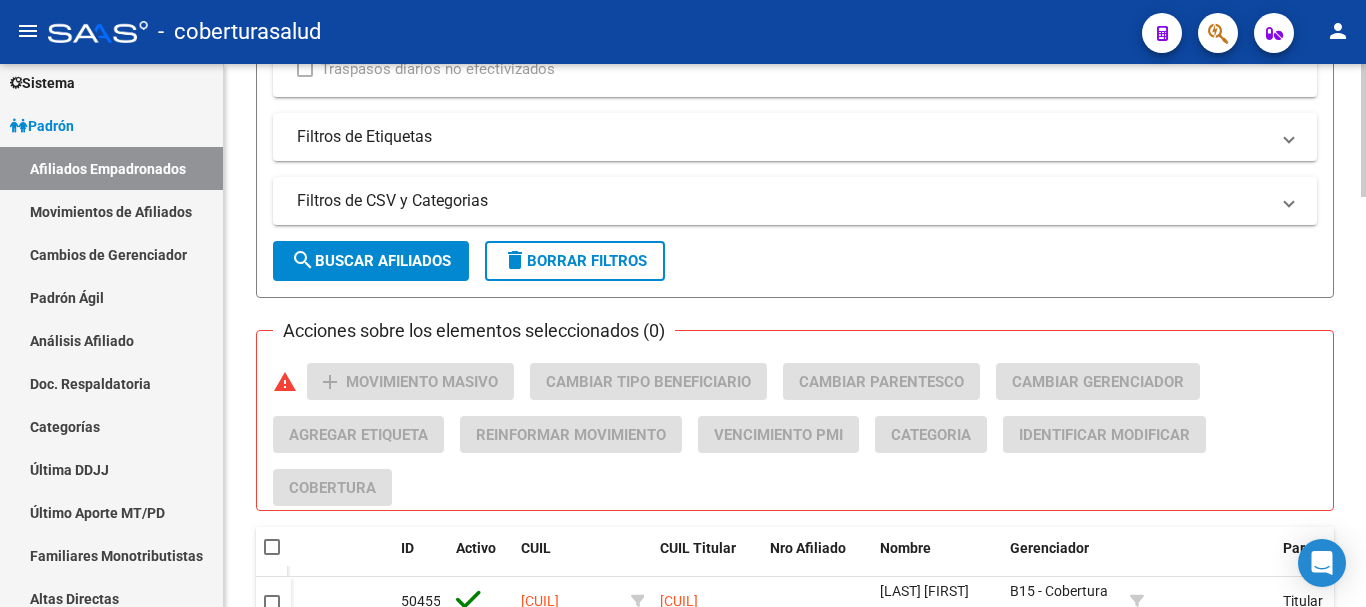 click on "search  Buscar Afiliados" 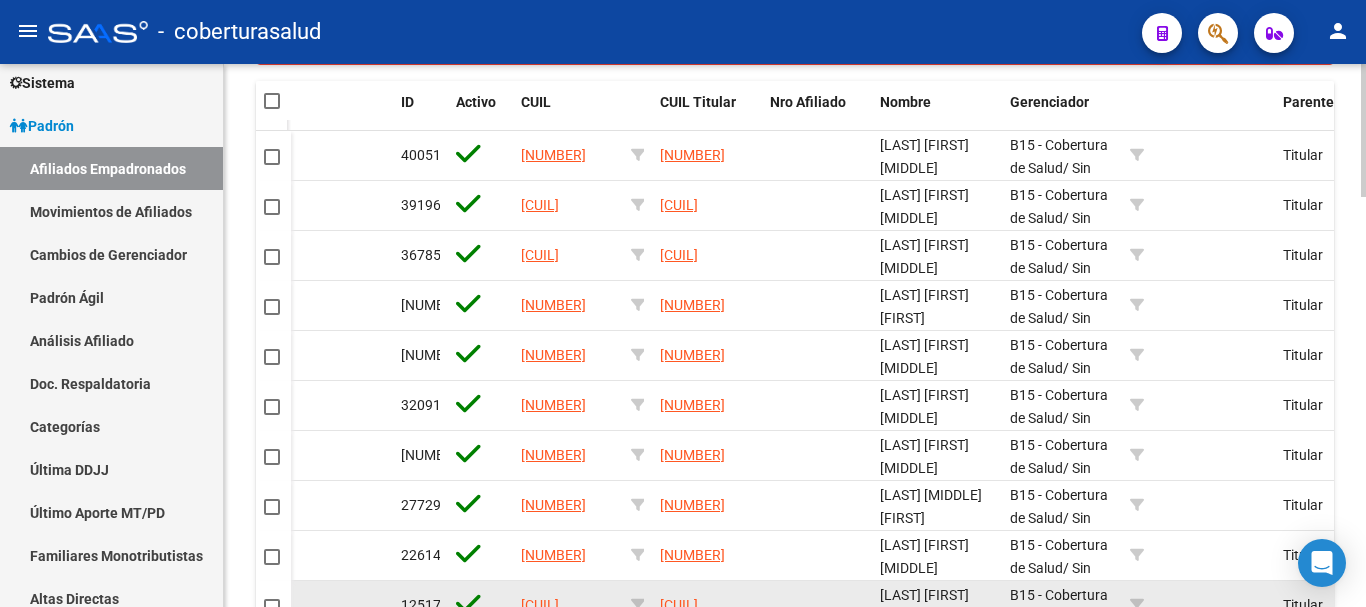 scroll, scrollTop: 1478, scrollLeft: 0, axis: vertical 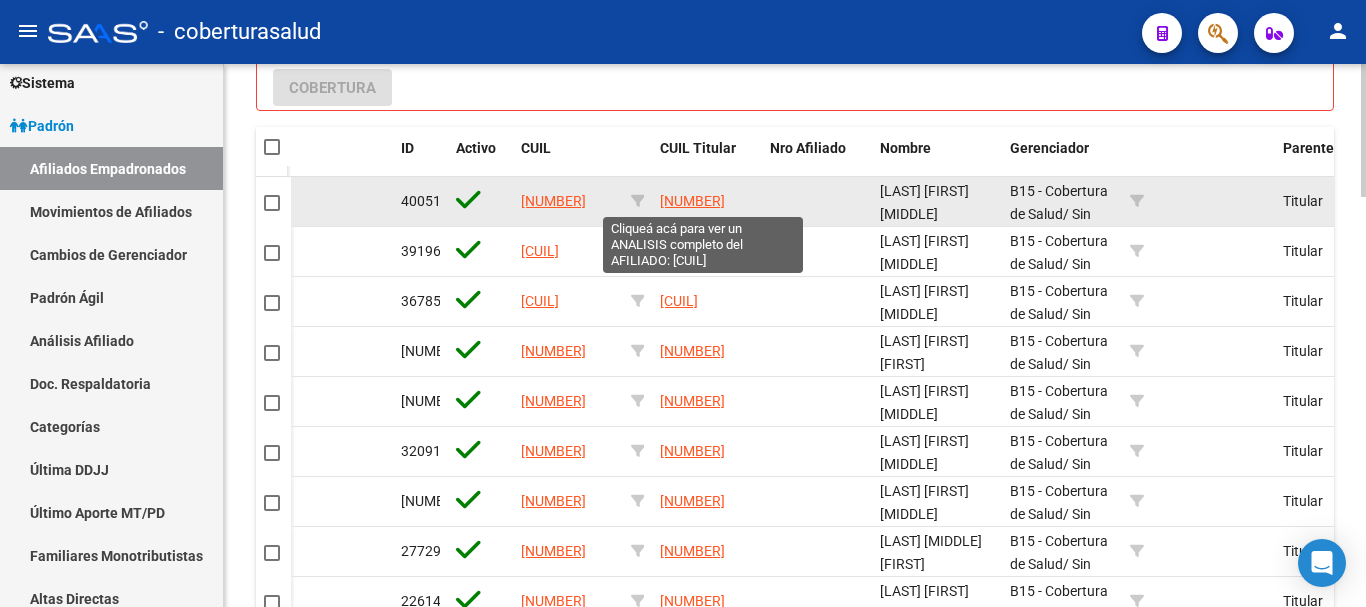 drag, startPoint x: 791, startPoint y: 202, endPoint x: 728, endPoint y: 211, distance: 63.63961 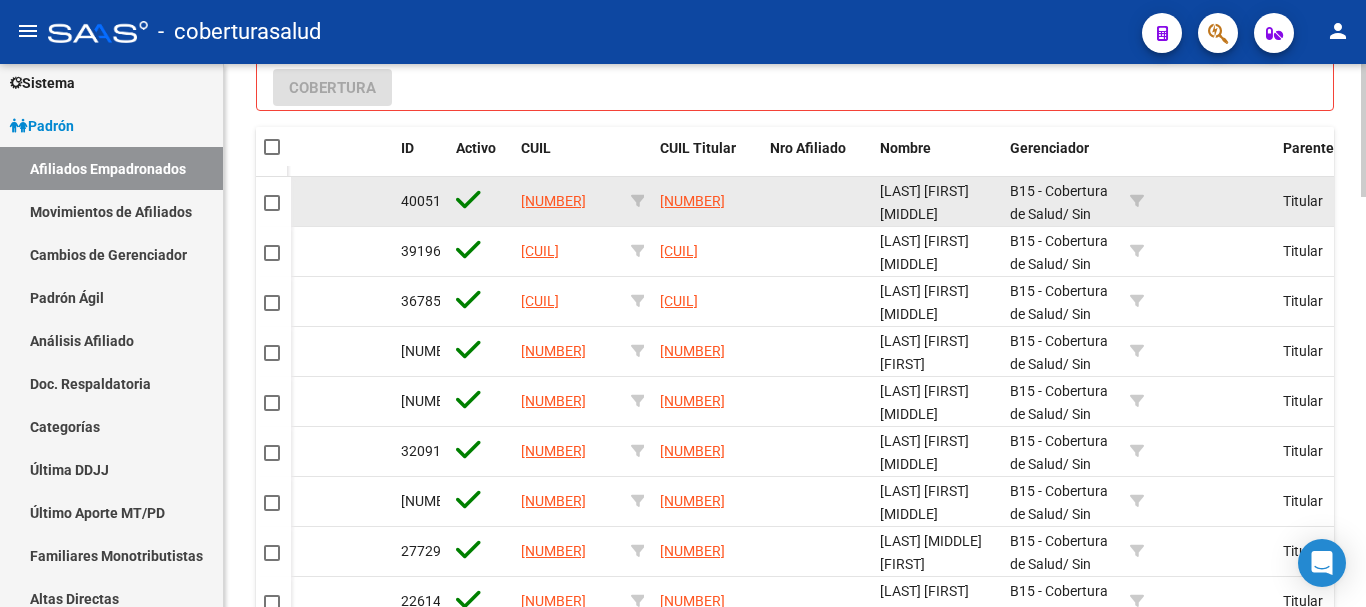 drag, startPoint x: 752, startPoint y: 207, endPoint x: 767, endPoint y: 208, distance: 15.033297 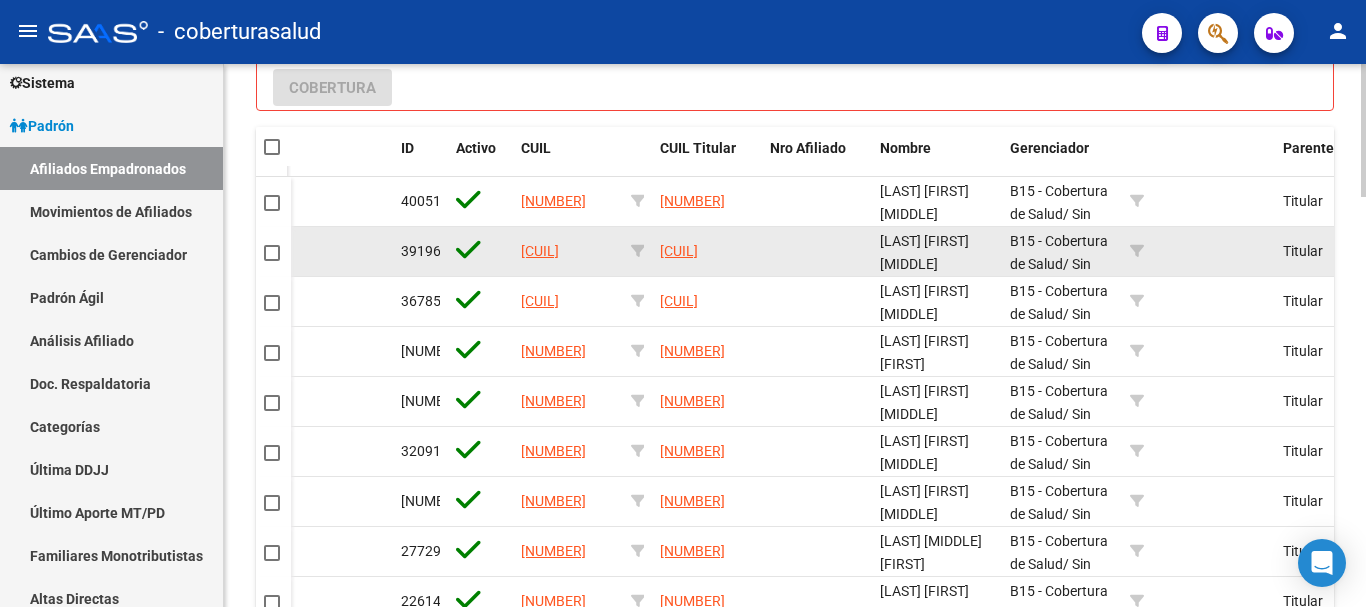 copy on "[NUMBER]" 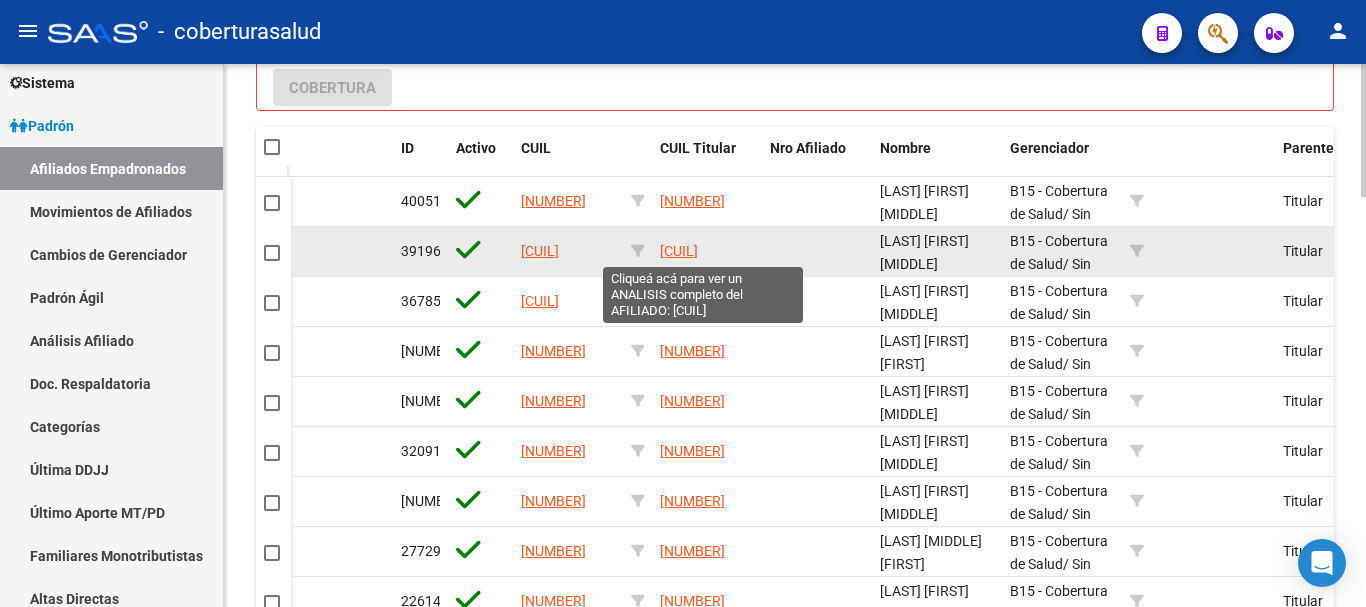 drag, startPoint x: 759, startPoint y: 247, endPoint x: 663, endPoint y: 253, distance: 96.18732 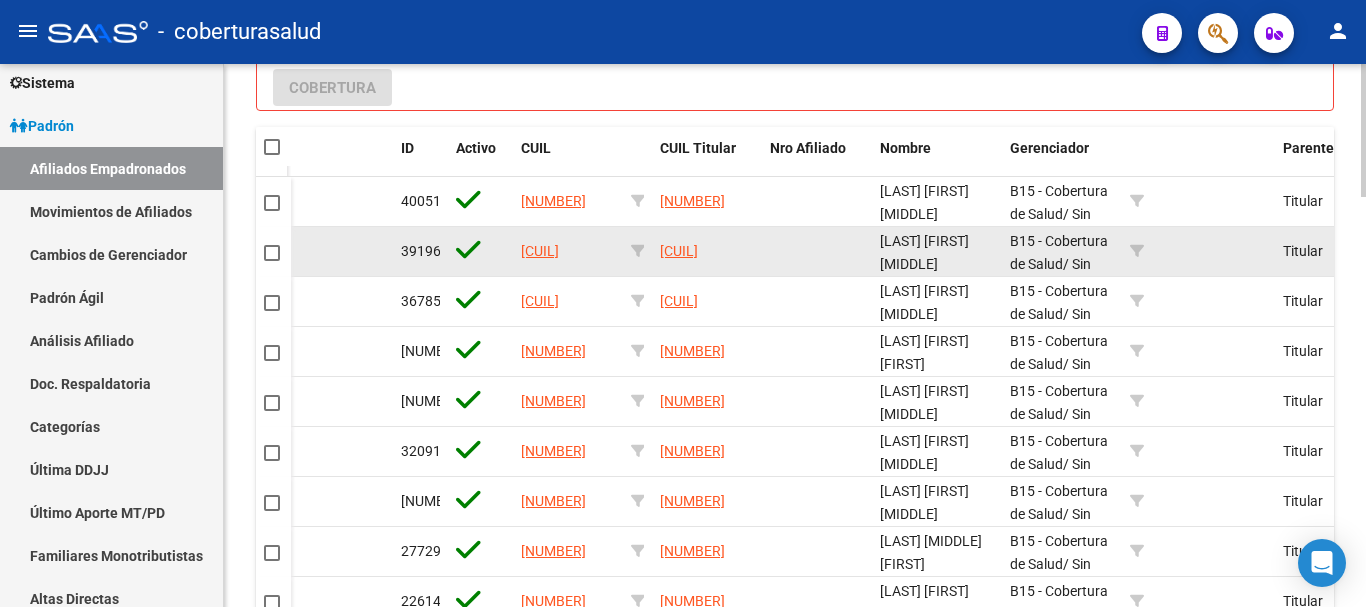 copy on "[CUIL]" 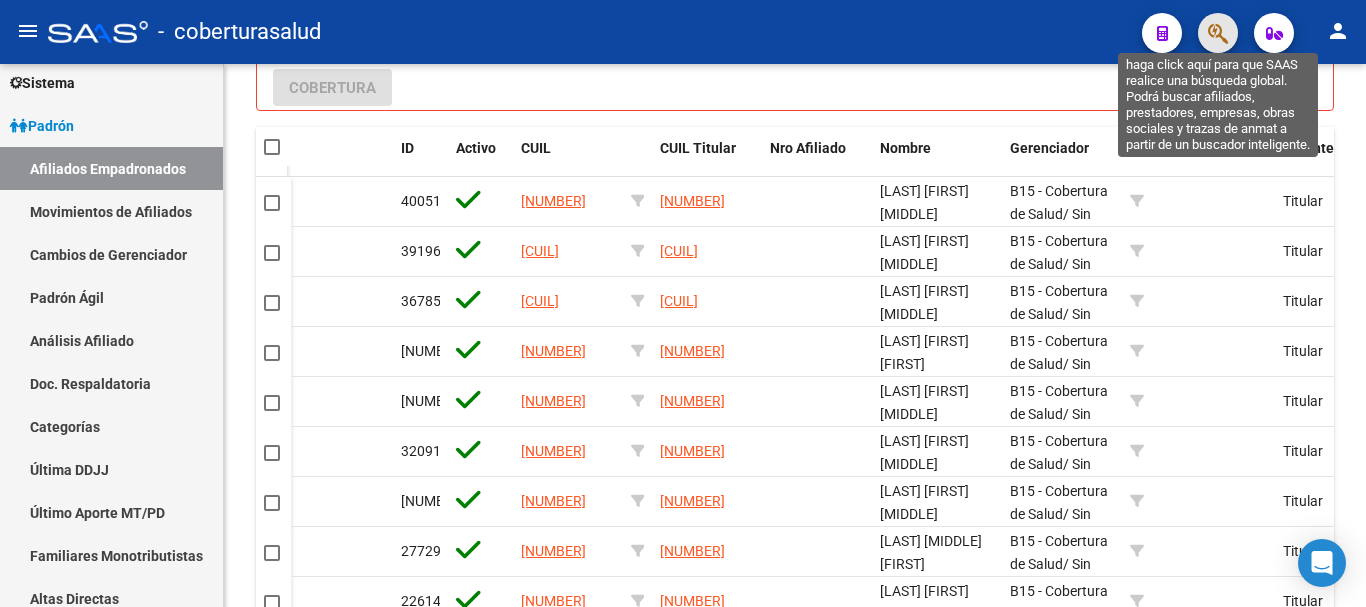 click 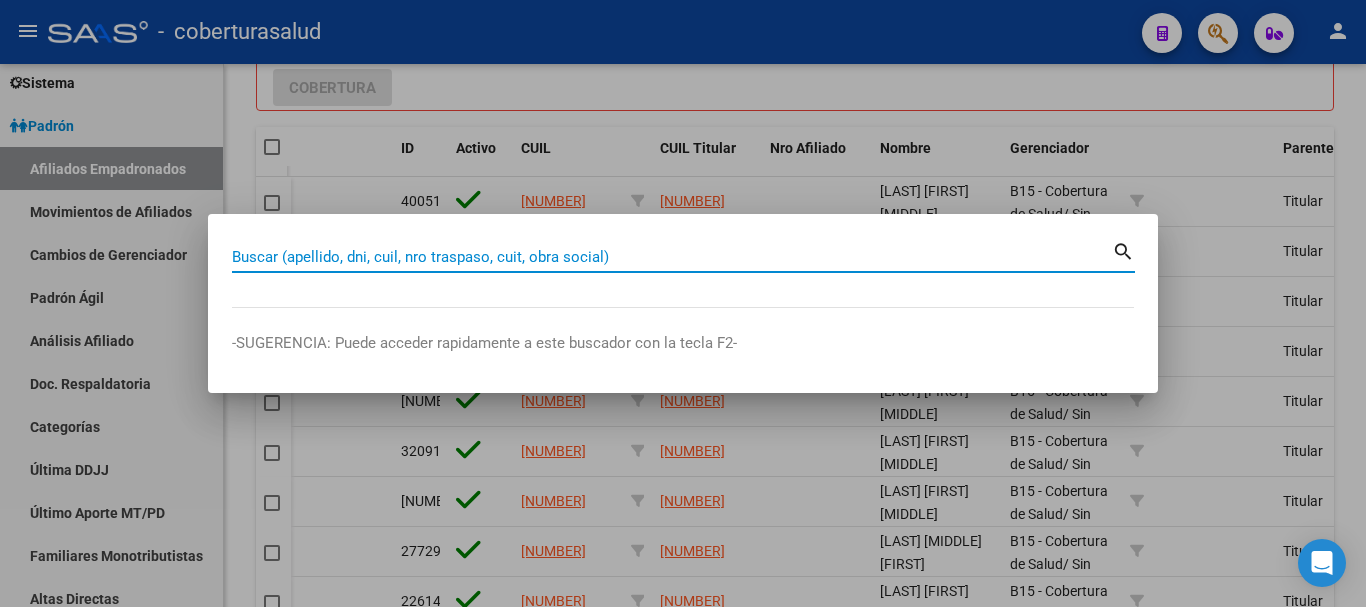 paste on "[CUIL]" 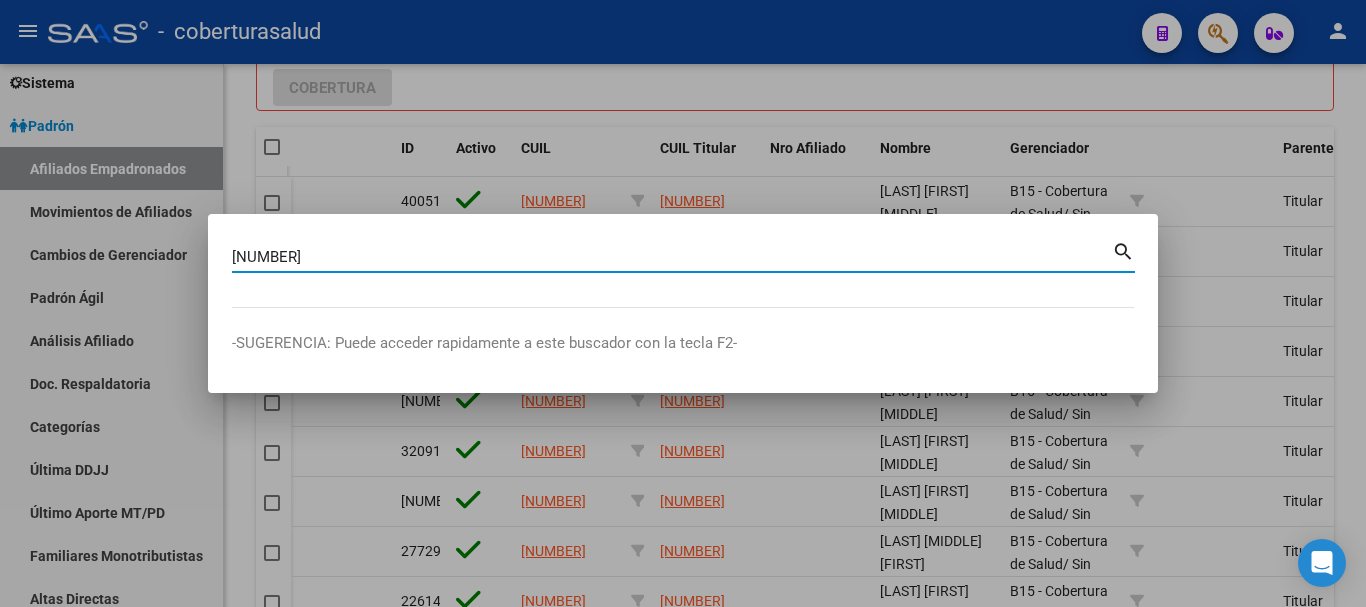 type on "[NUMBER]" 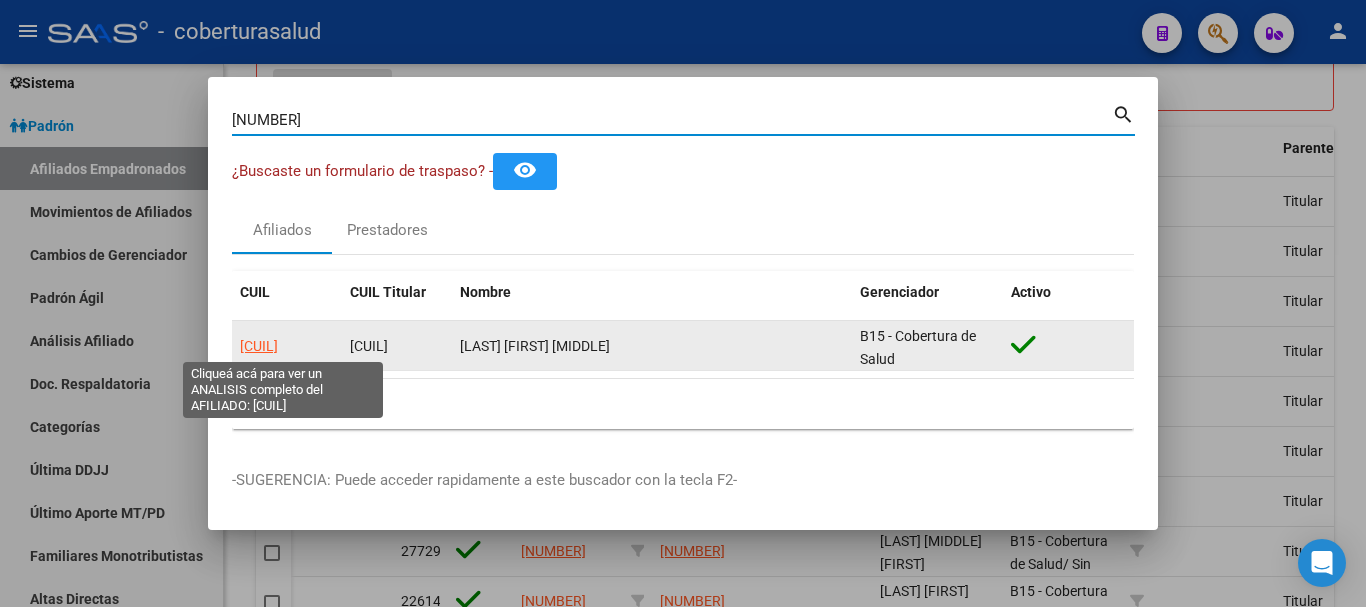 click on "[CUIL]" 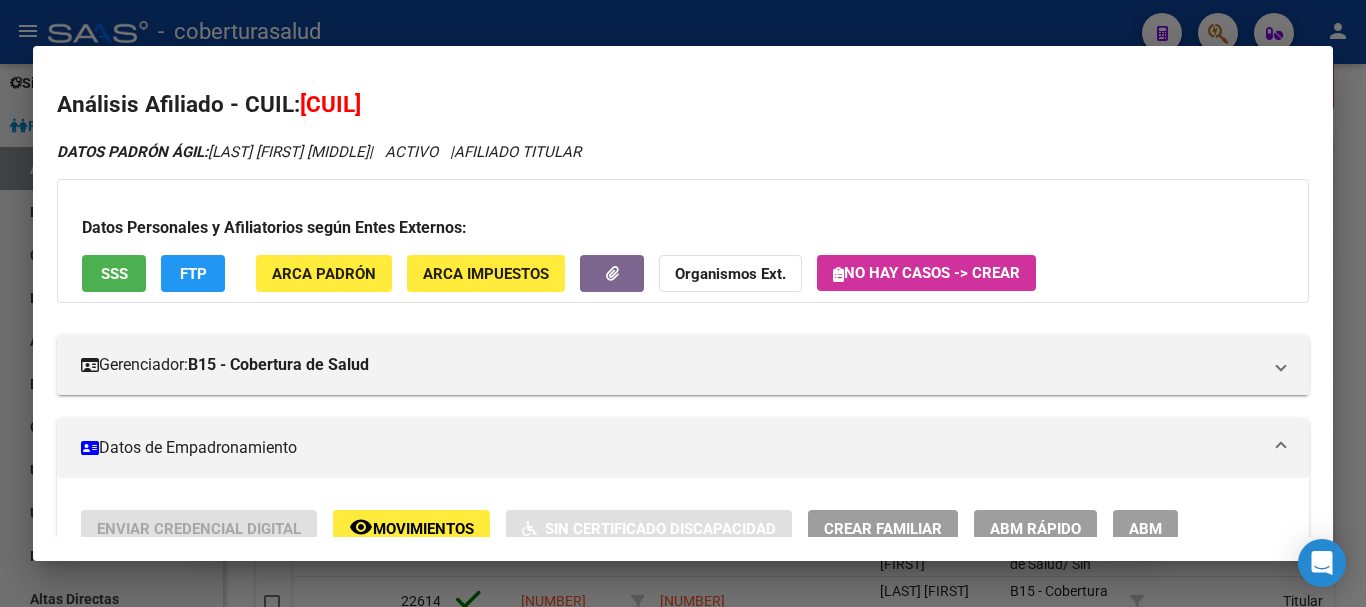 click on "Movimientos" 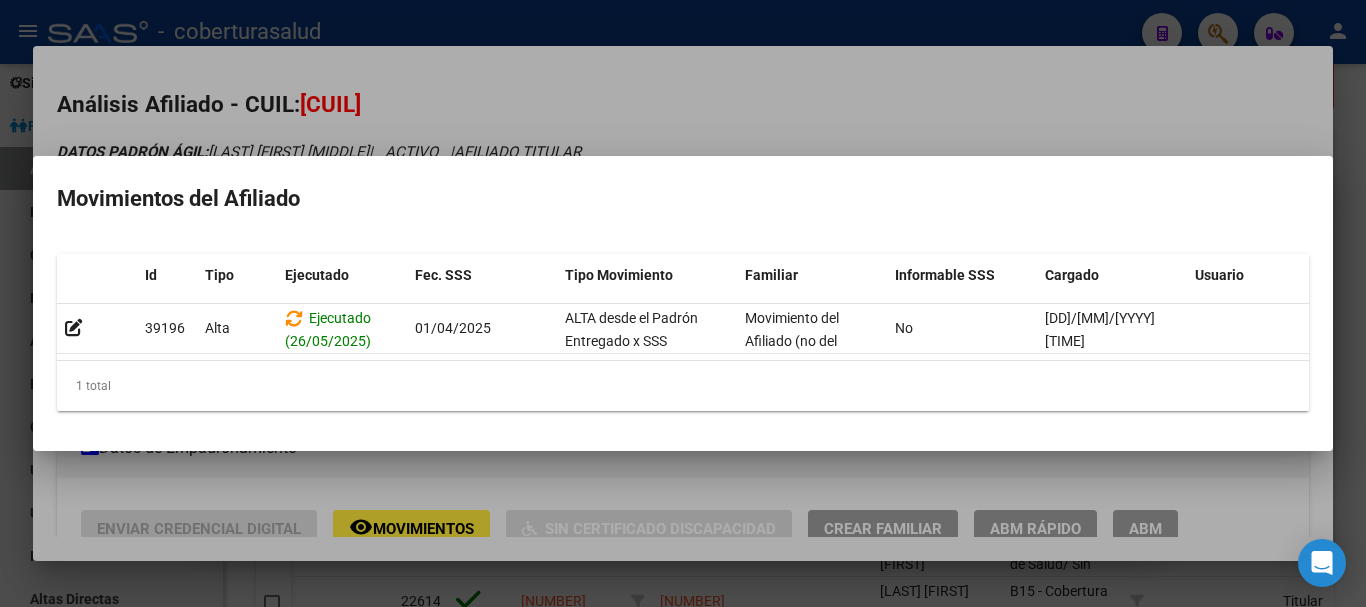 scroll, scrollTop: 0, scrollLeft: 28, axis: horizontal 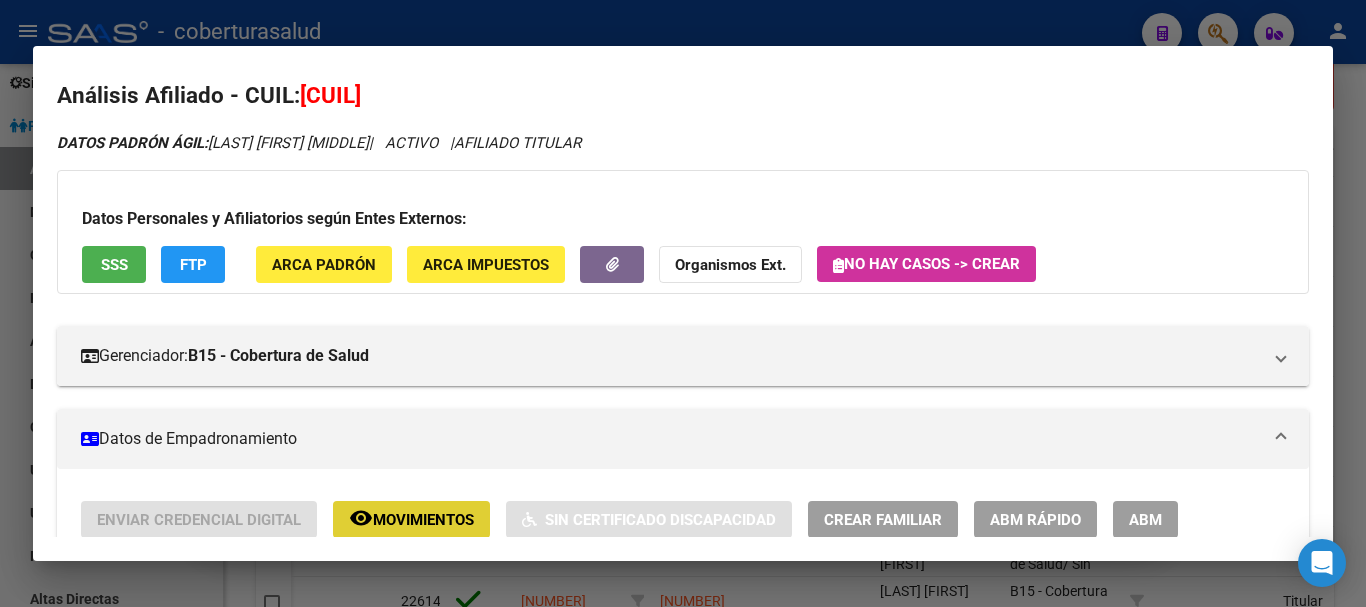 type 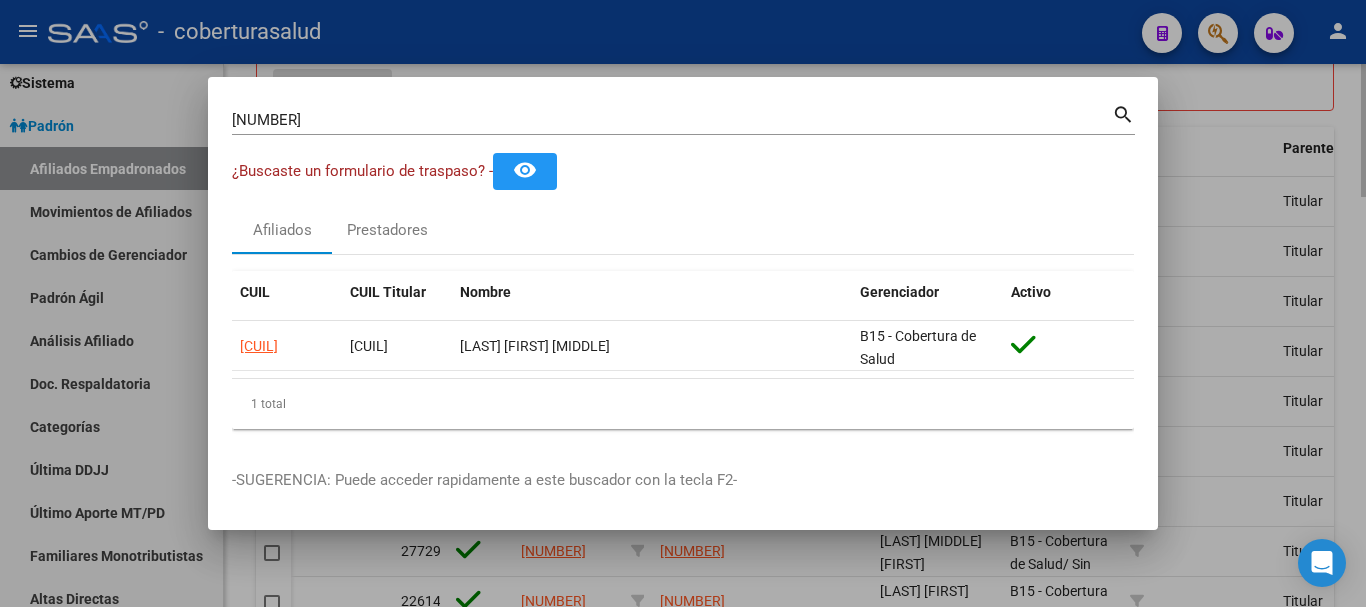 type 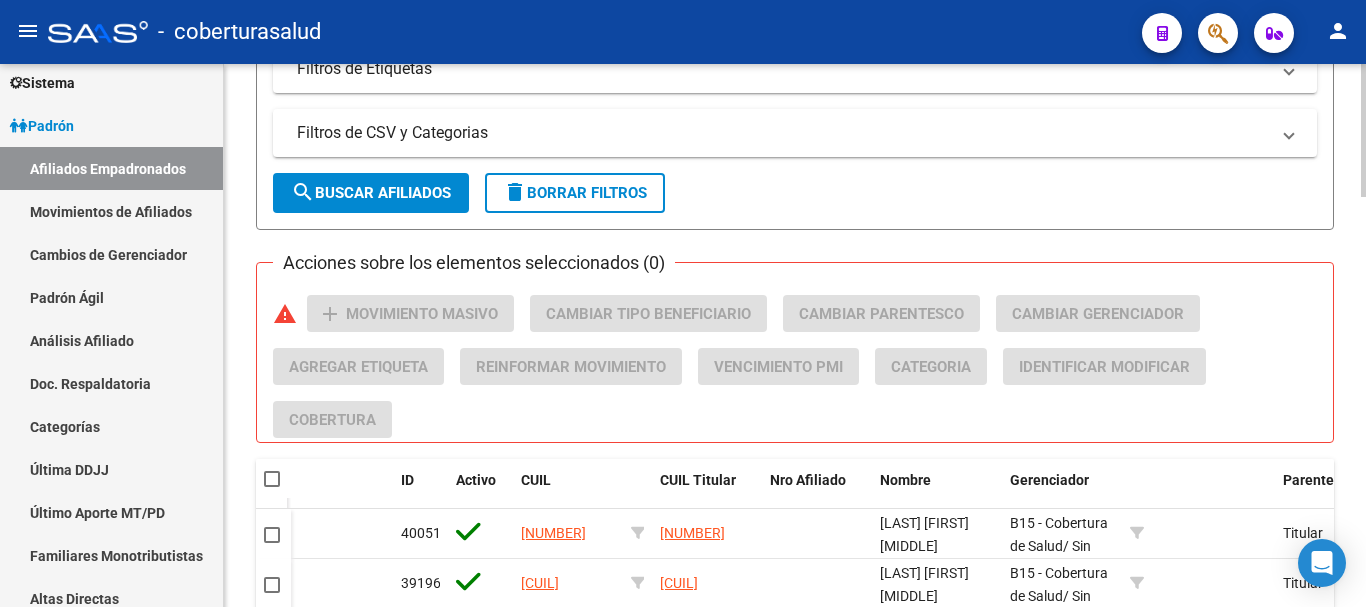 scroll, scrollTop: 1400, scrollLeft: 0, axis: vertical 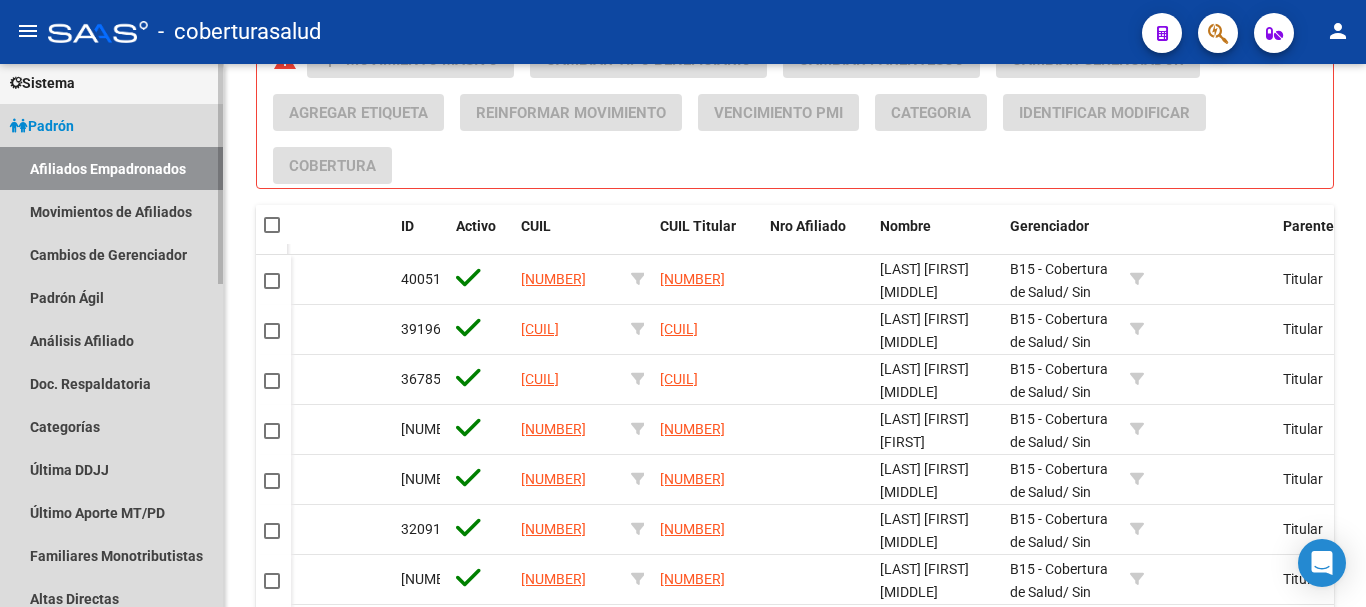 click on "Padrón" at bounding box center [111, 125] 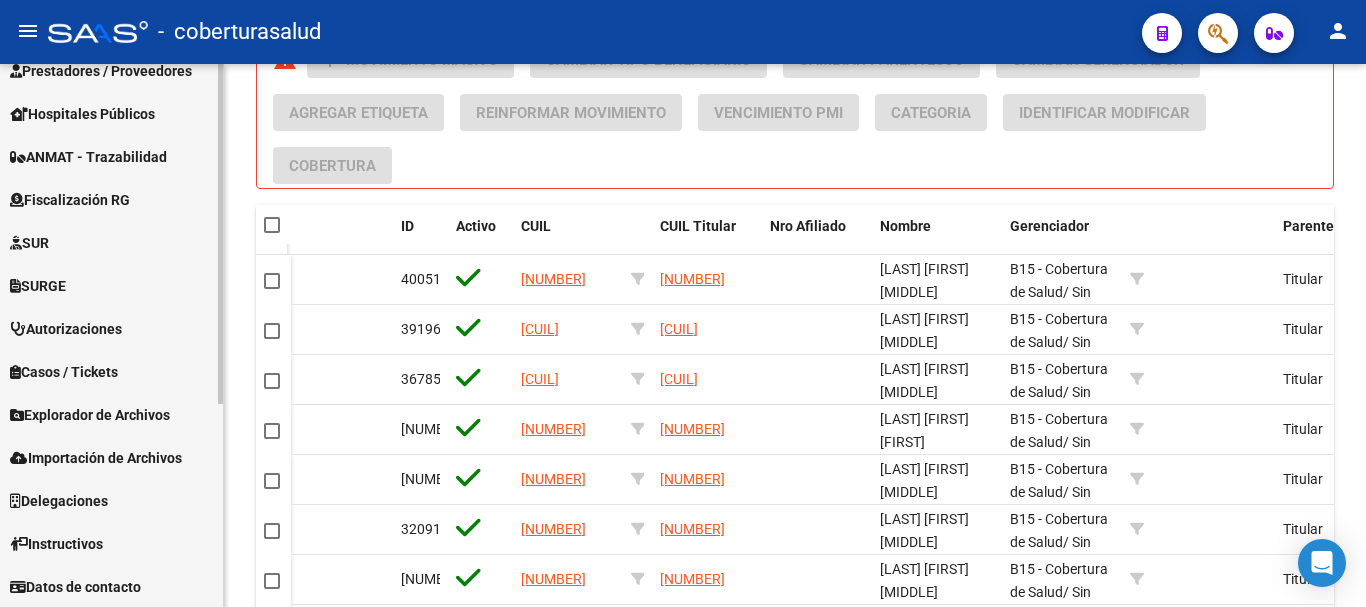 scroll, scrollTop: 325, scrollLeft: 0, axis: vertical 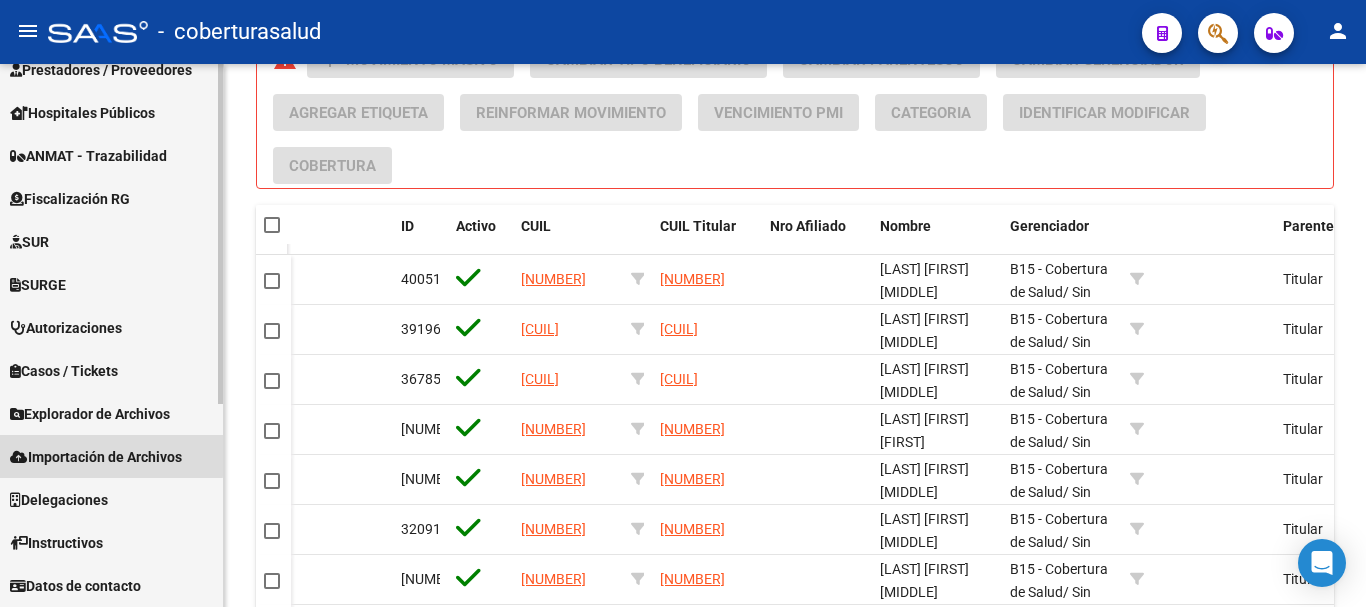 click on "Importación de Archivos" at bounding box center (96, 457) 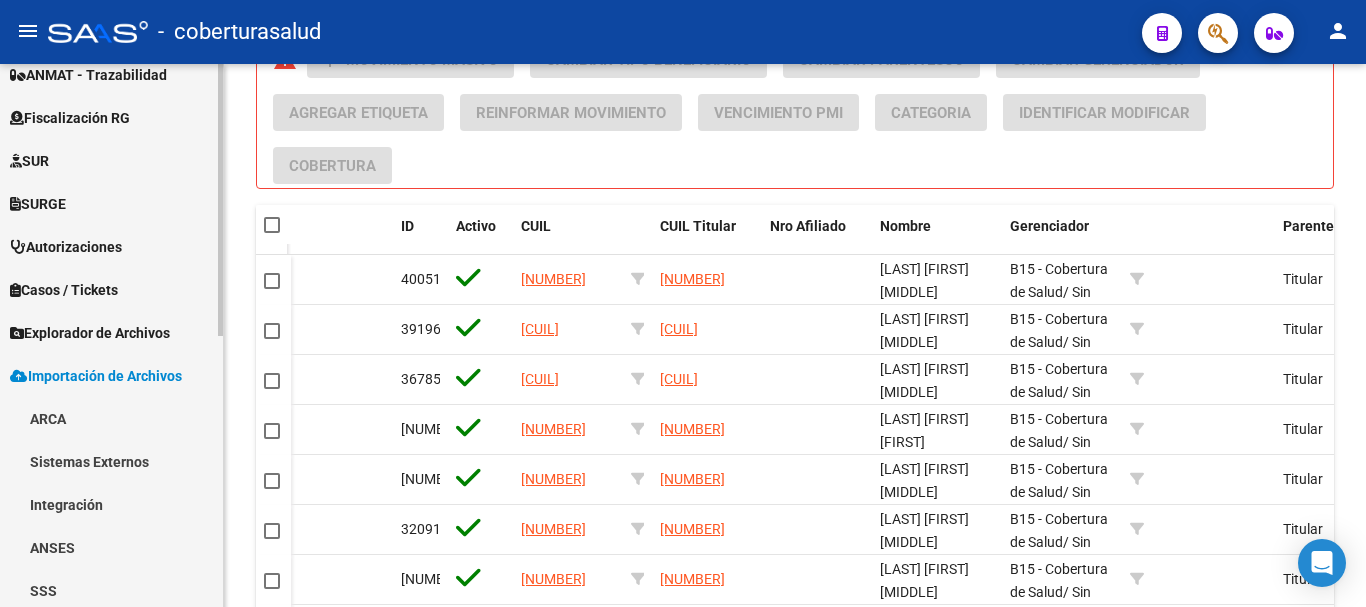 scroll, scrollTop: 525, scrollLeft: 0, axis: vertical 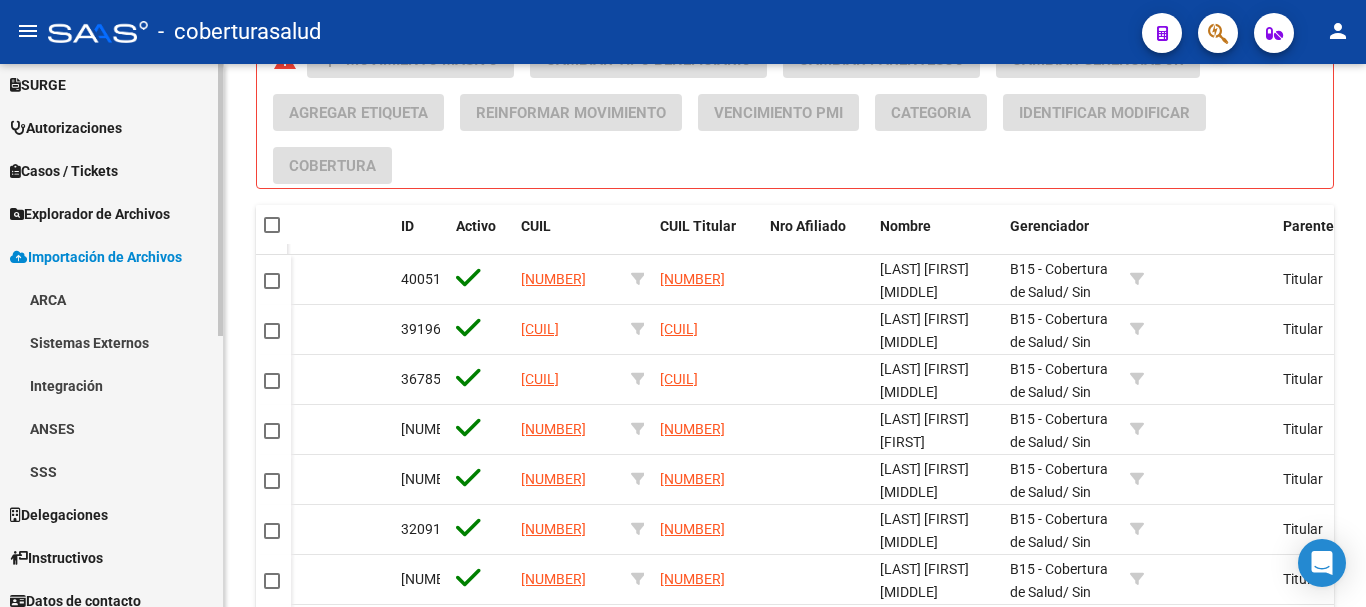 click on "SSS" at bounding box center (111, 471) 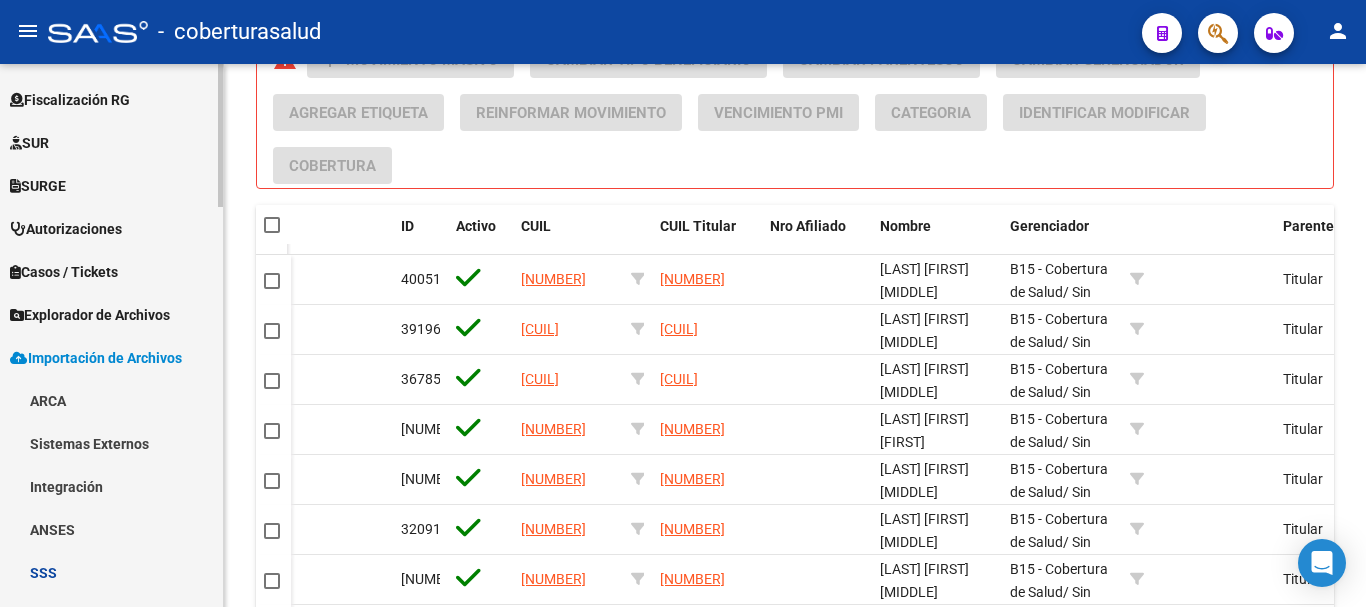scroll, scrollTop: 425, scrollLeft: 0, axis: vertical 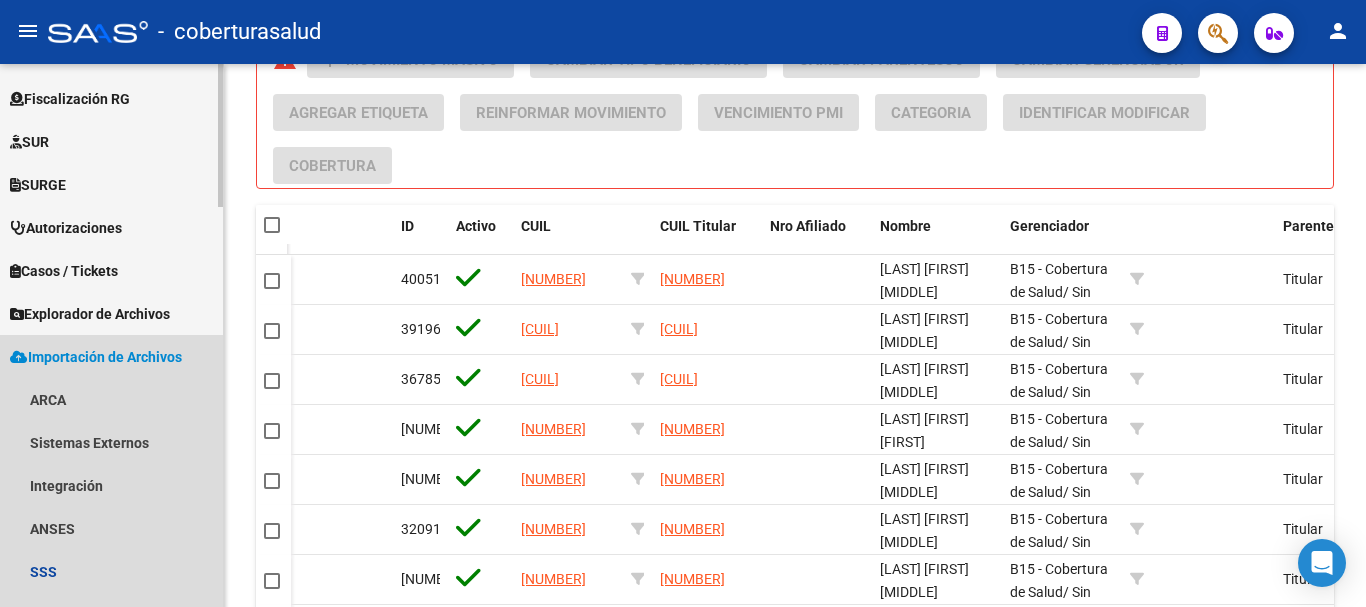 click on "Importación de Archivos" at bounding box center [96, 357] 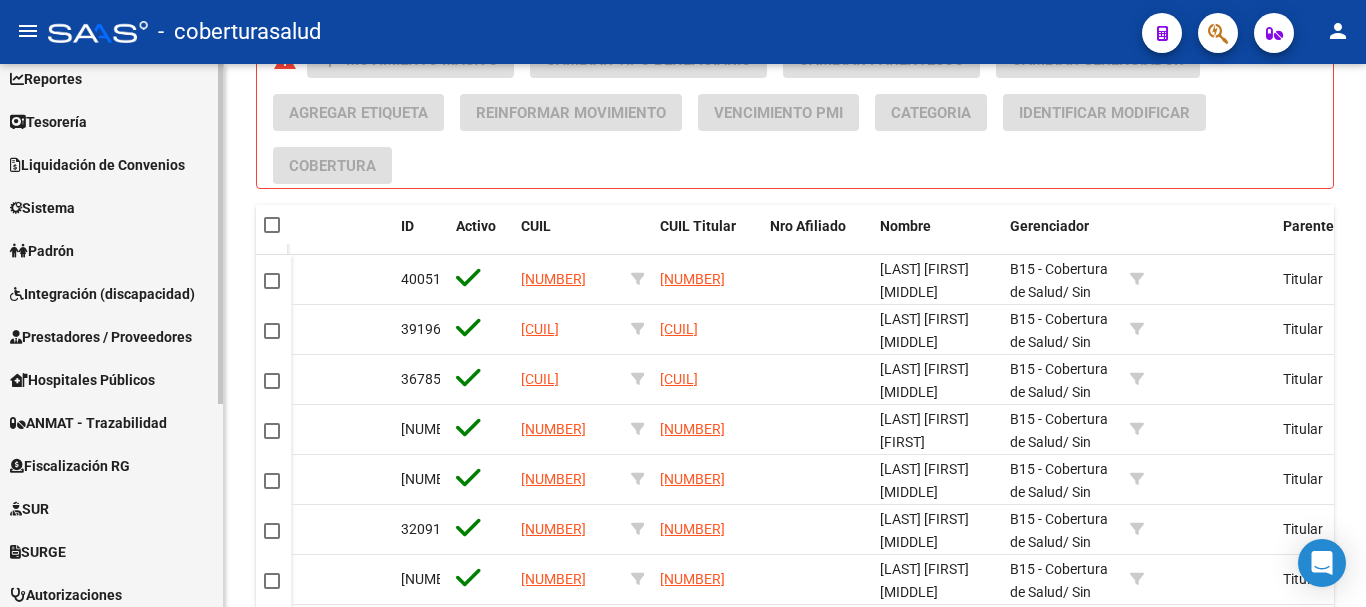 scroll, scrollTop: 25, scrollLeft: 0, axis: vertical 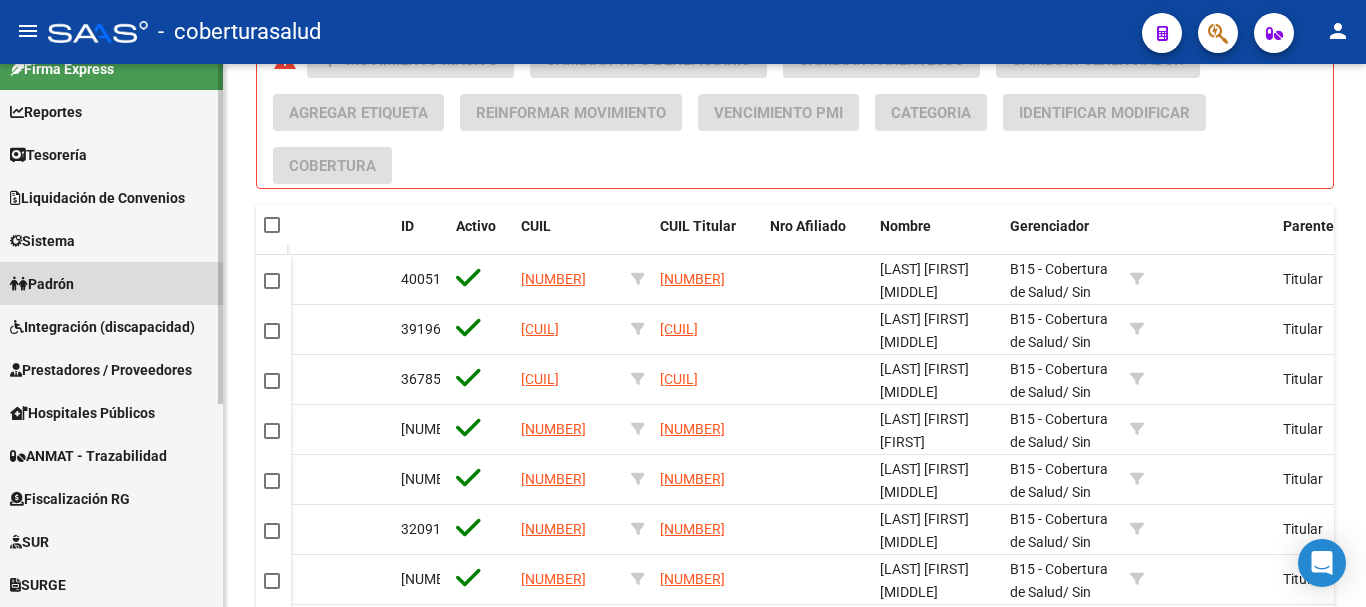 click on "Padrón" at bounding box center [111, 283] 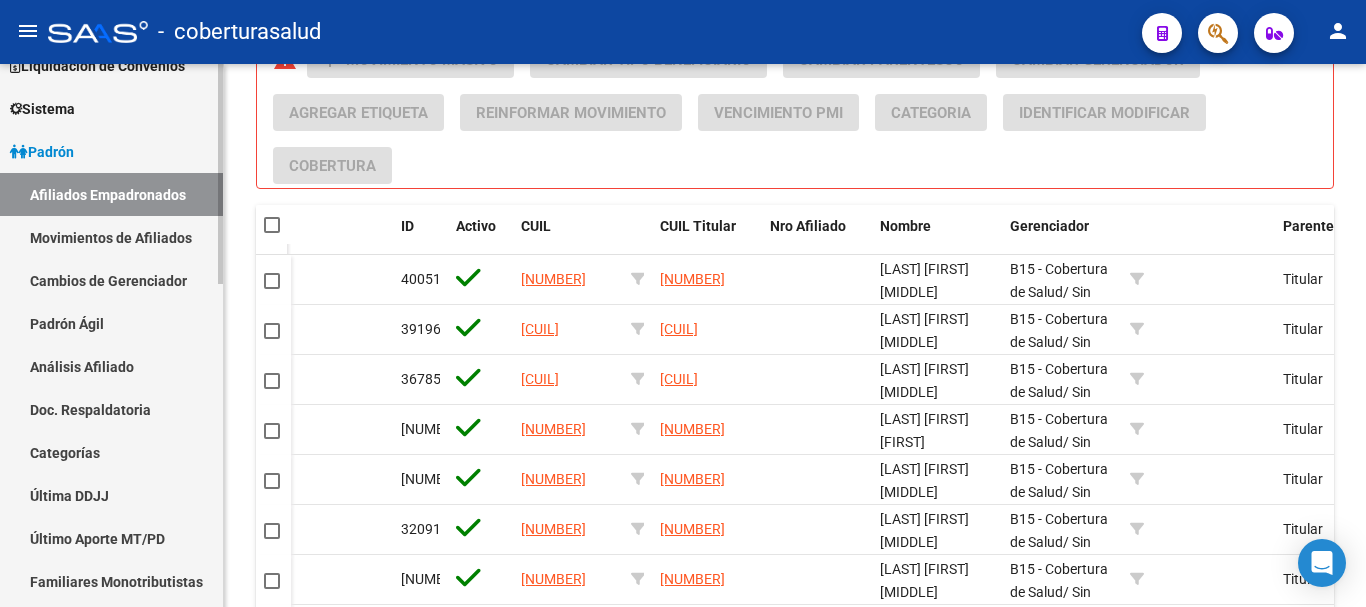 scroll, scrollTop: 125, scrollLeft: 0, axis: vertical 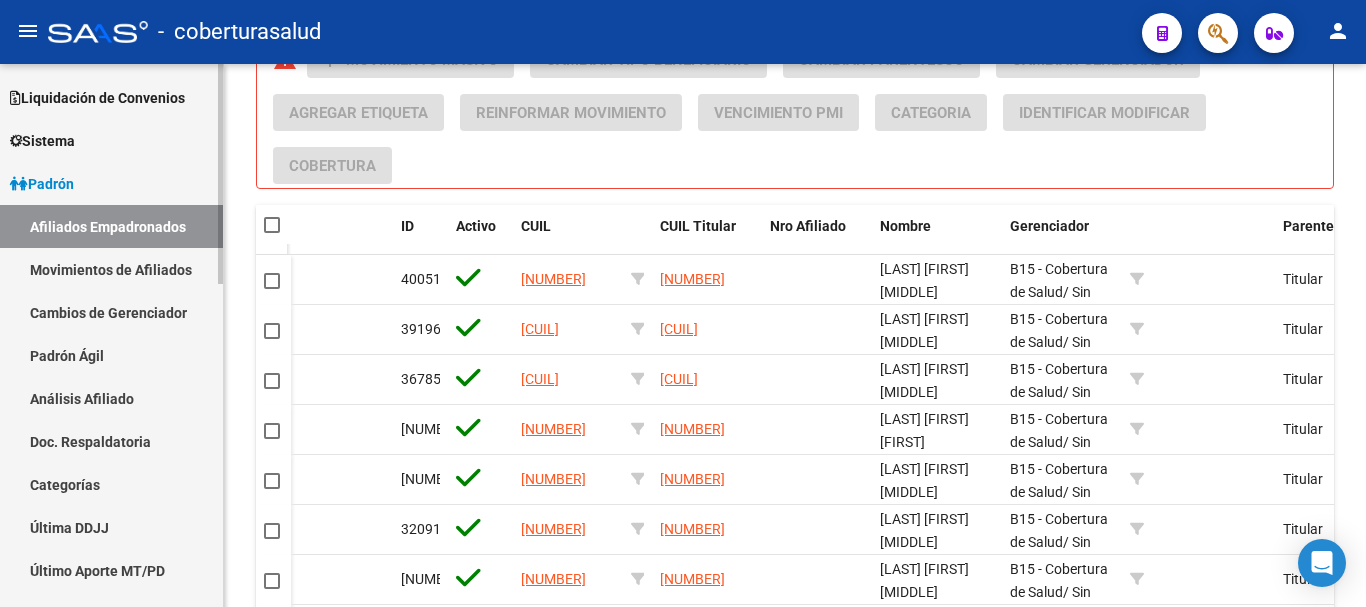 click on "Padrón" at bounding box center (111, 183) 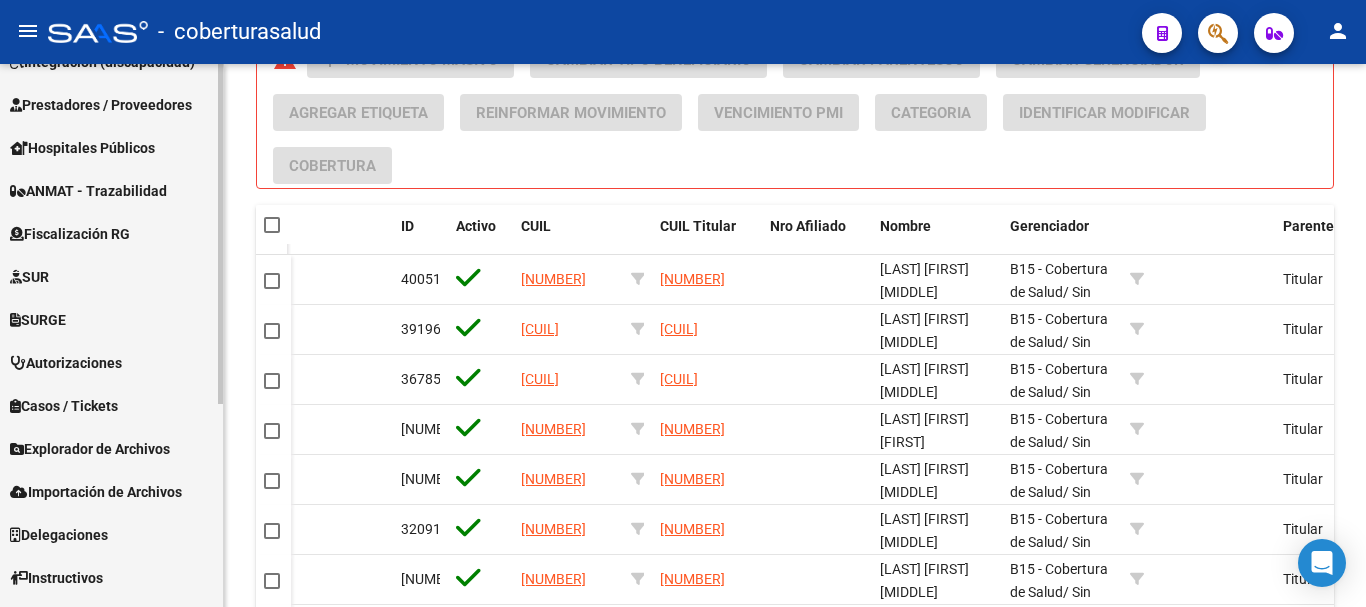 scroll, scrollTop: 325, scrollLeft: 0, axis: vertical 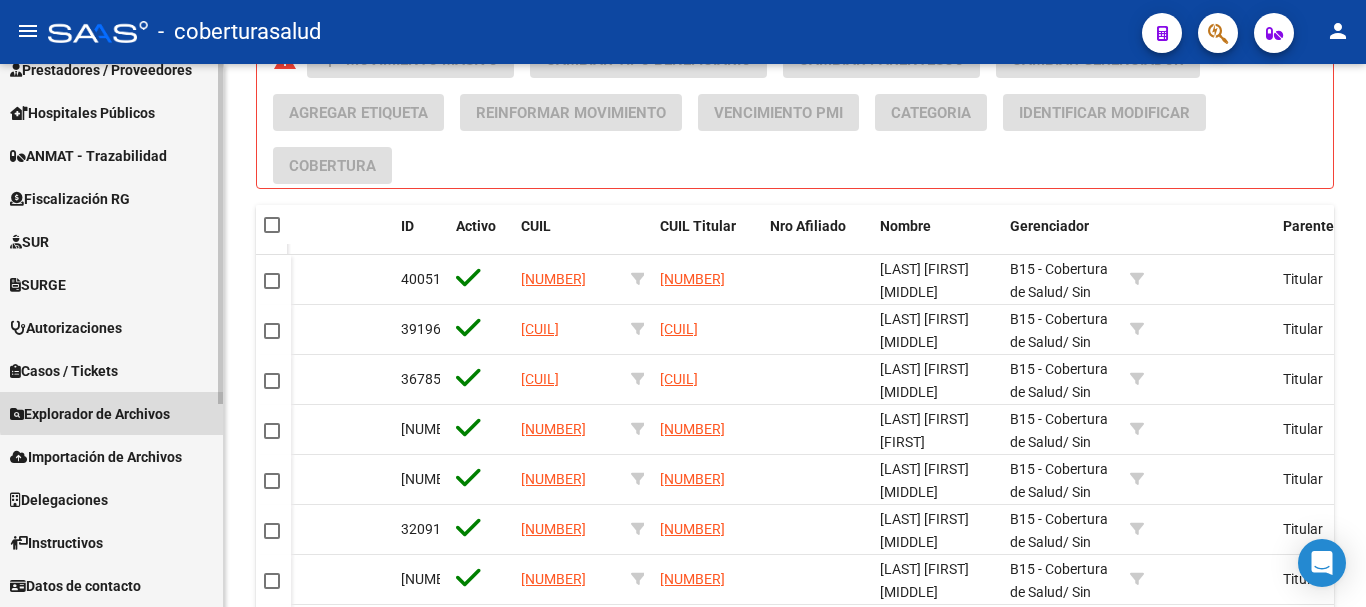 click on "Explorador de Archivos" at bounding box center [90, 414] 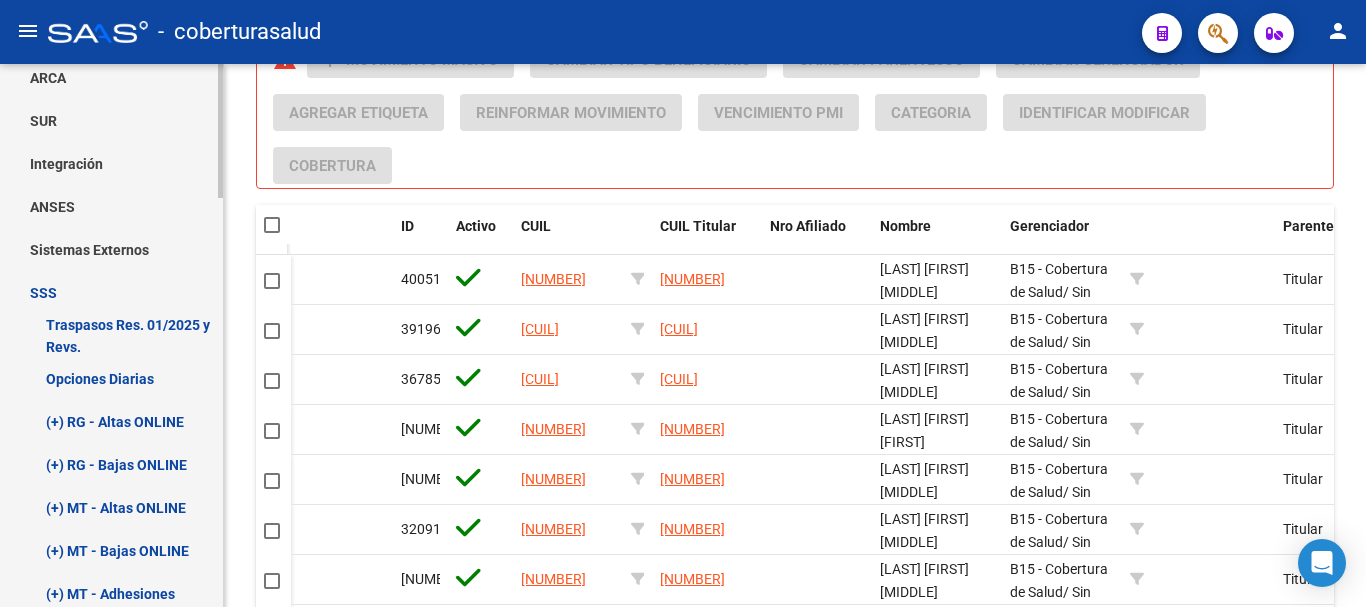 scroll, scrollTop: 625, scrollLeft: 0, axis: vertical 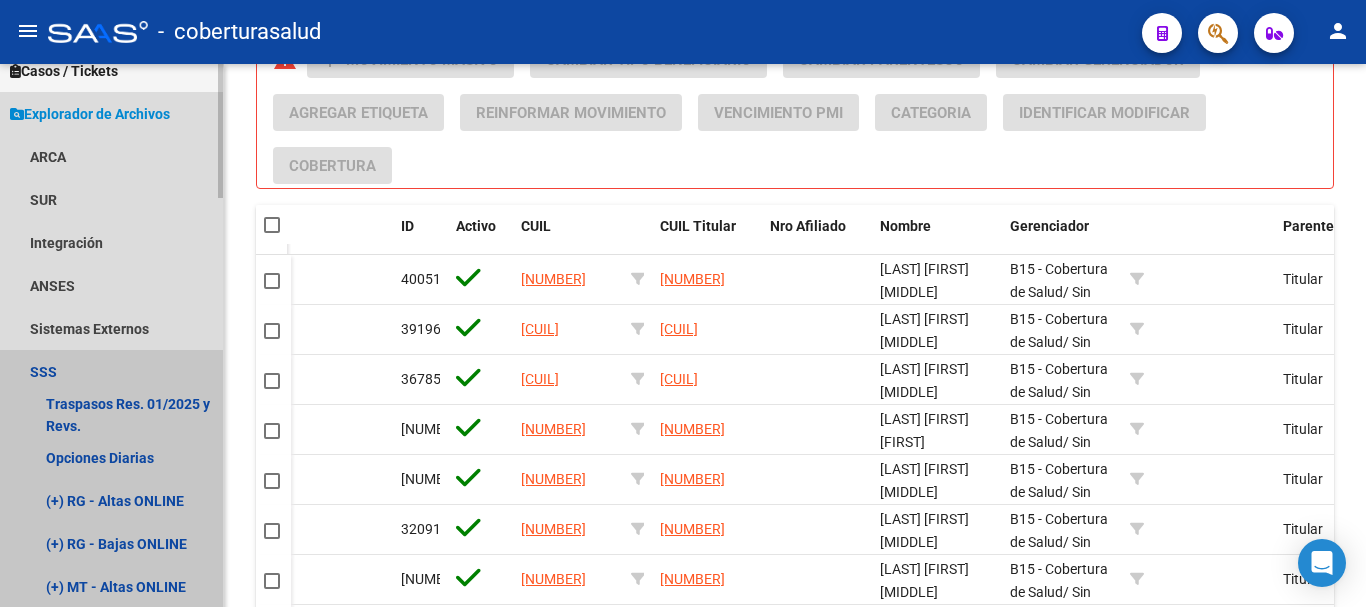 click on "SSS" at bounding box center (111, 371) 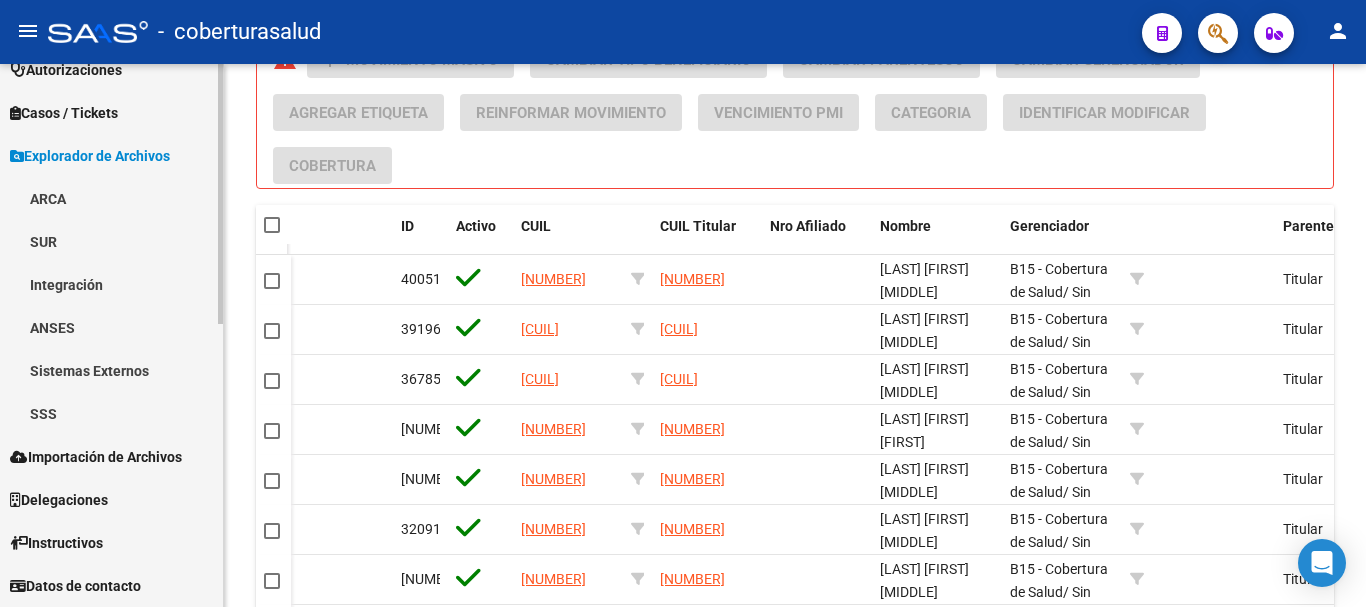 scroll, scrollTop: 583, scrollLeft: 0, axis: vertical 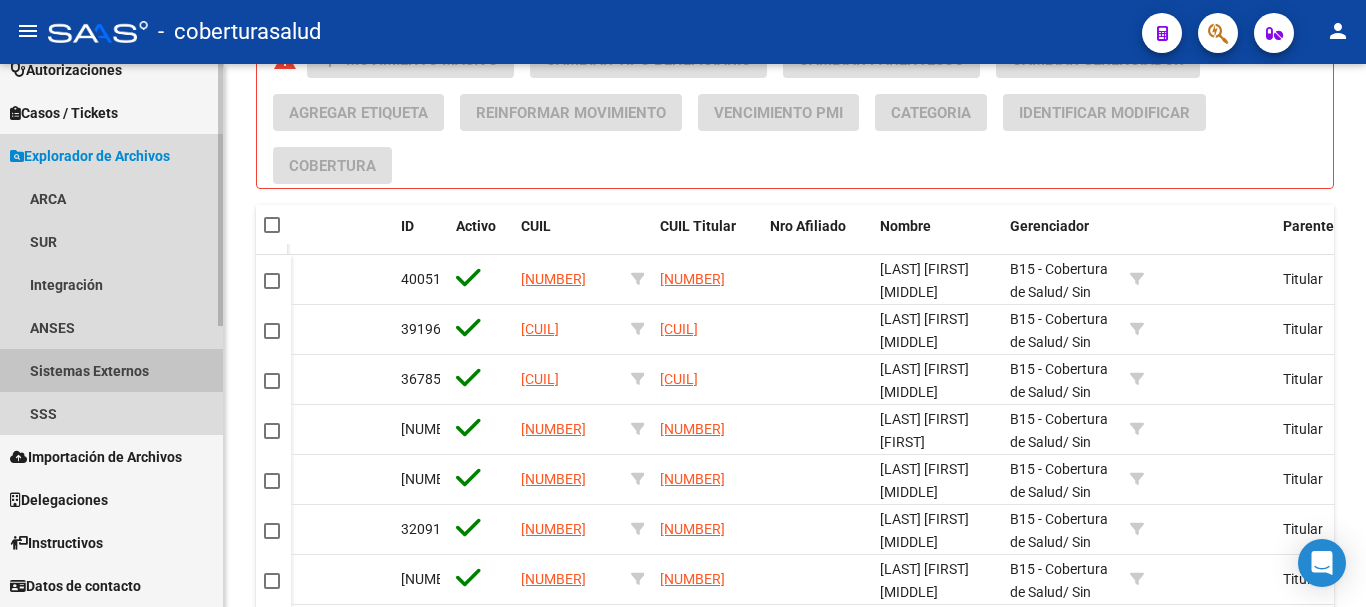 click on "Sistemas Externos" at bounding box center [111, 370] 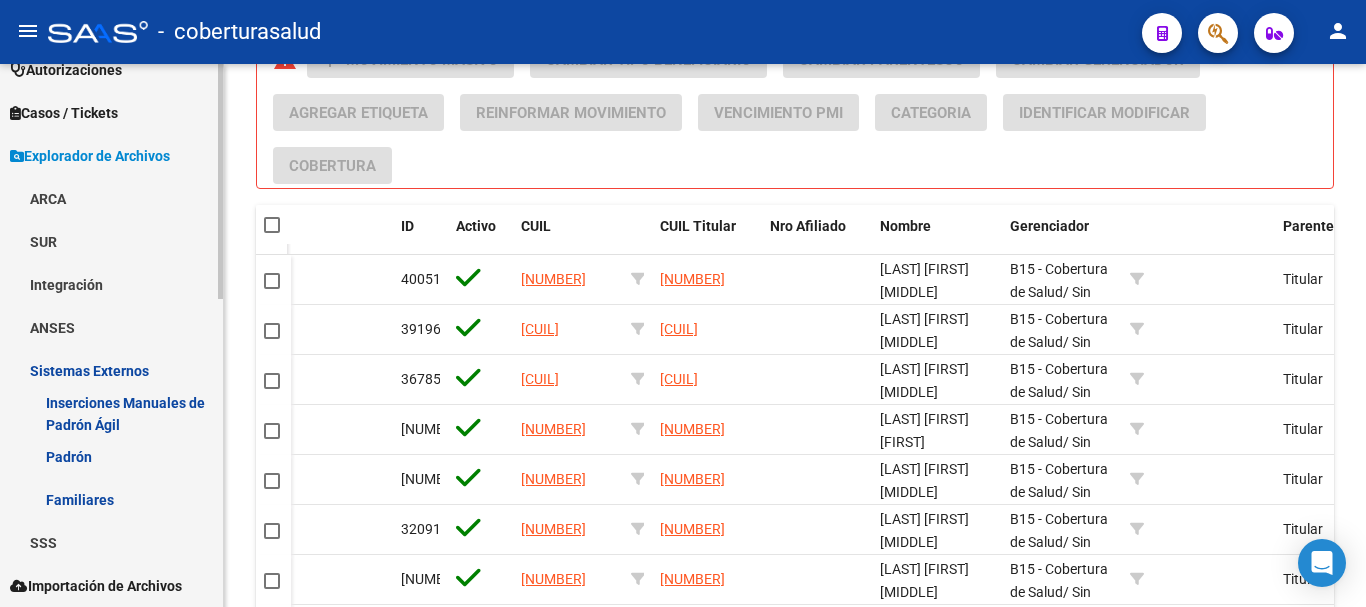 scroll, scrollTop: 683, scrollLeft: 0, axis: vertical 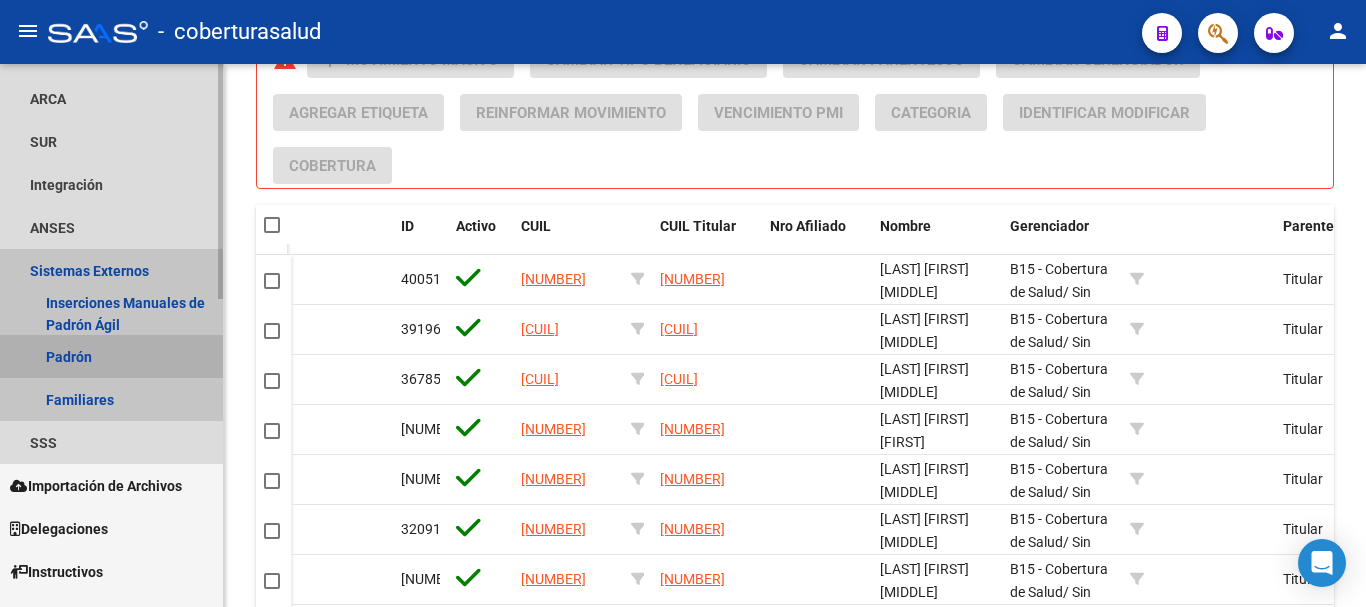 click on "Padrón" at bounding box center (111, 356) 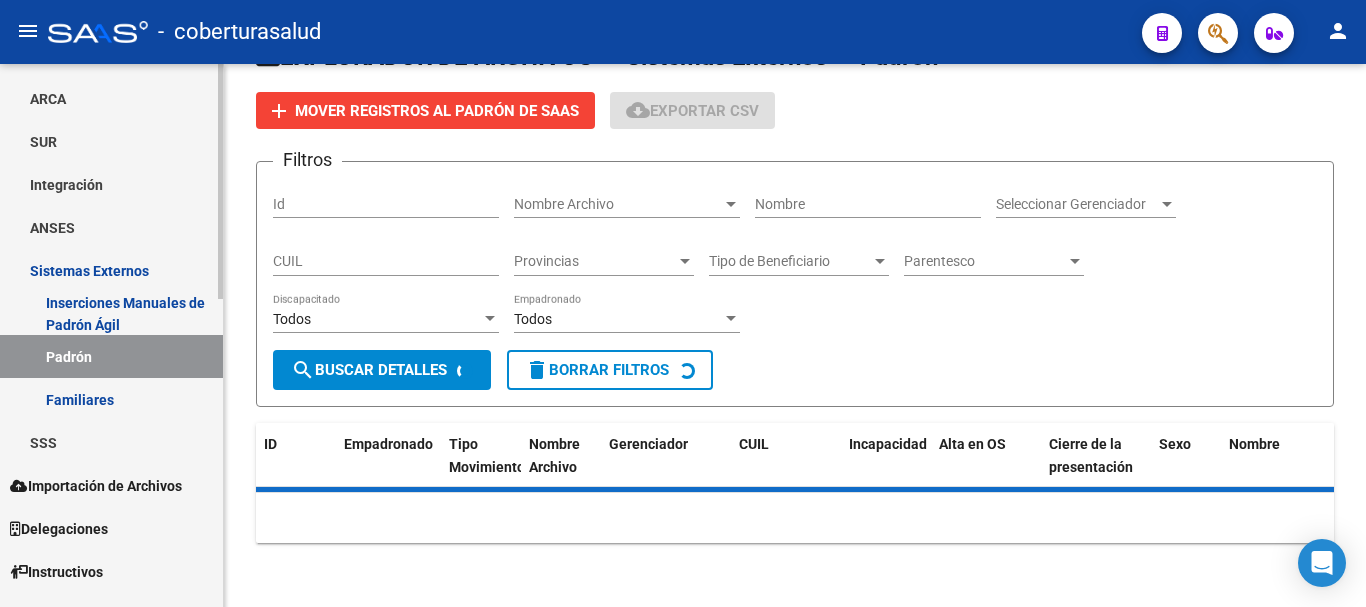 scroll, scrollTop: 100, scrollLeft: 0, axis: vertical 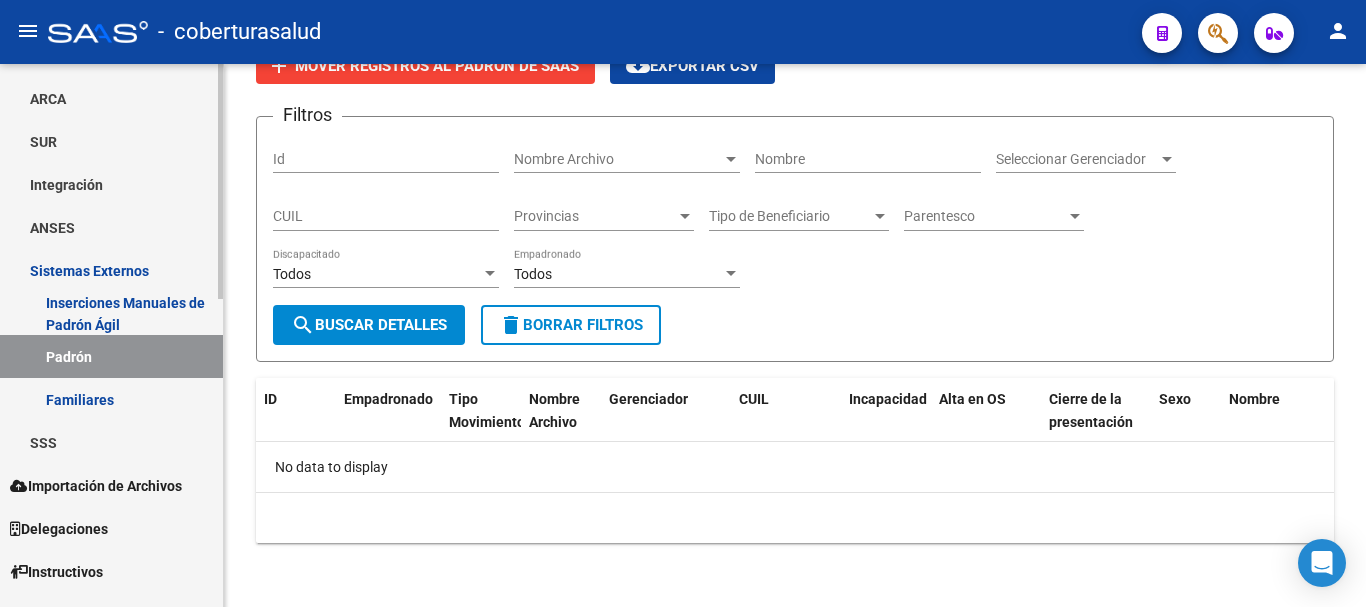 click on "Familiares" at bounding box center (111, 399) 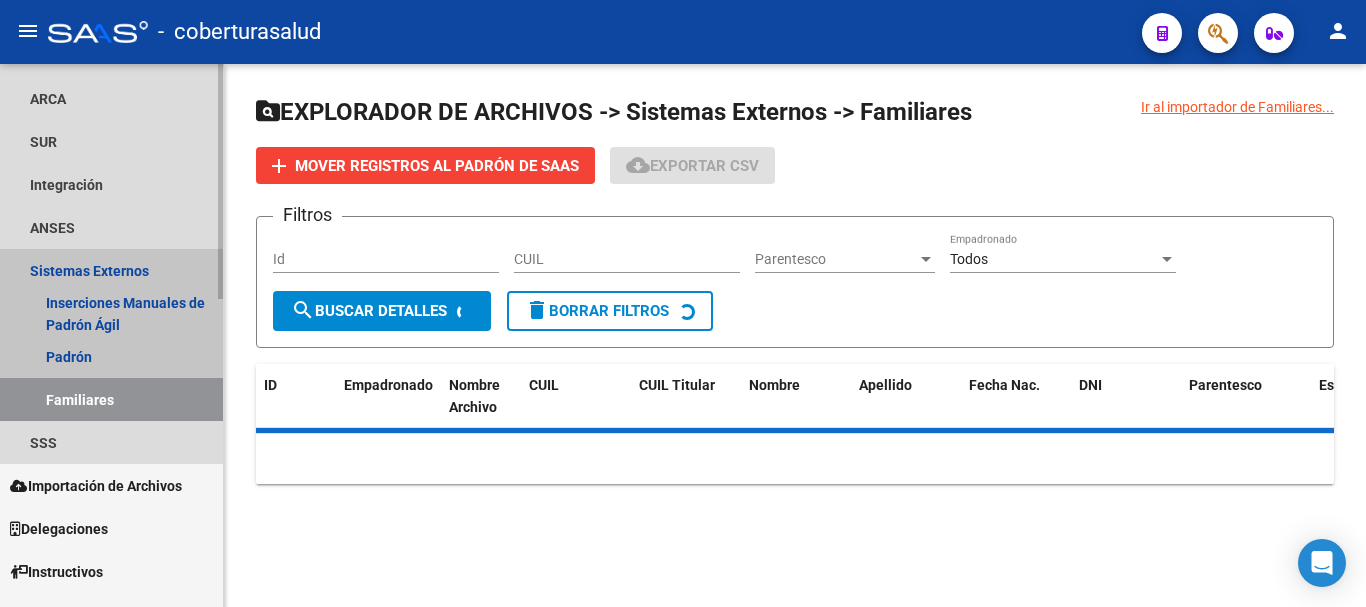 scroll, scrollTop: 0, scrollLeft: 0, axis: both 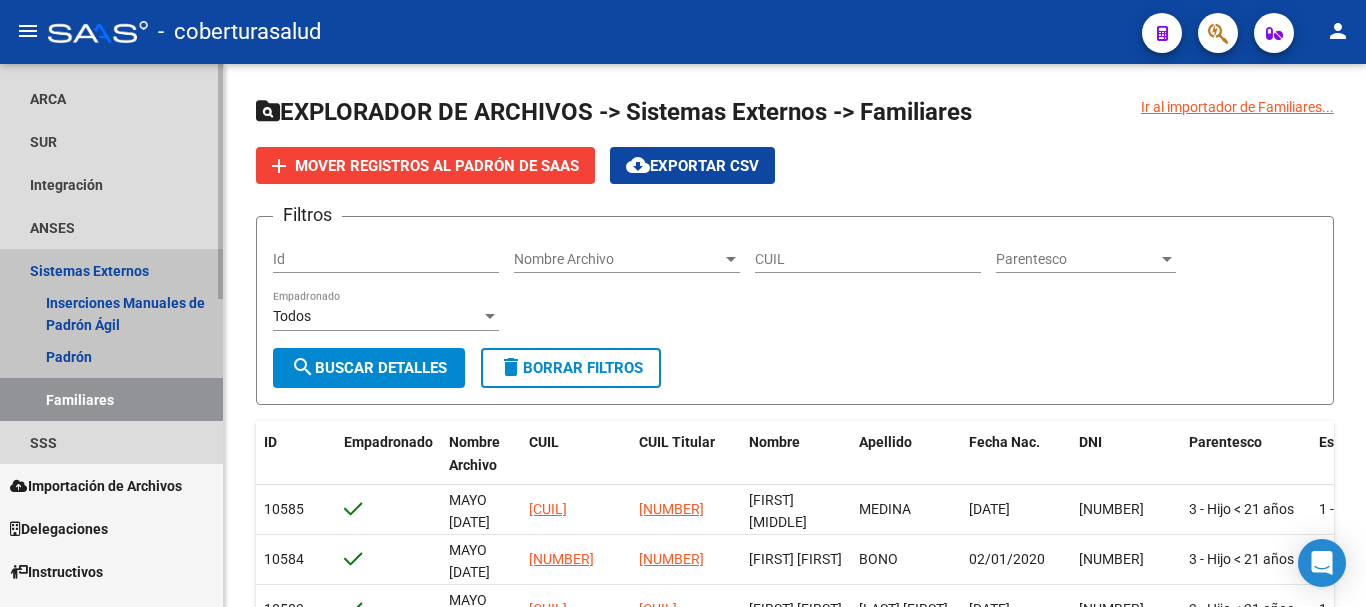 click on "Familiares" at bounding box center [111, 399] 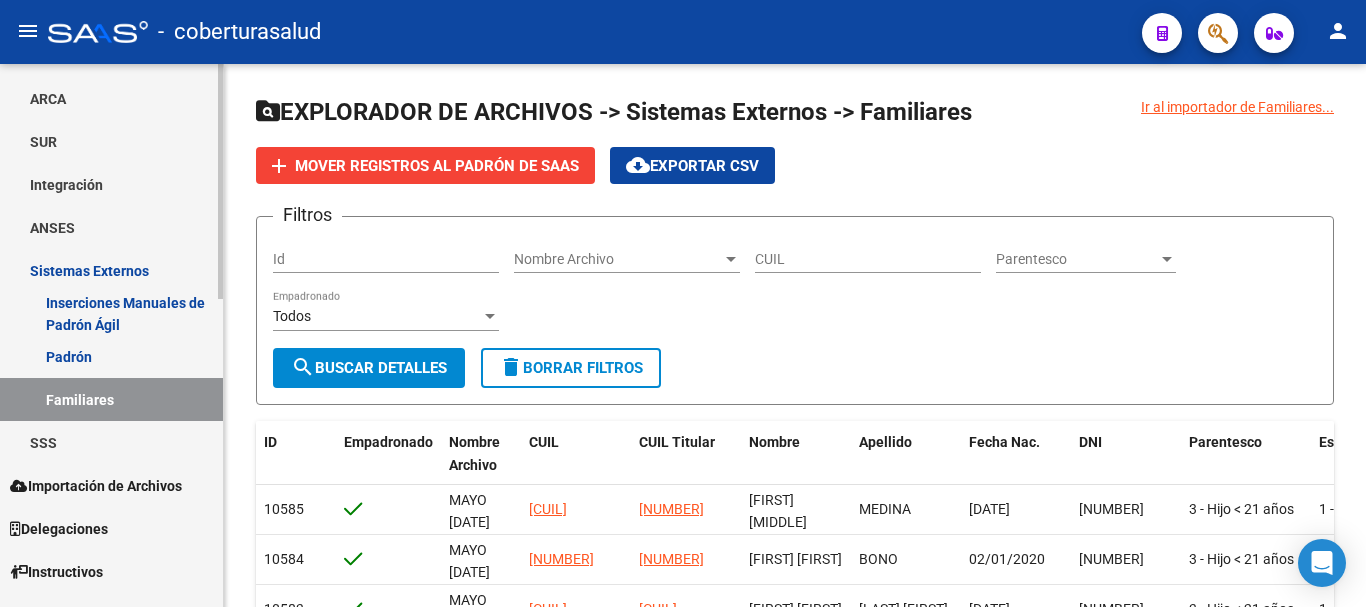 click on "Sistemas Externos" at bounding box center [111, 270] 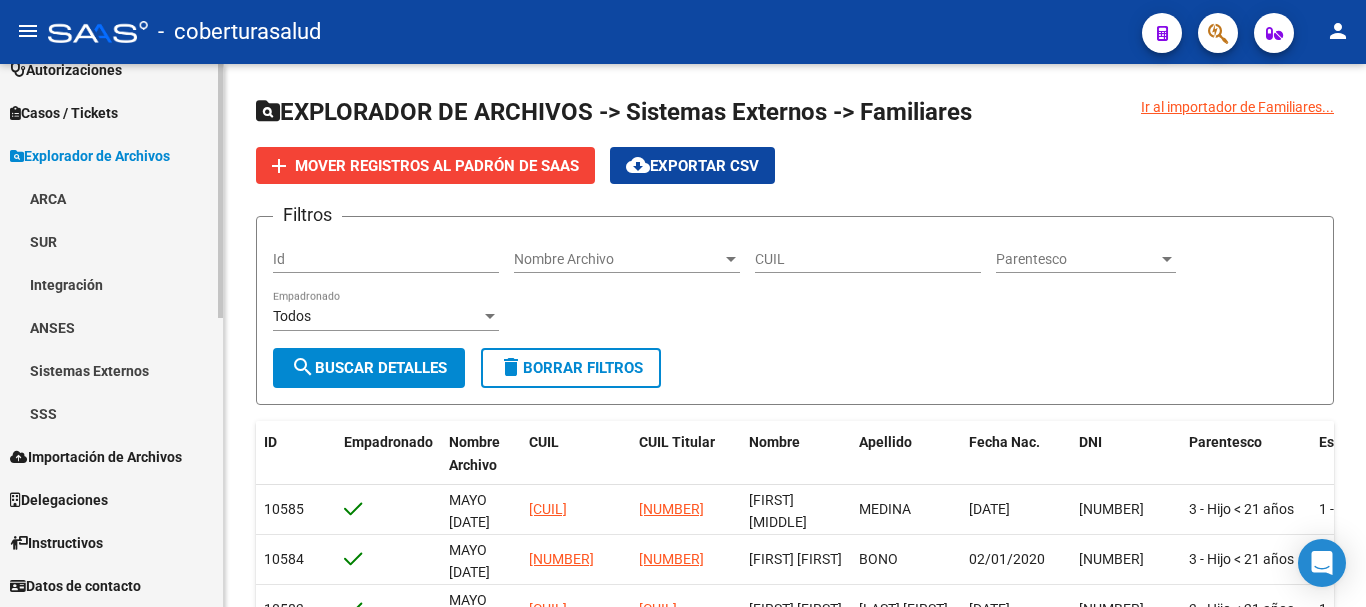 scroll, scrollTop: 583, scrollLeft: 0, axis: vertical 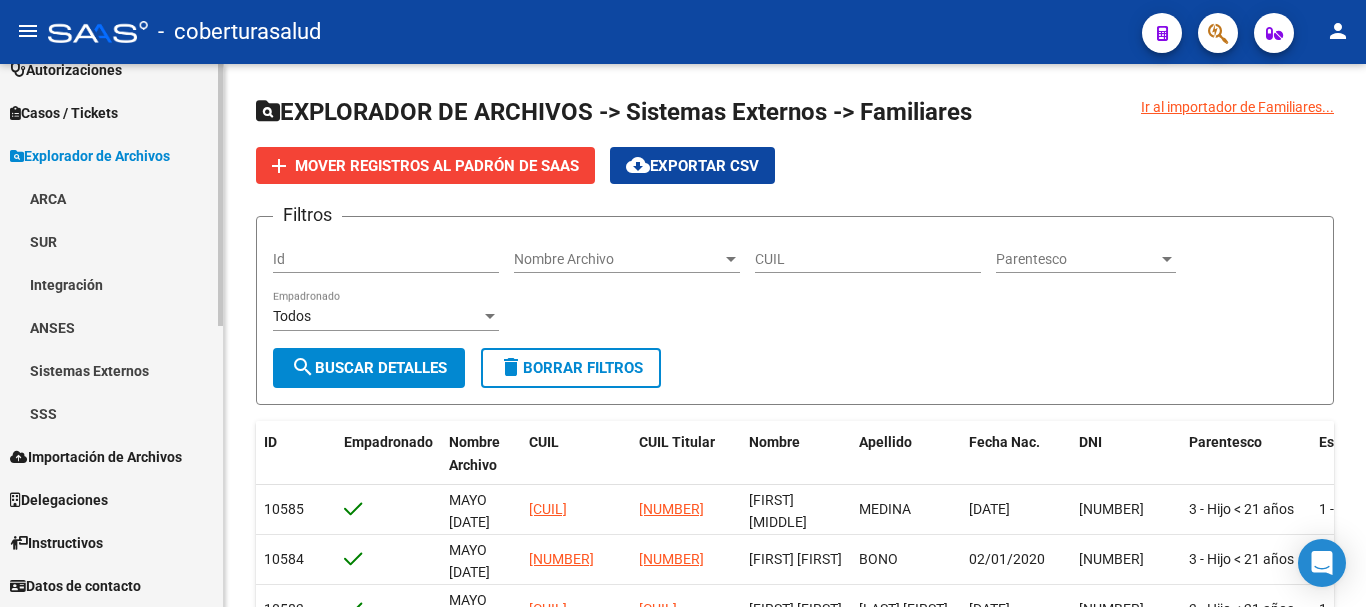 click on "Sistemas Externos" at bounding box center (111, 370) 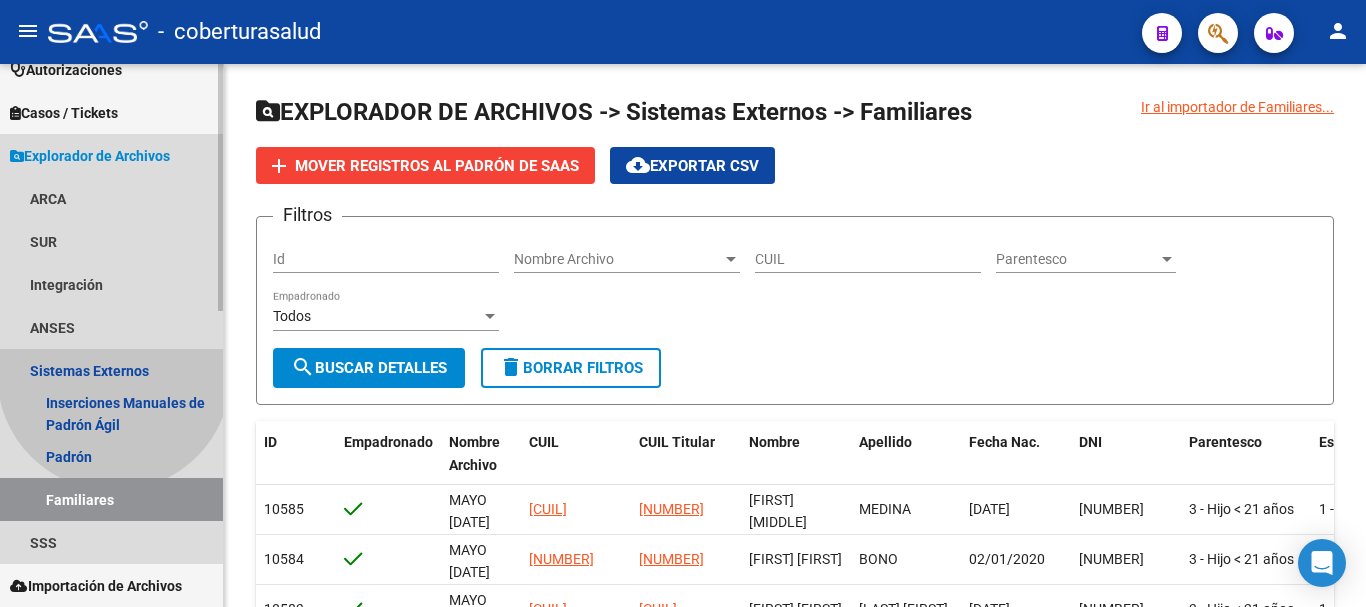 scroll, scrollTop: 635, scrollLeft: 0, axis: vertical 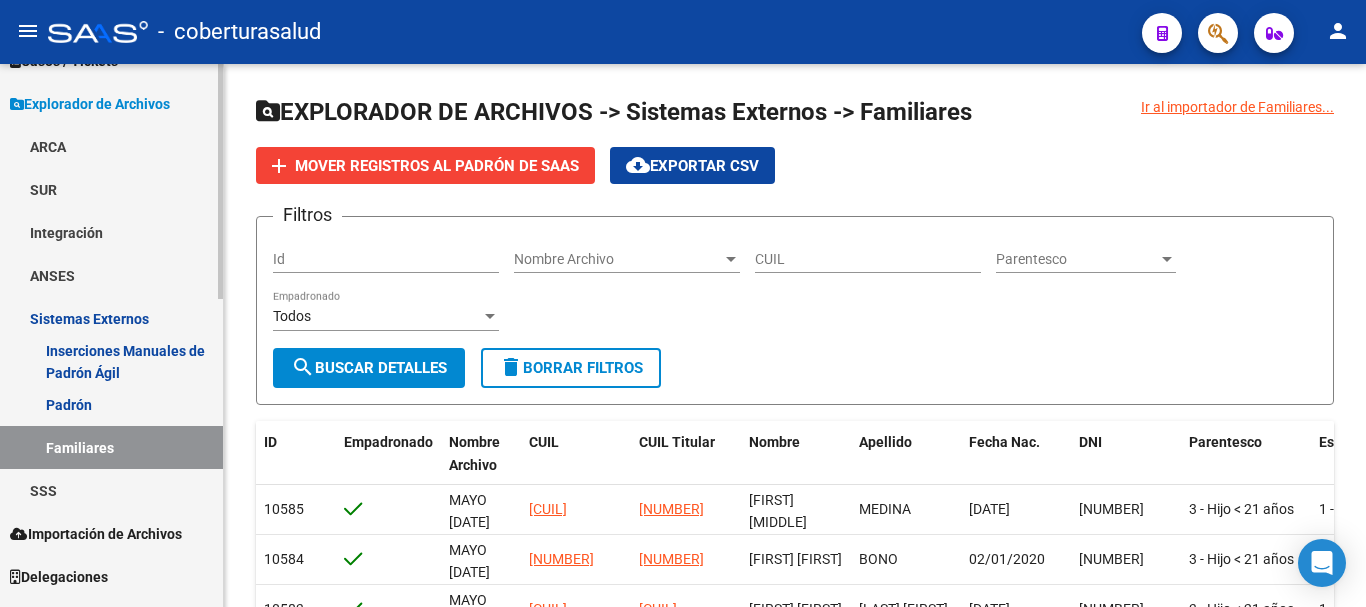 click on "Padrón" at bounding box center (111, 404) 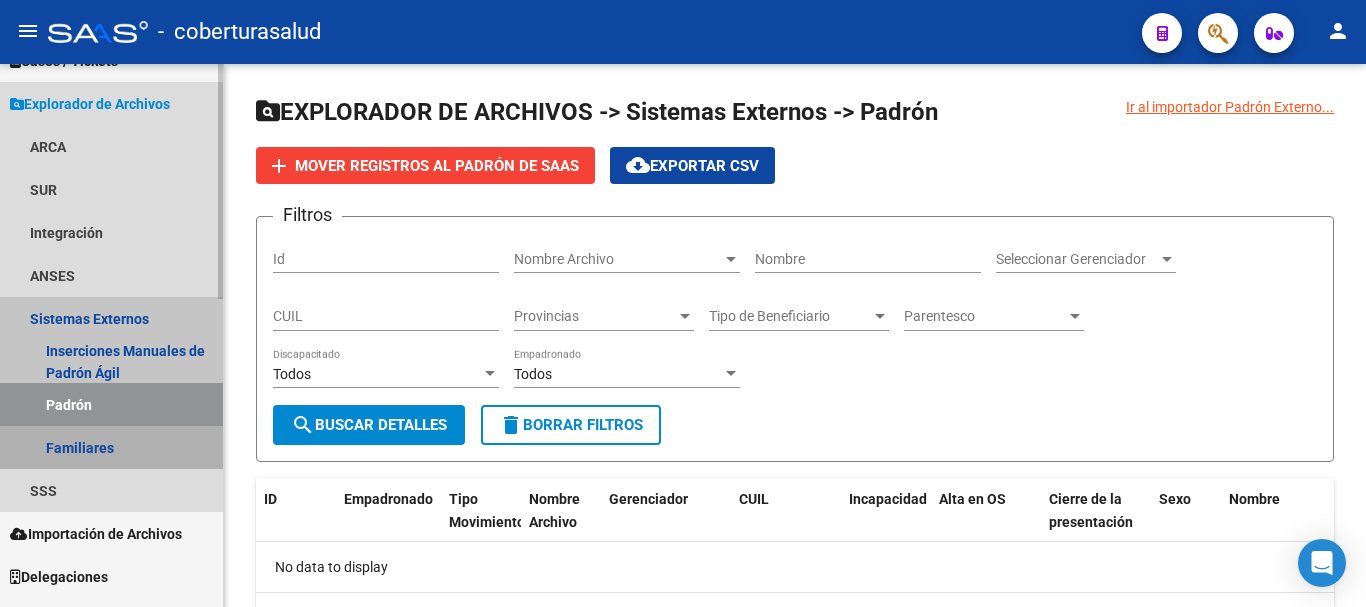 click on "Familiares" at bounding box center [111, 447] 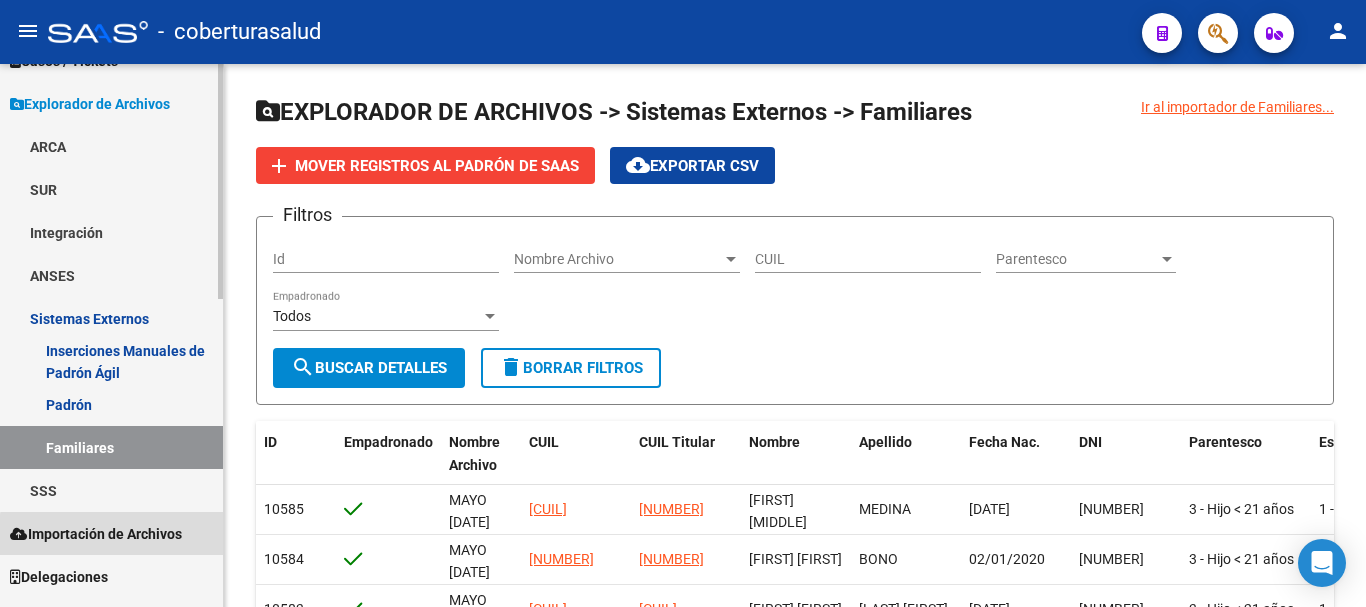 click on "Importación de Archivos" at bounding box center (96, 534) 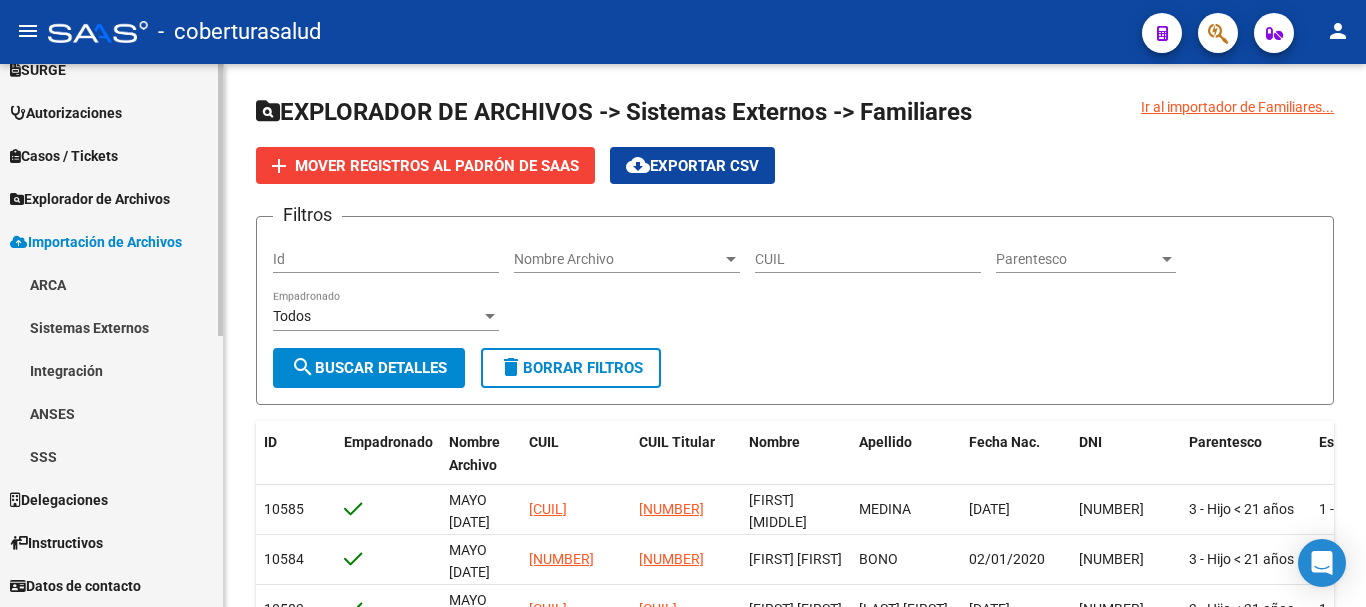 scroll, scrollTop: 540, scrollLeft: 0, axis: vertical 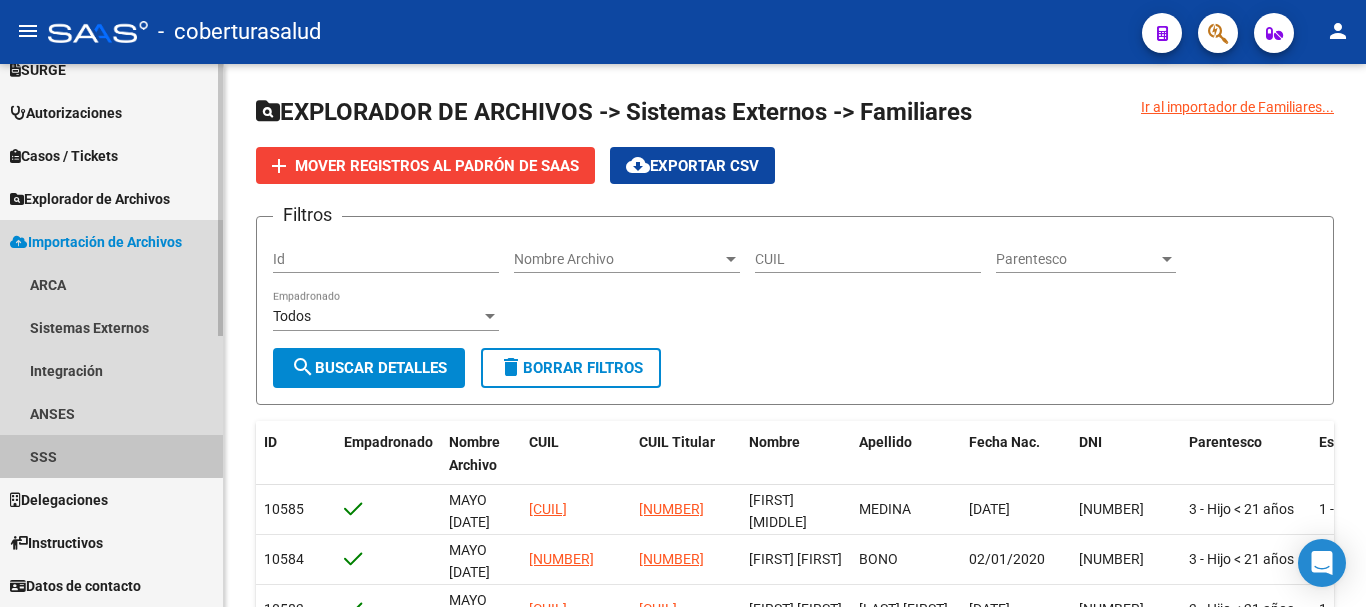 click on "SSS" at bounding box center (111, 456) 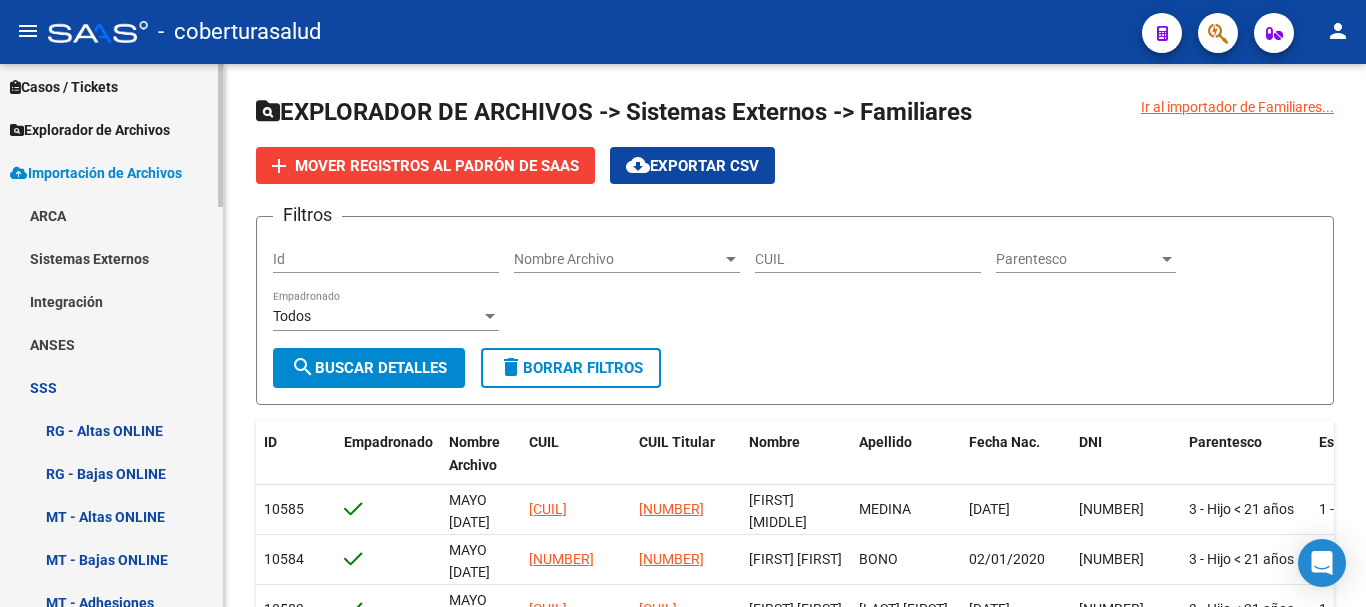 scroll, scrollTop: 640, scrollLeft: 0, axis: vertical 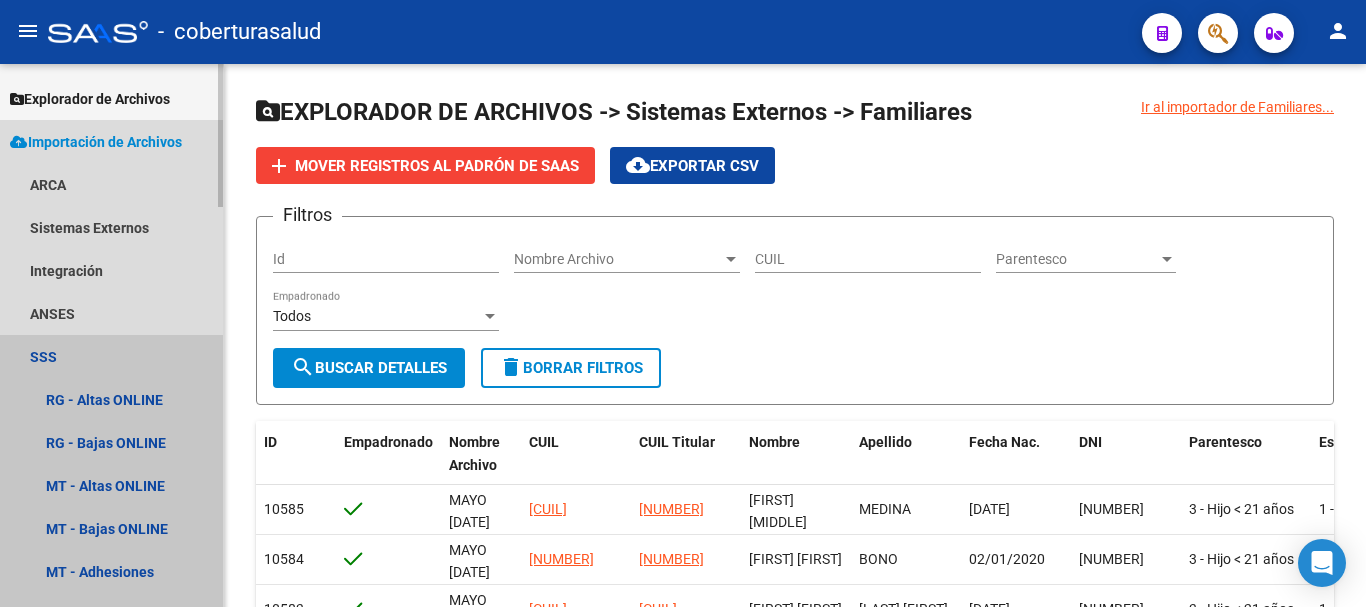 click on "SSS" at bounding box center (111, 356) 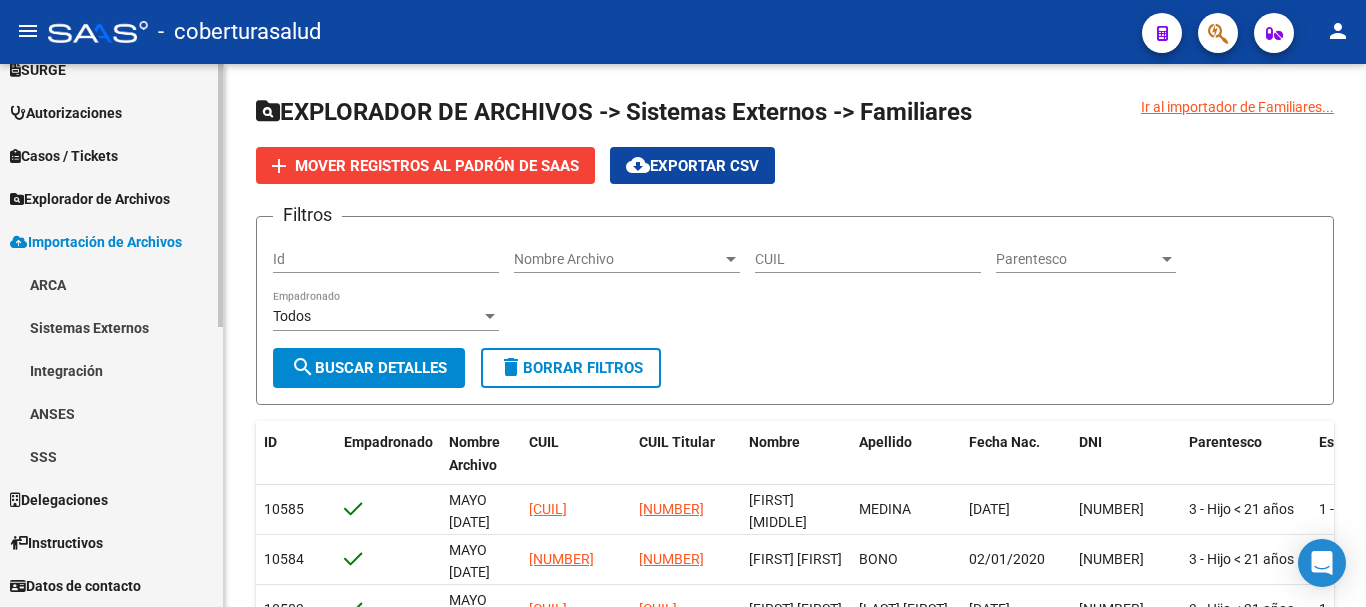 scroll, scrollTop: 540, scrollLeft: 0, axis: vertical 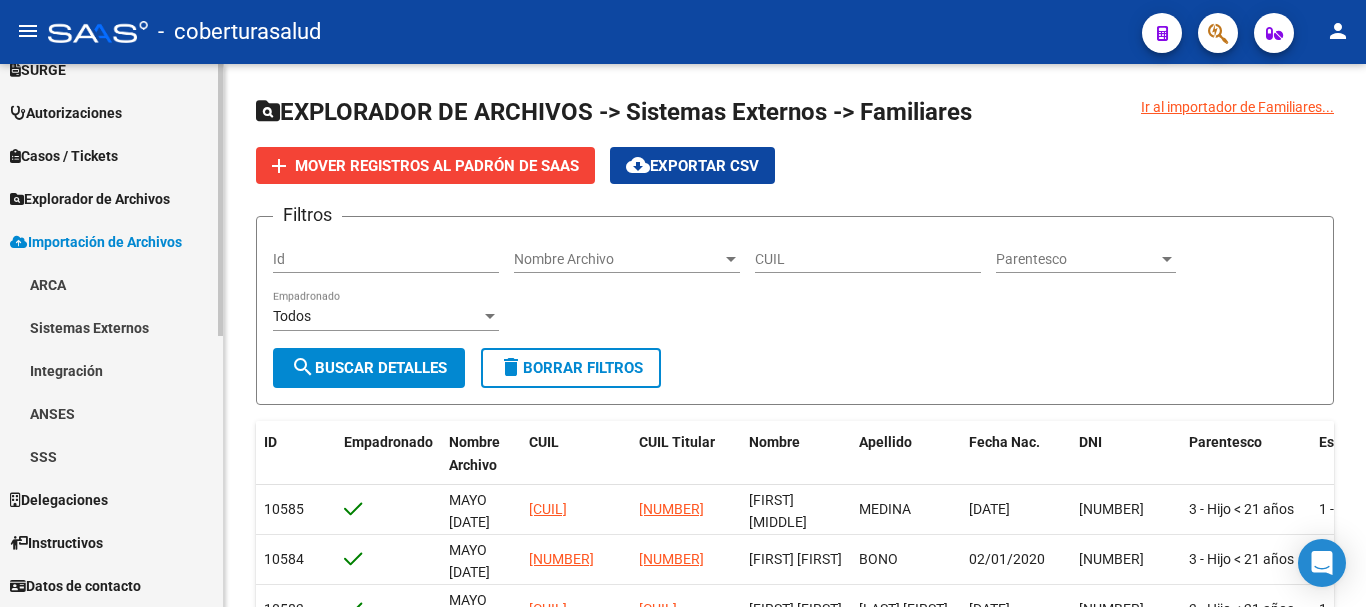 click on "Sistemas Externos" at bounding box center (111, 327) 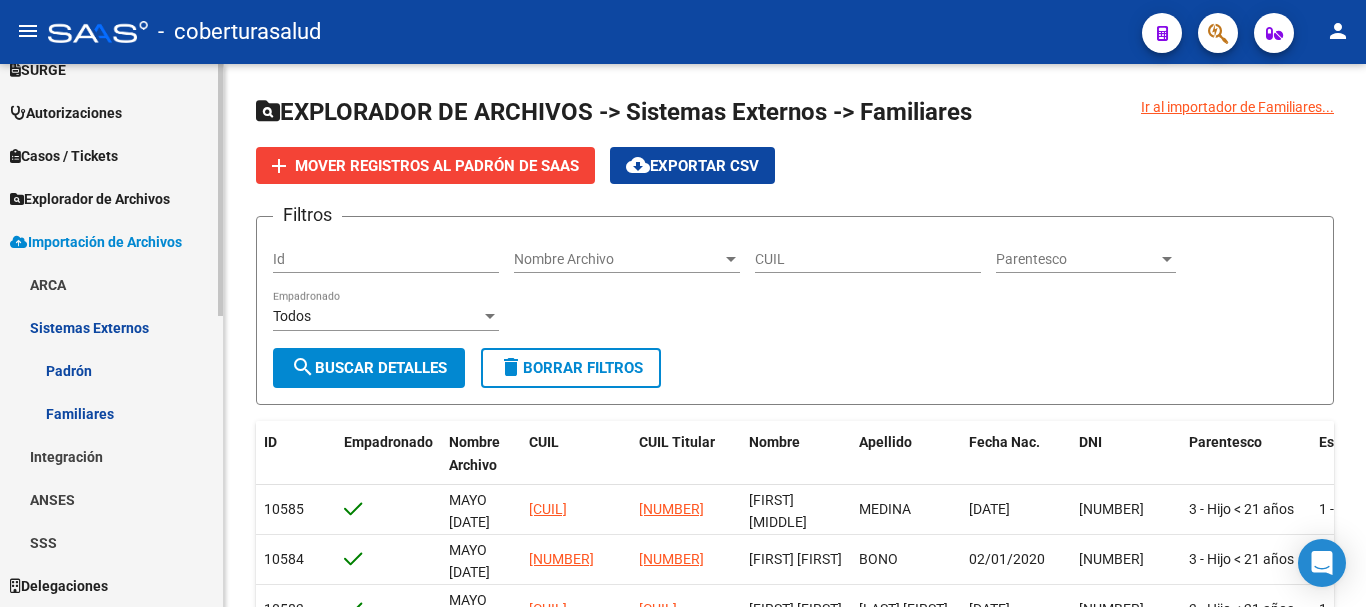 click on "Familiares" at bounding box center [111, 413] 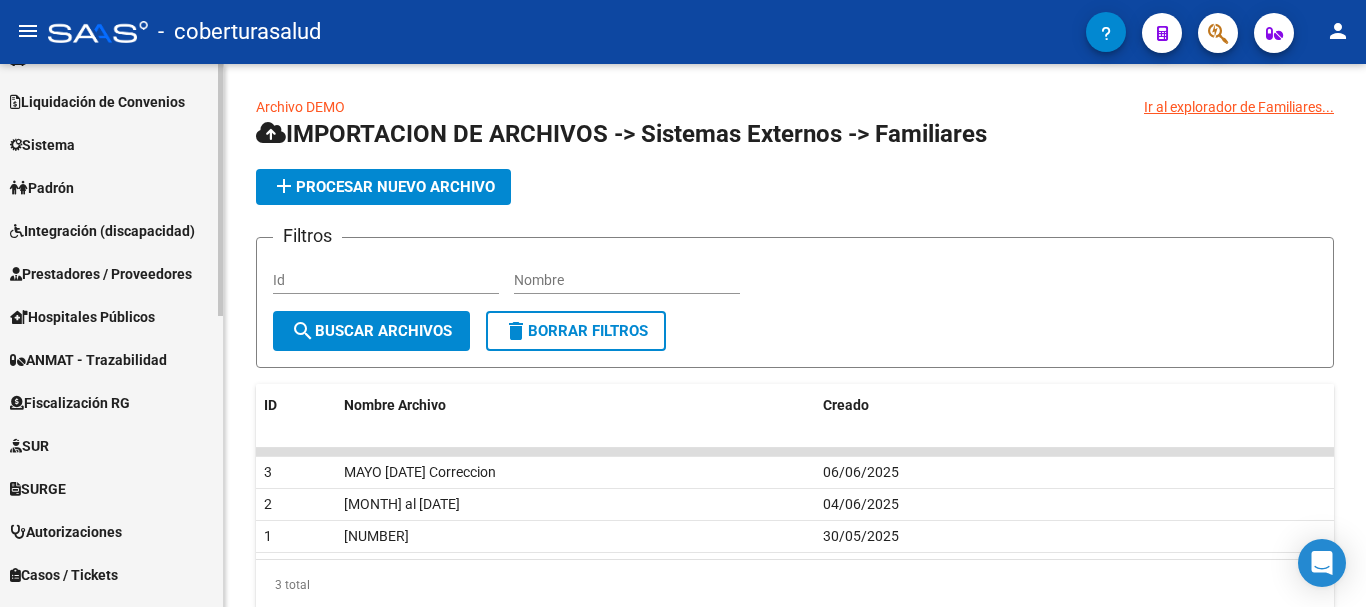 scroll, scrollTop: 0, scrollLeft: 0, axis: both 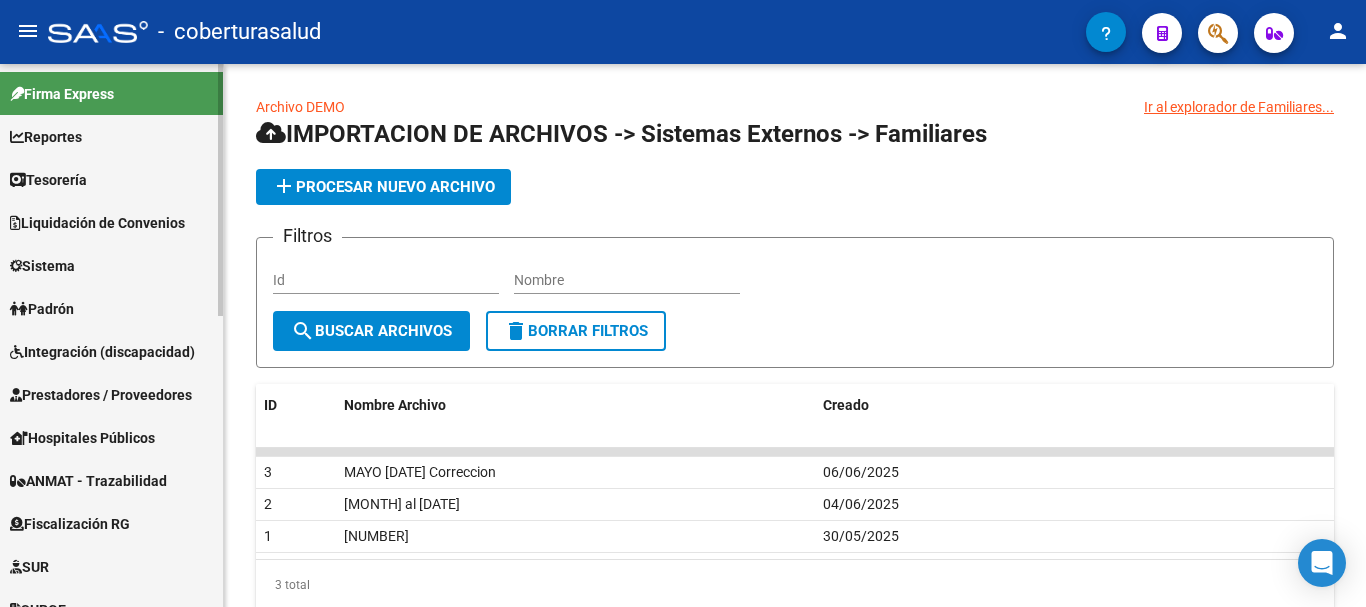 click on "Padrón" at bounding box center [42, 309] 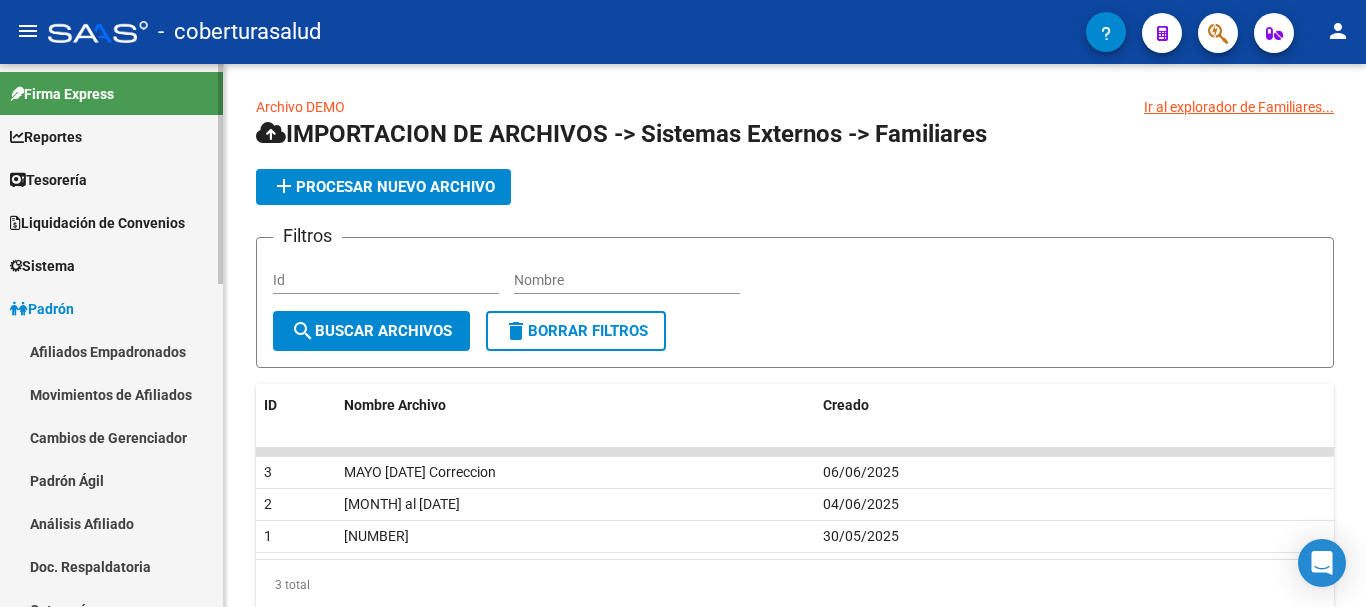 click on "Afiliados Empadronados" at bounding box center [111, 351] 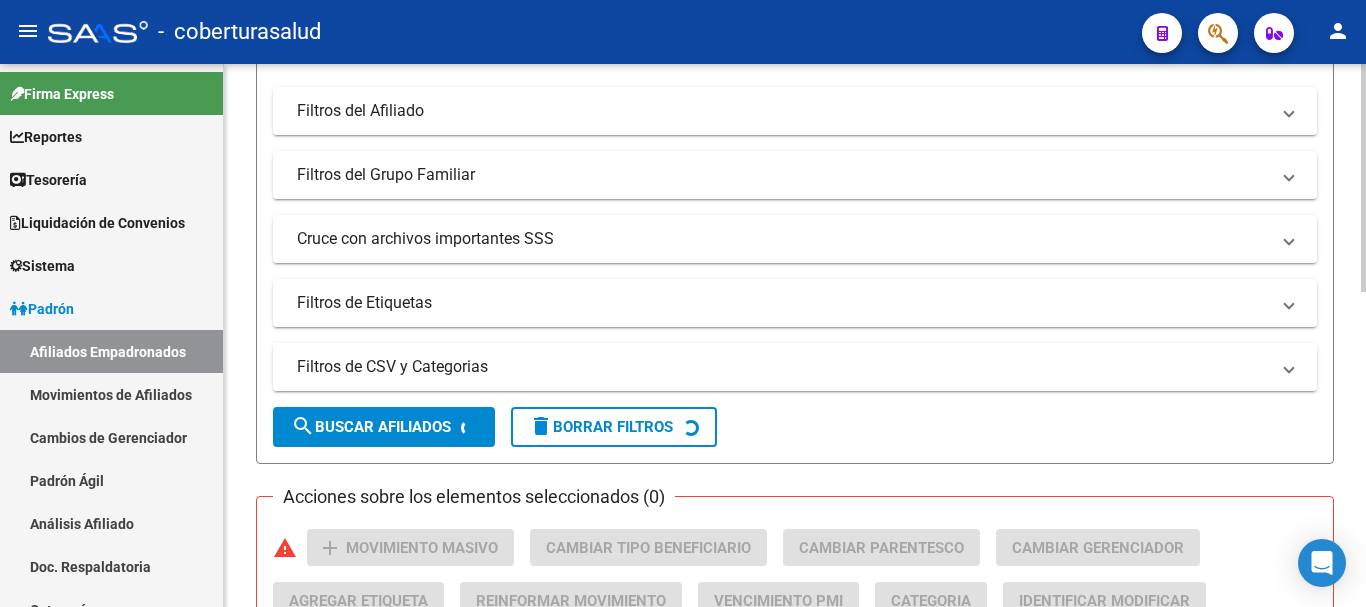 scroll, scrollTop: 500, scrollLeft: 0, axis: vertical 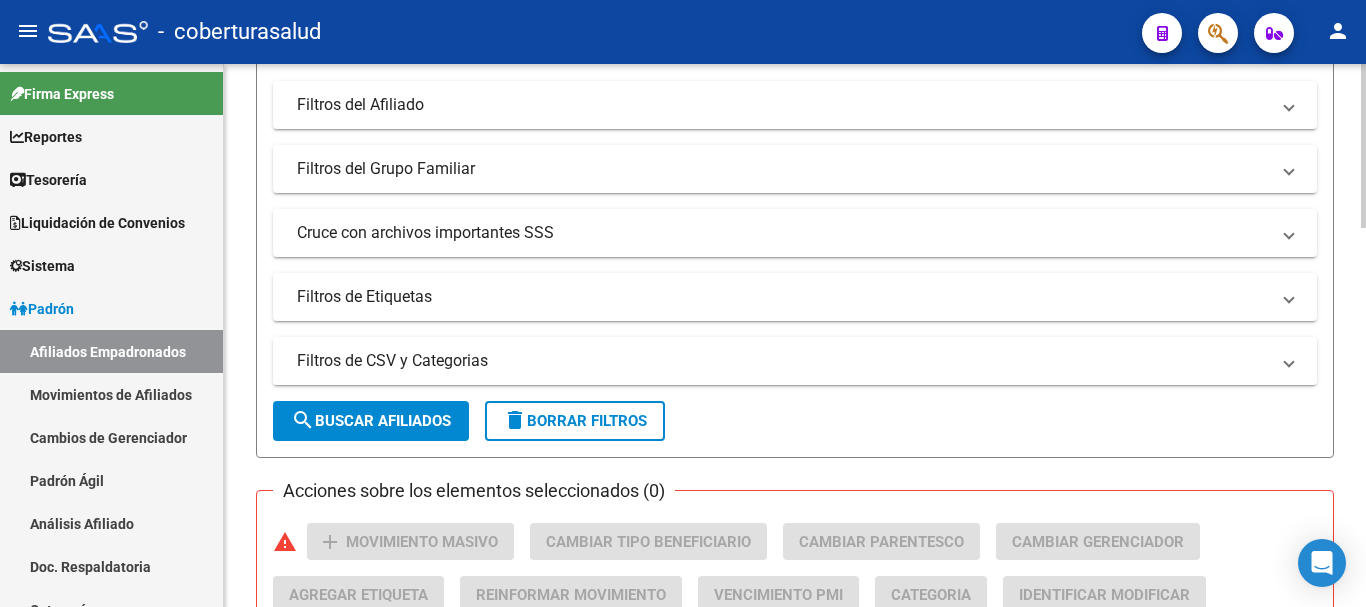 click on "Filtros de CSV y Categorias" at bounding box center (783, 361) 